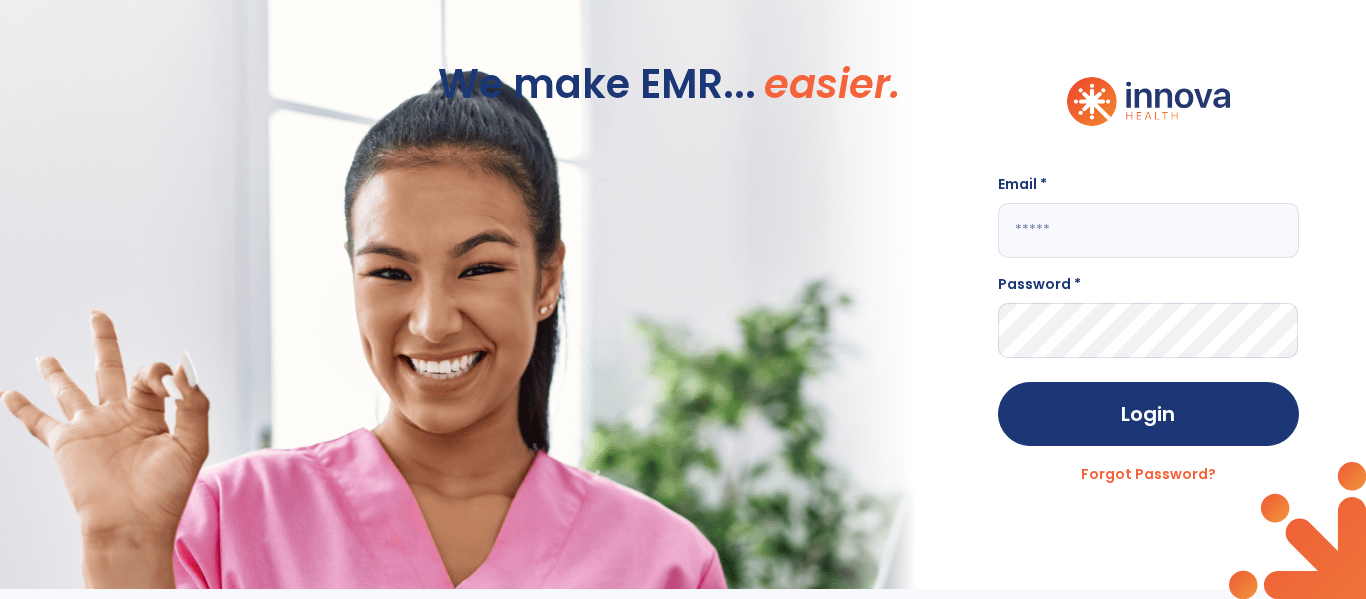 scroll, scrollTop: 0, scrollLeft: 0, axis: both 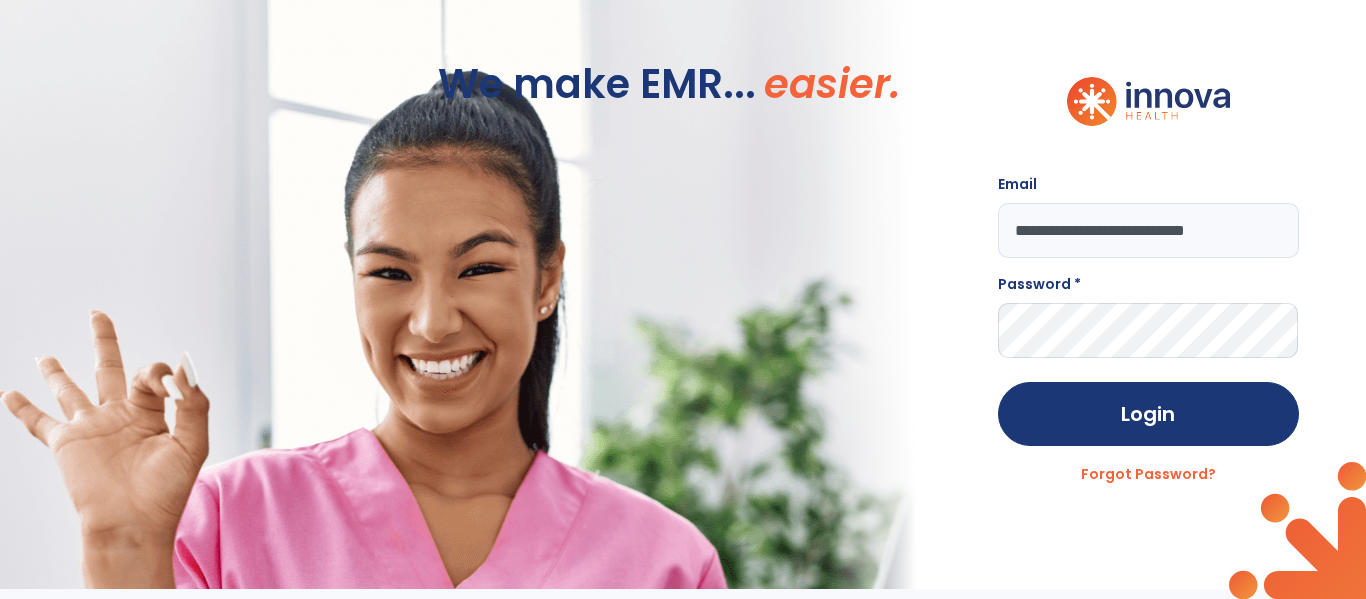 type on "**********" 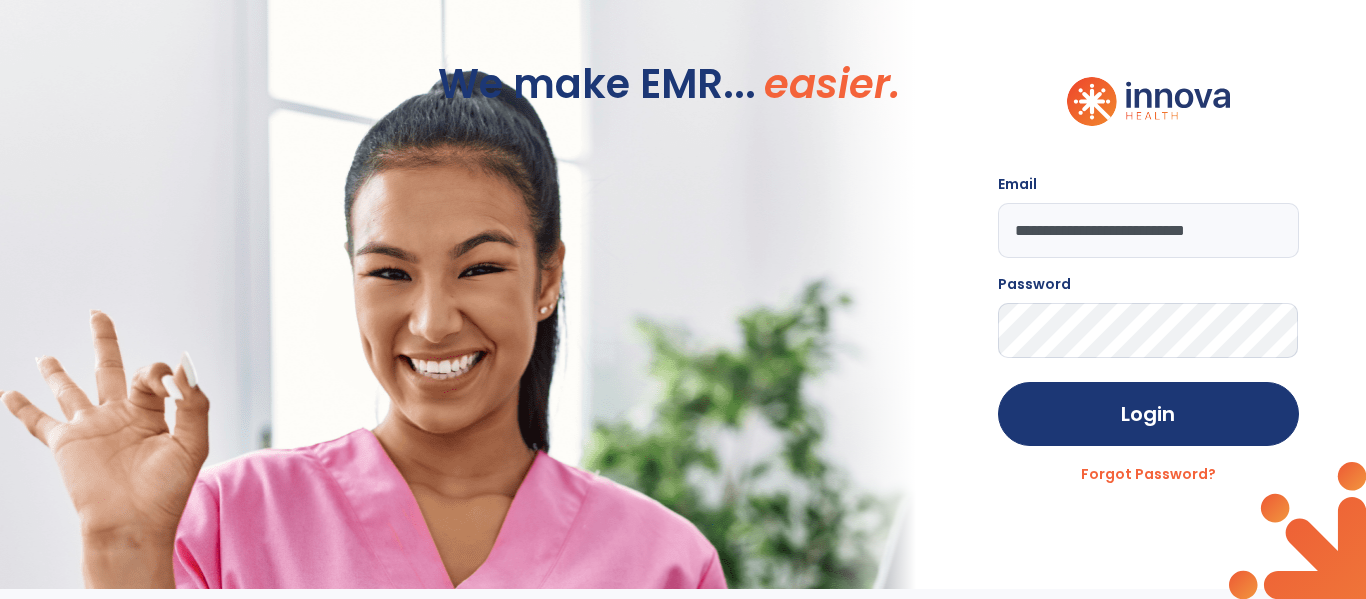 click on "Login" 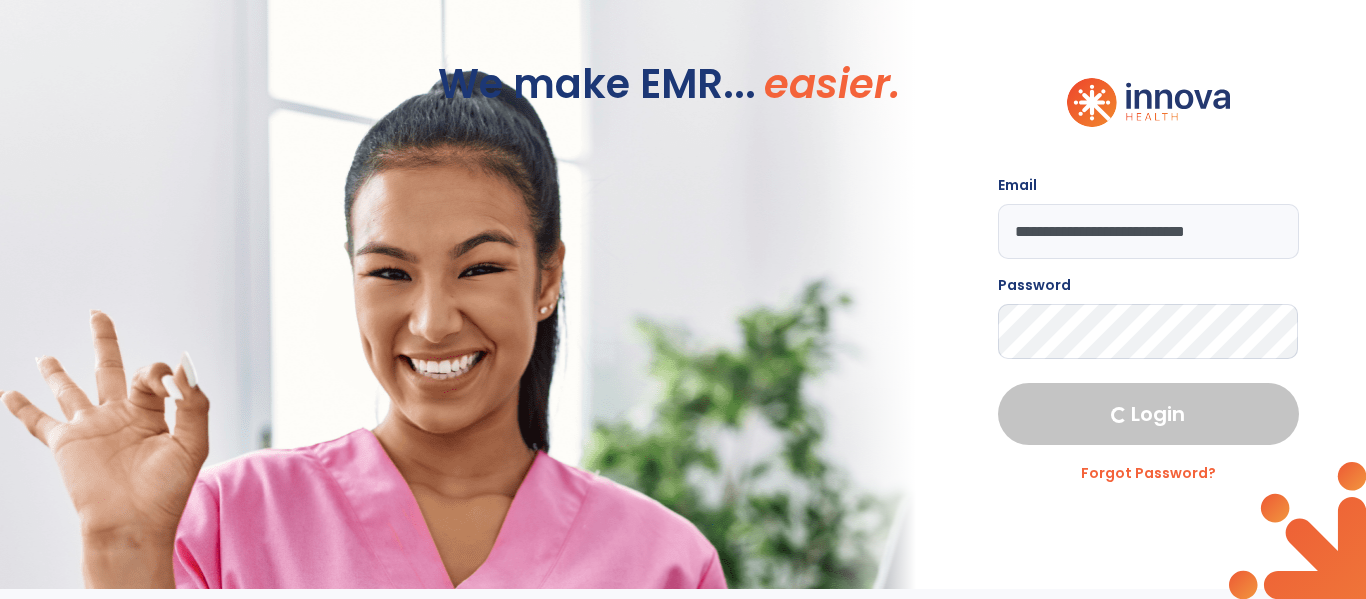 select on "***" 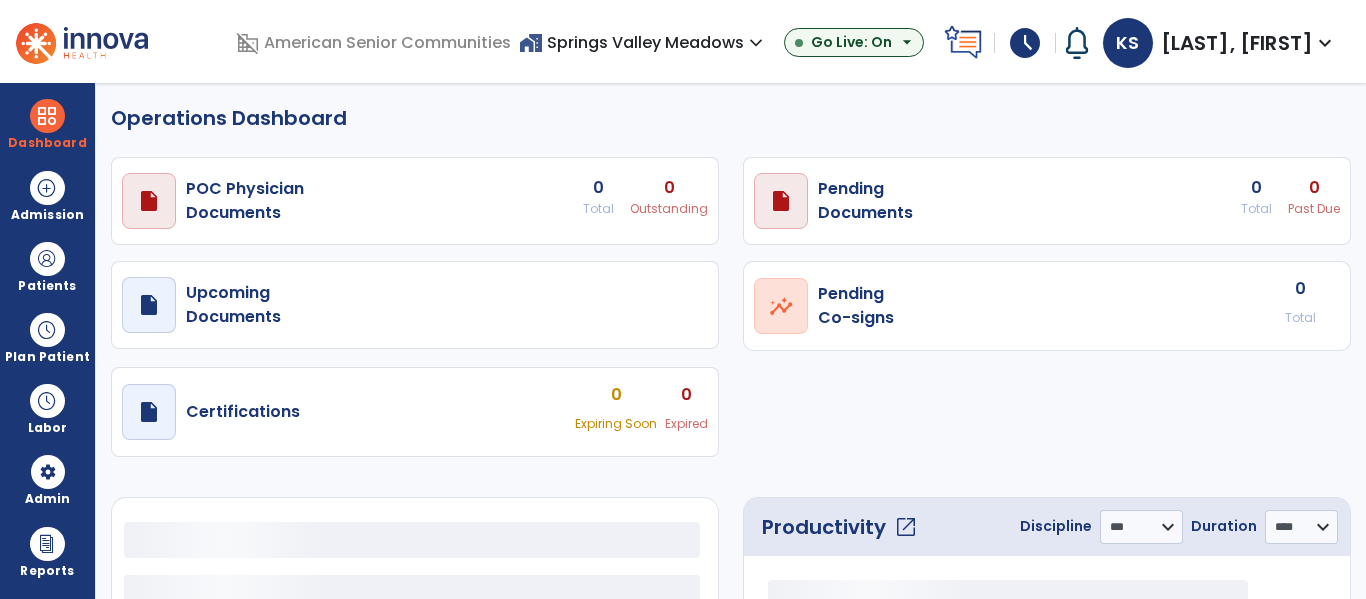 select on "***" 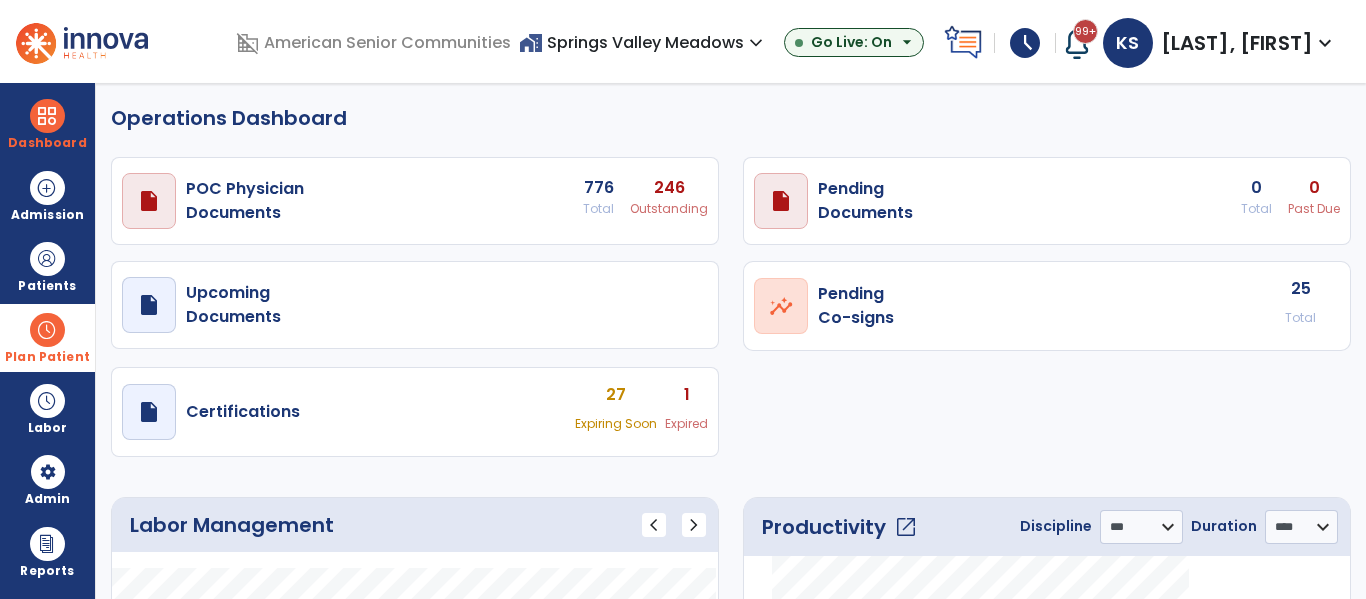 click at bounding box center [47, 330] 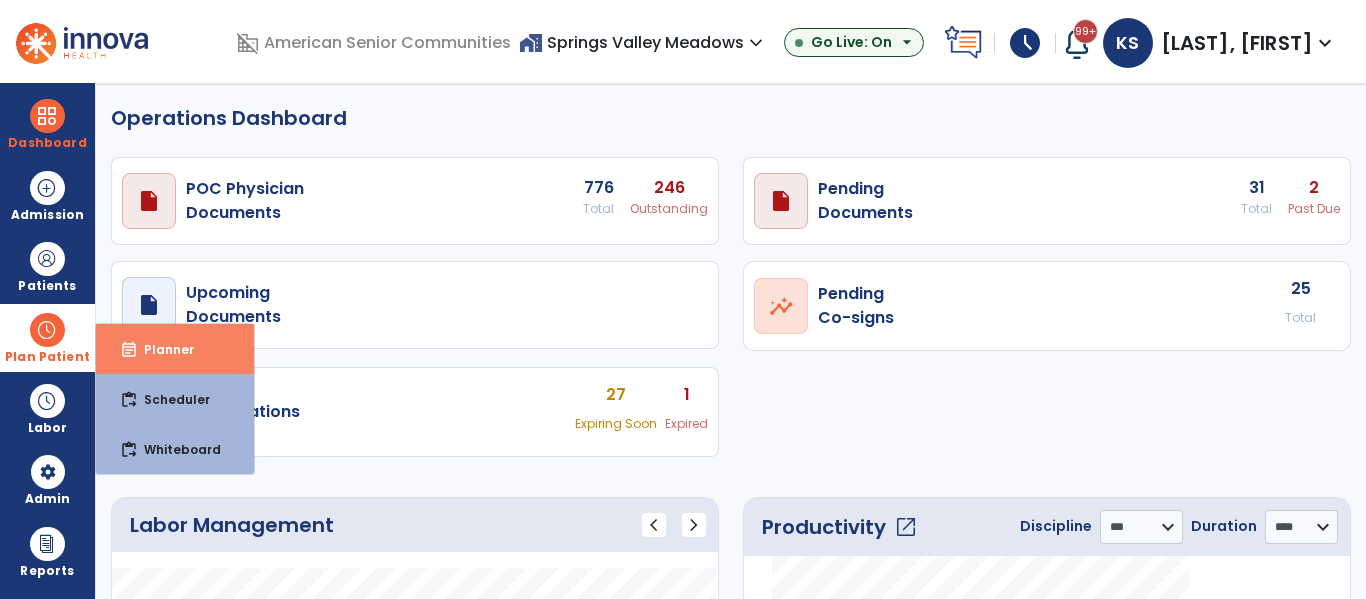 click on "event_note" at bounding box center [129, 350] 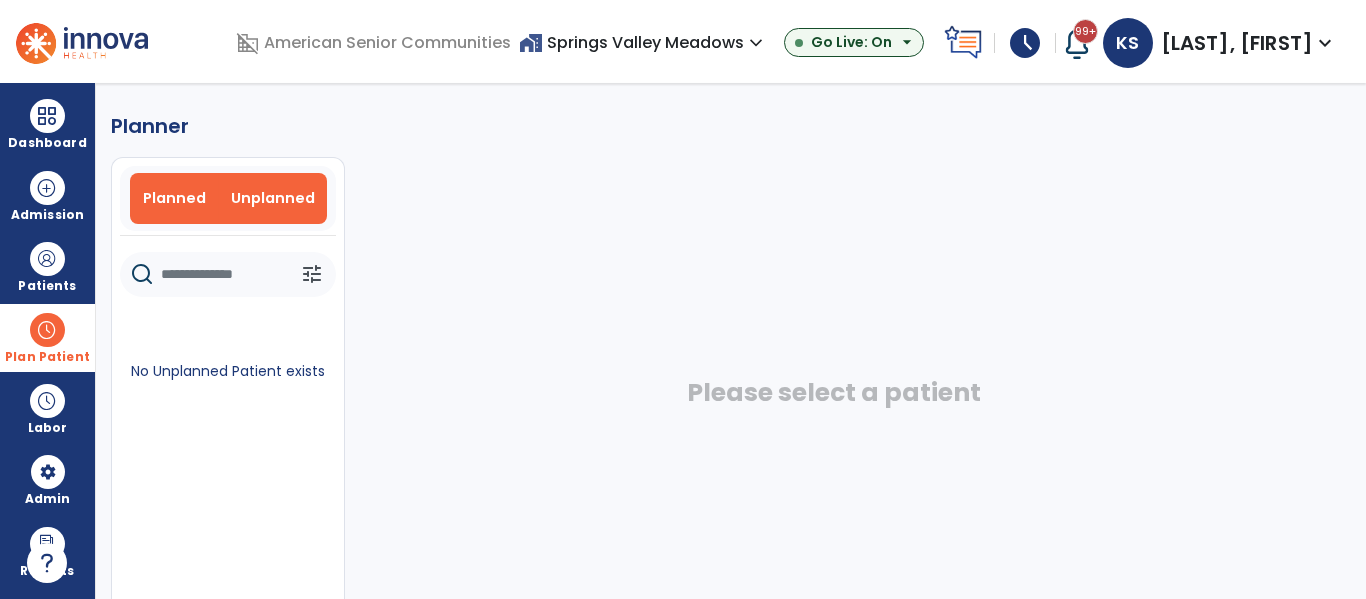 click on "Planned" at bounding box center [174, 198] 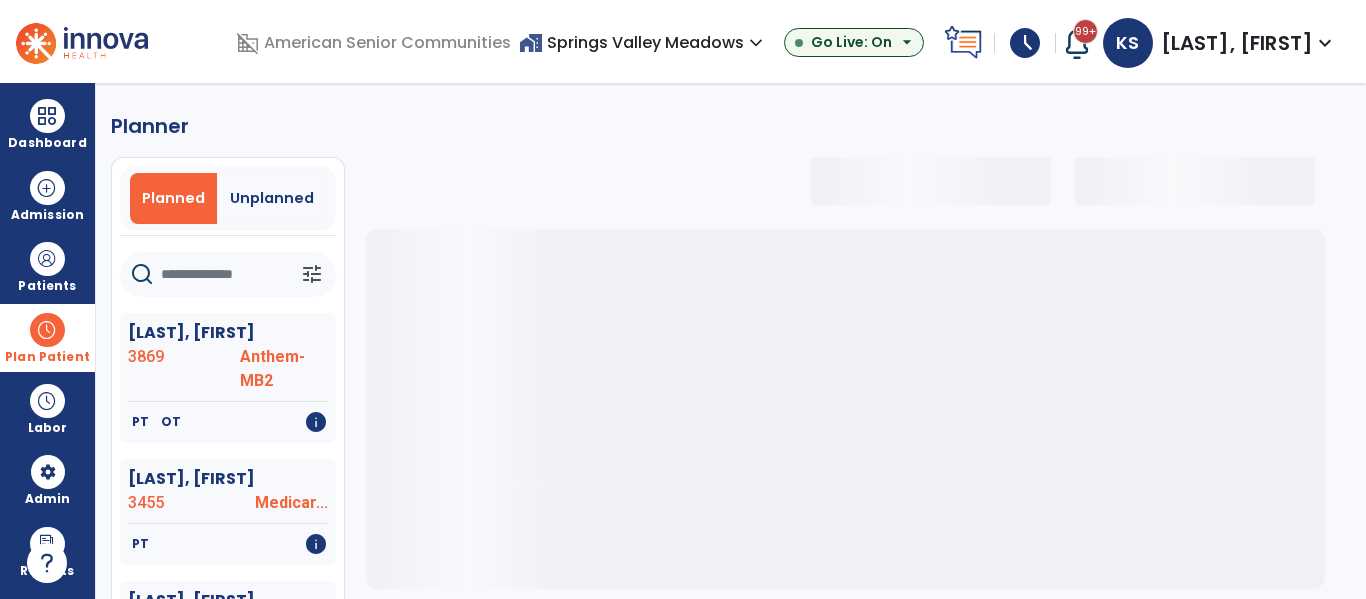 select on "***" 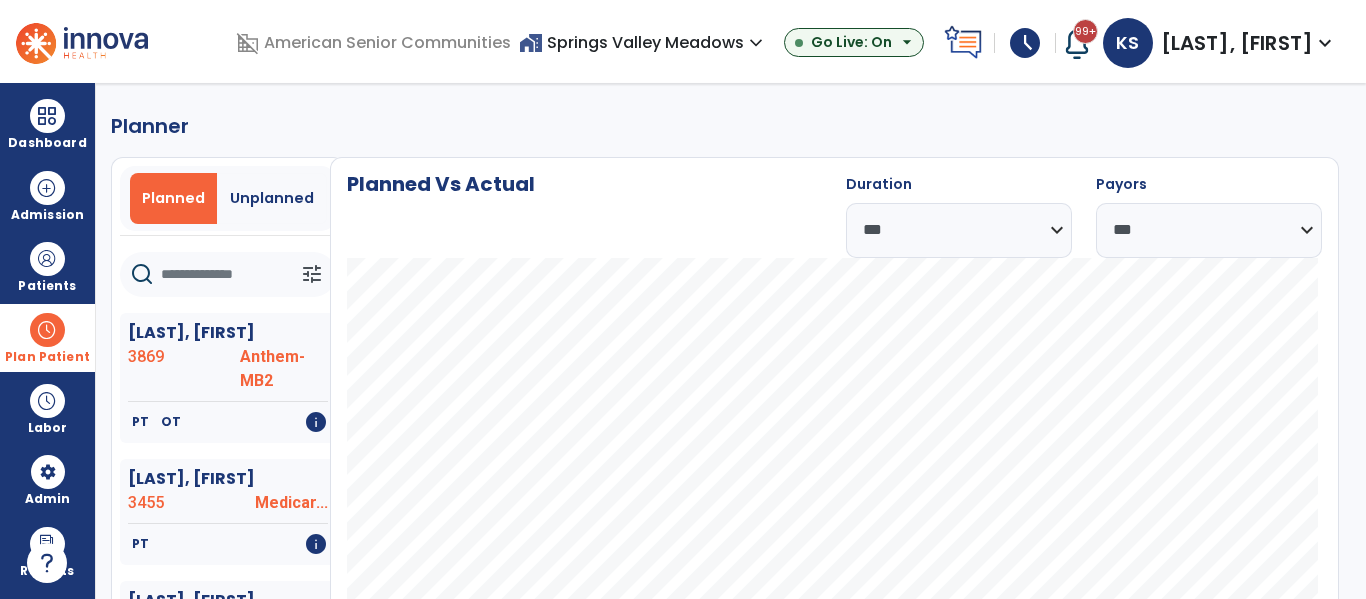 click 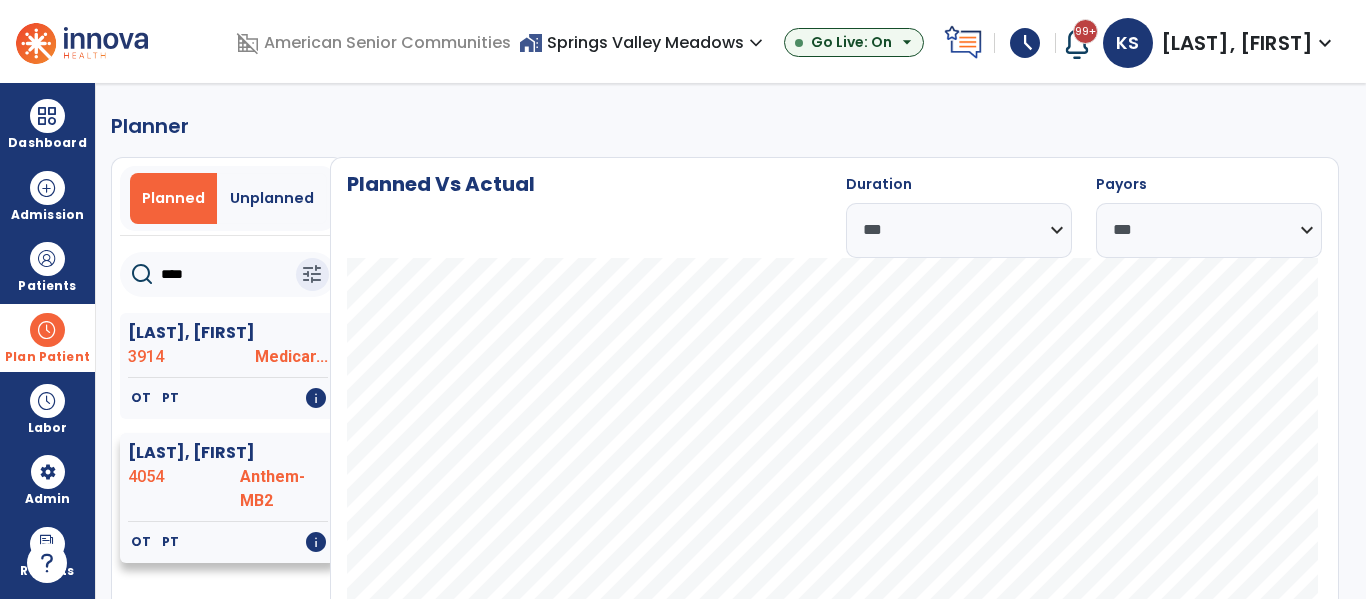 type on "****" 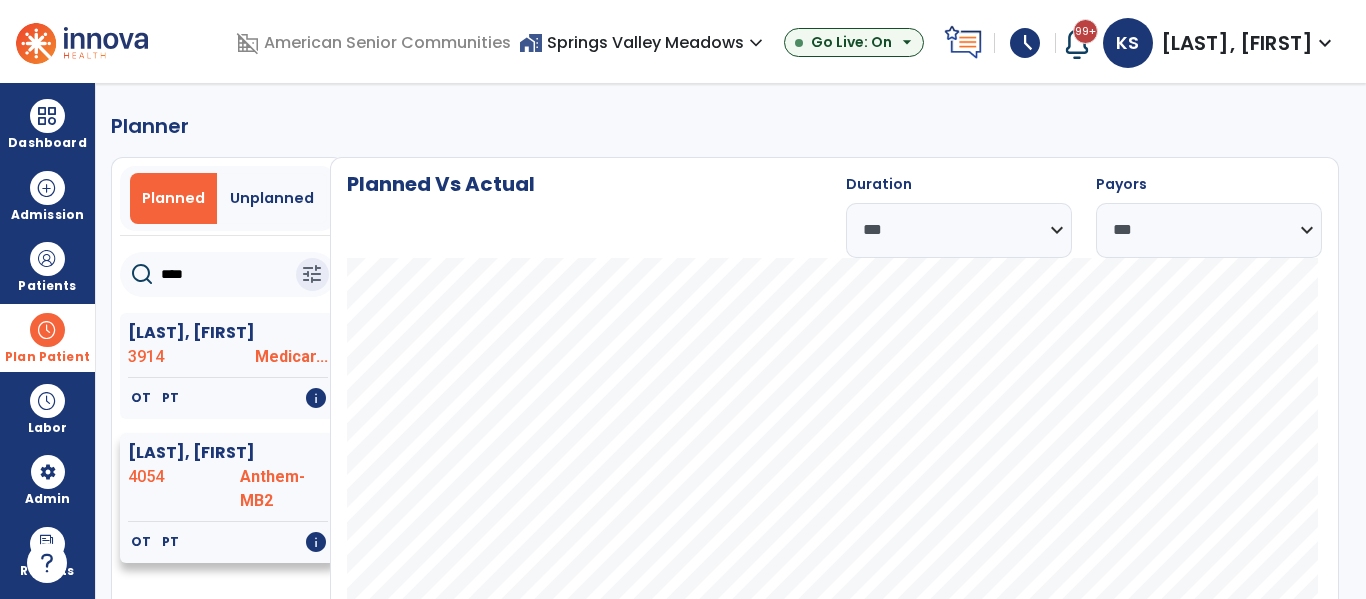 click on "[LAST], [FIRST]" 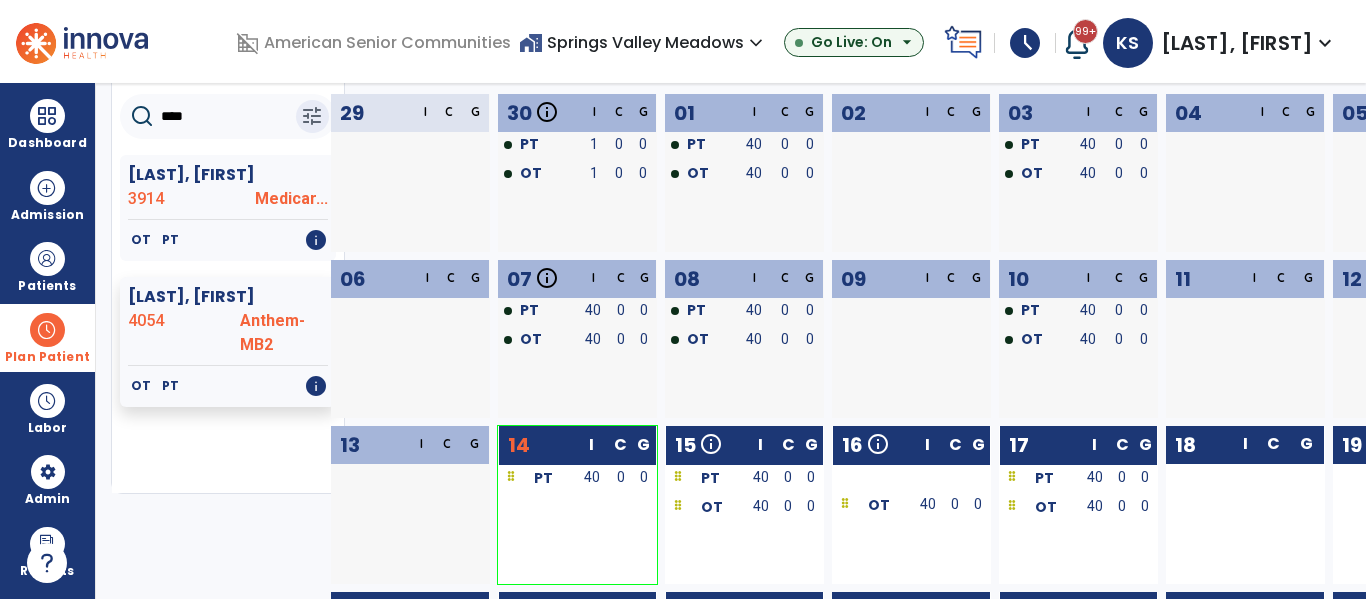 scroll, scrollTop: 159, scrollLeft: 0, axis: vertical 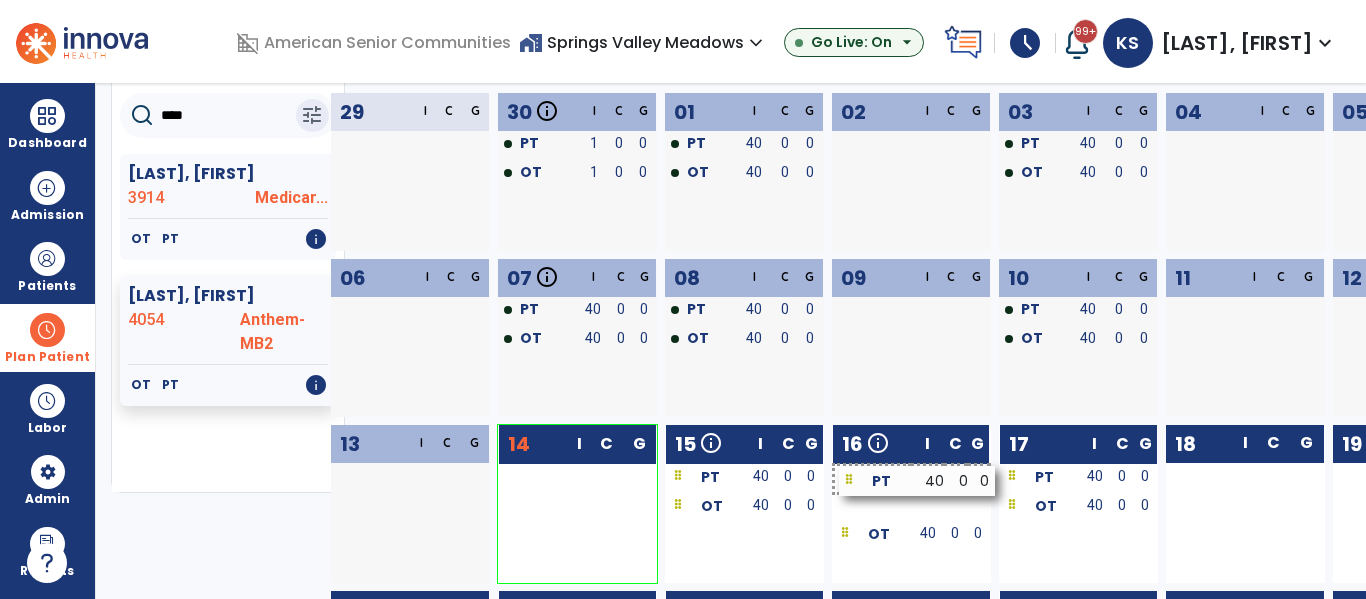 drag, startPoint x: 594, startPoint y: 474, endPoint x: 935, endPoint y: 477, distance: 341.01318 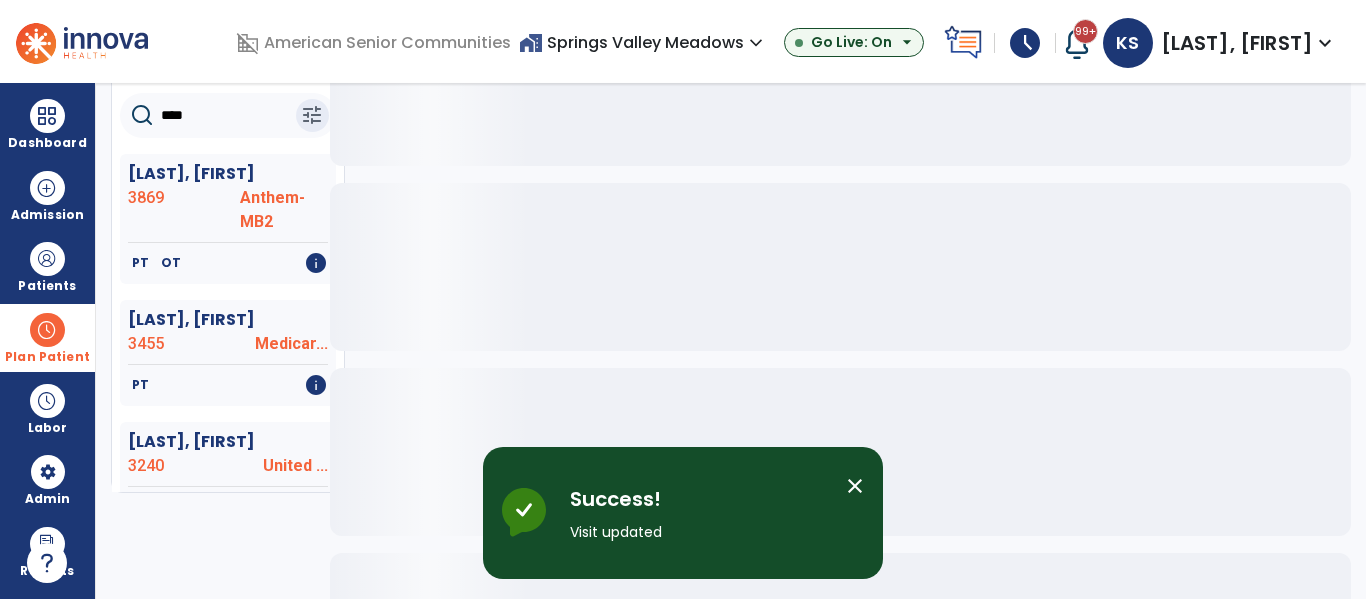 click on "close" at bounding box center (855, 486) 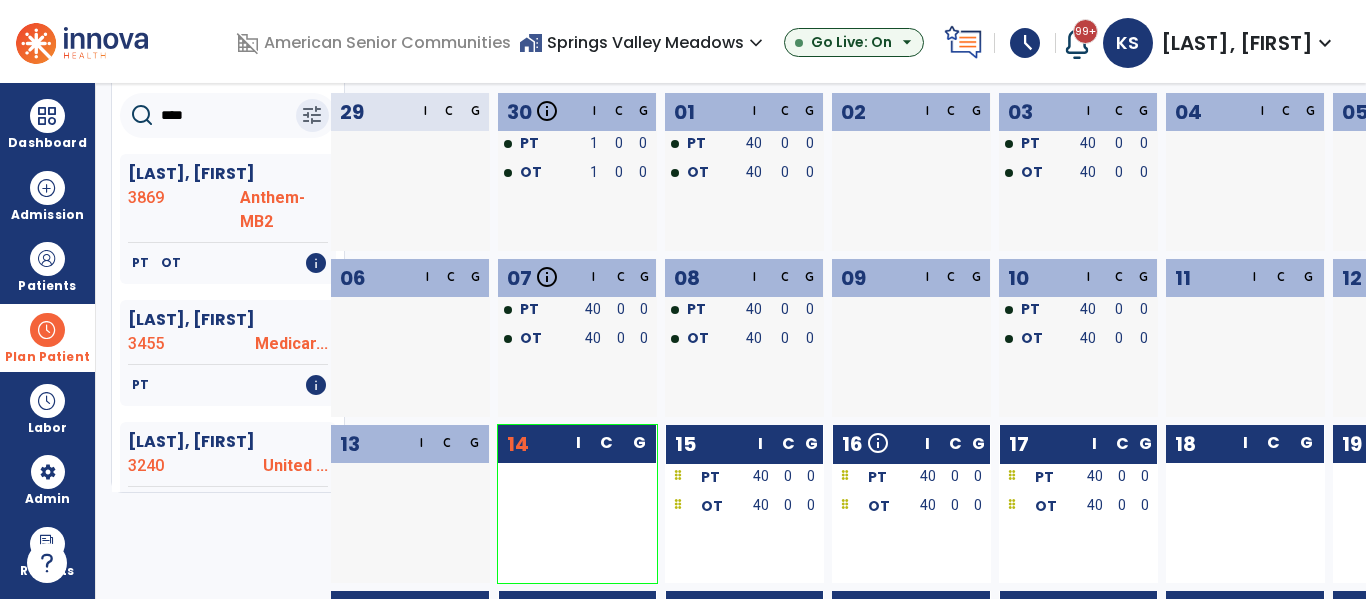 click at bounding box center (47, 330) 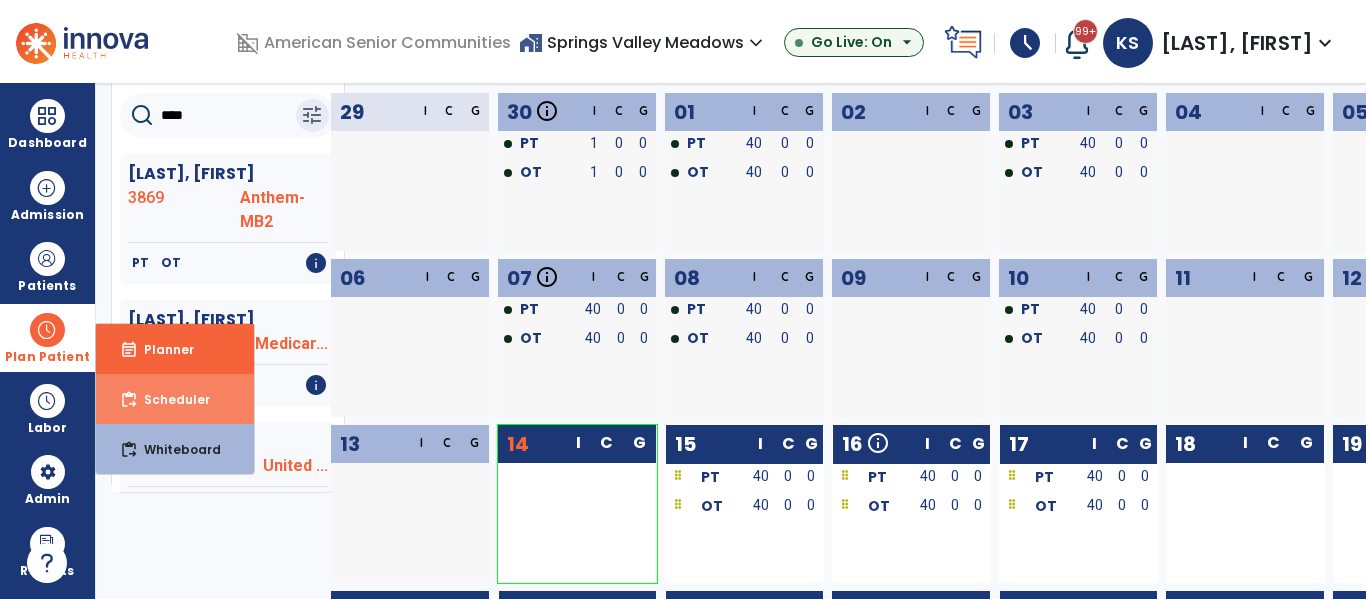 click on "content_paste_go  Scheduler" at bounding box center (175, 399) 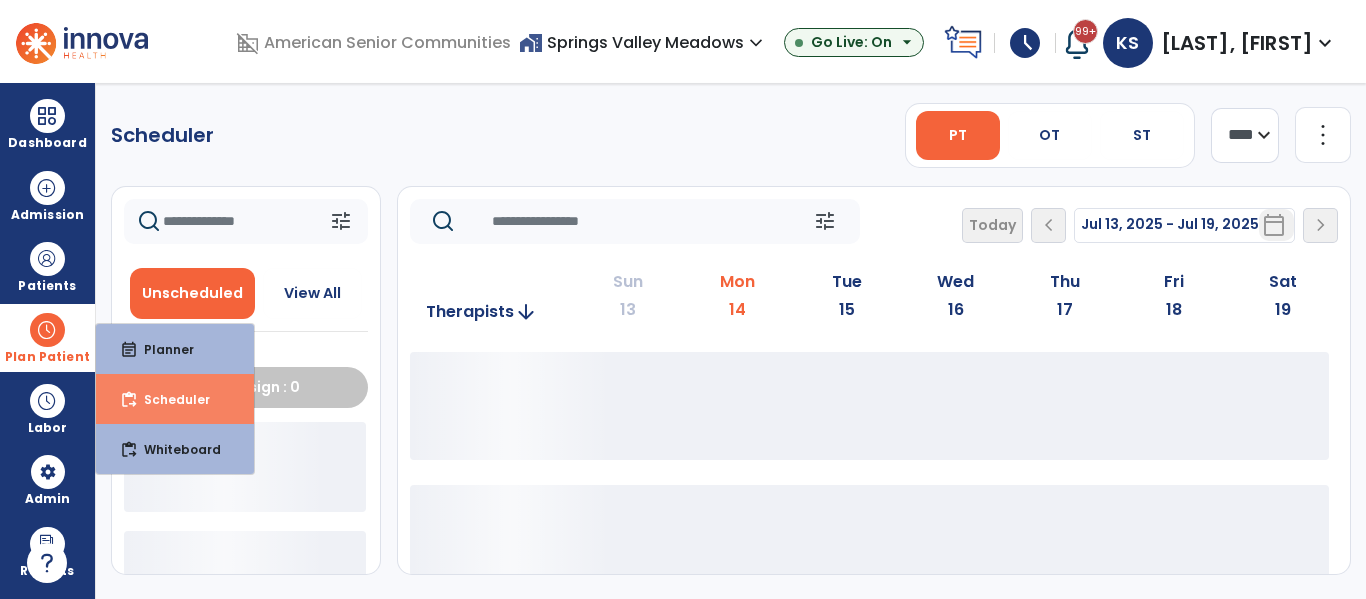 scroll, scrollTop: 0, scrollLeft: 0, axis: both 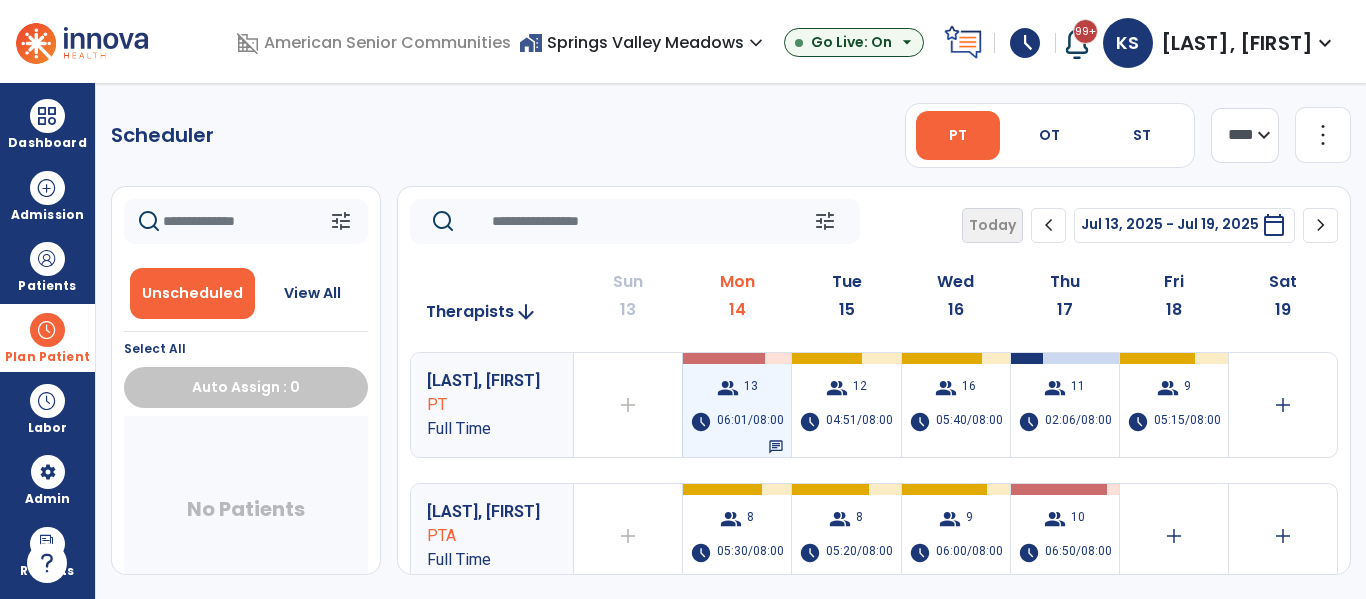 click on "schedule" at bounding box center [701, 422] 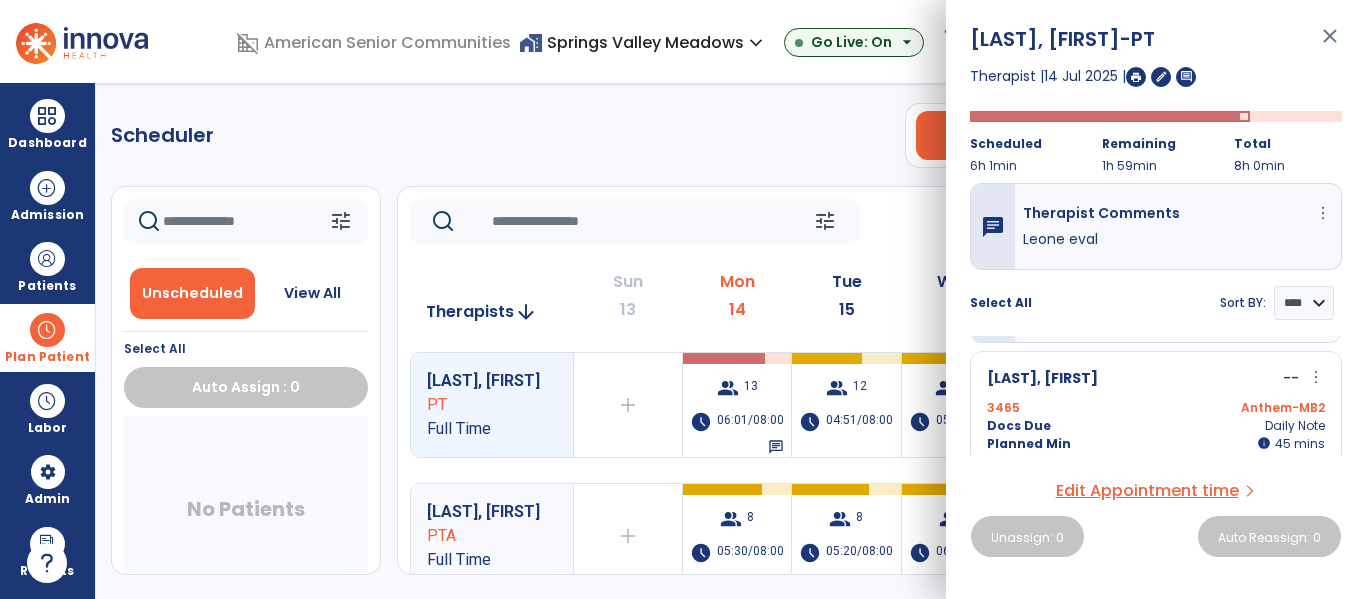 scroll, scrollTop: 89, scrollLeft: 0, axis: vertical 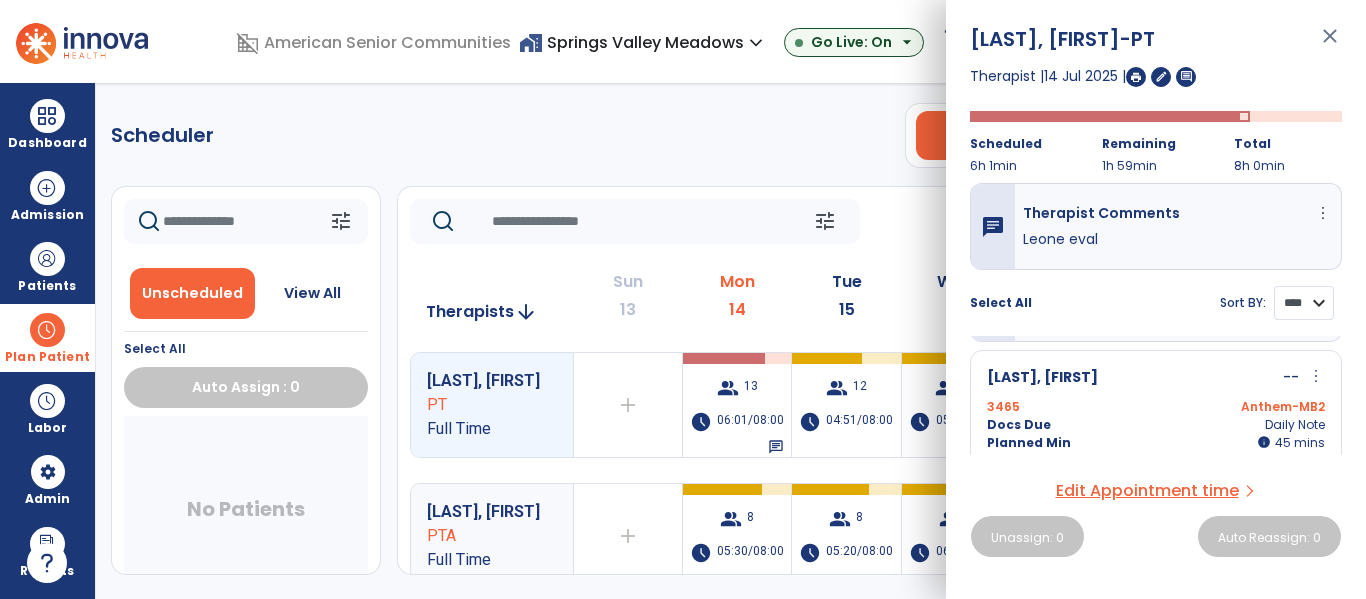 click on "**** ****" at bounding box center (1304, 303) 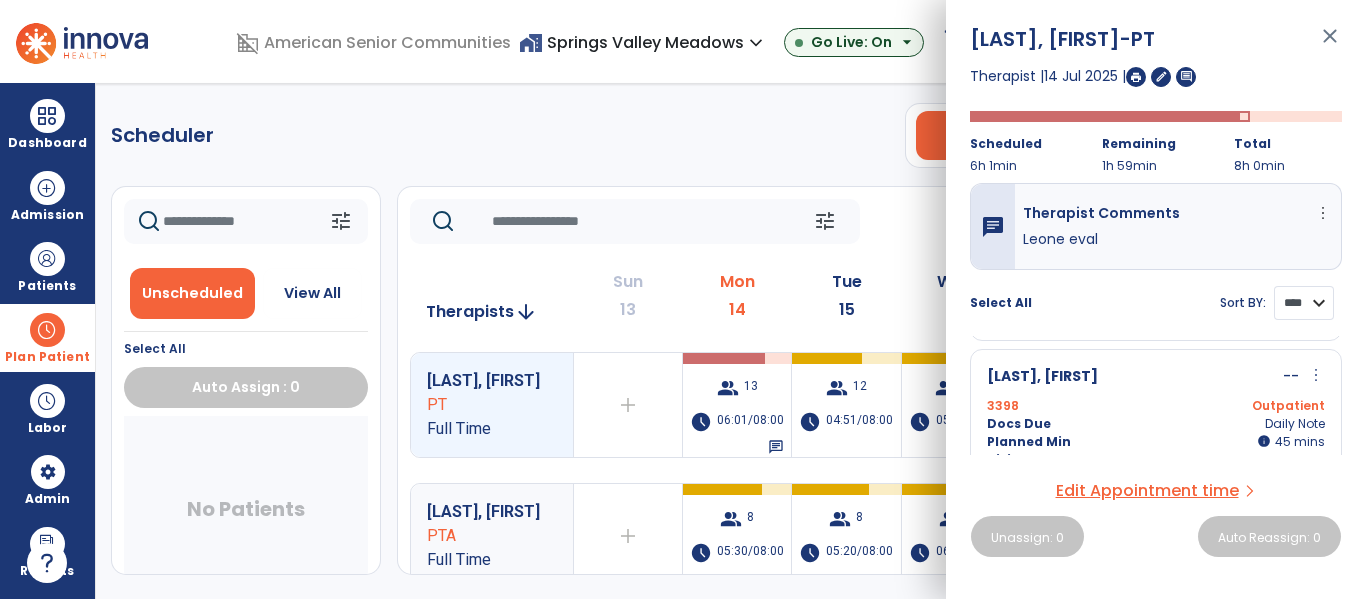 scroll, scrollTop: 1856, scrollLeft: 0, axis: vertical 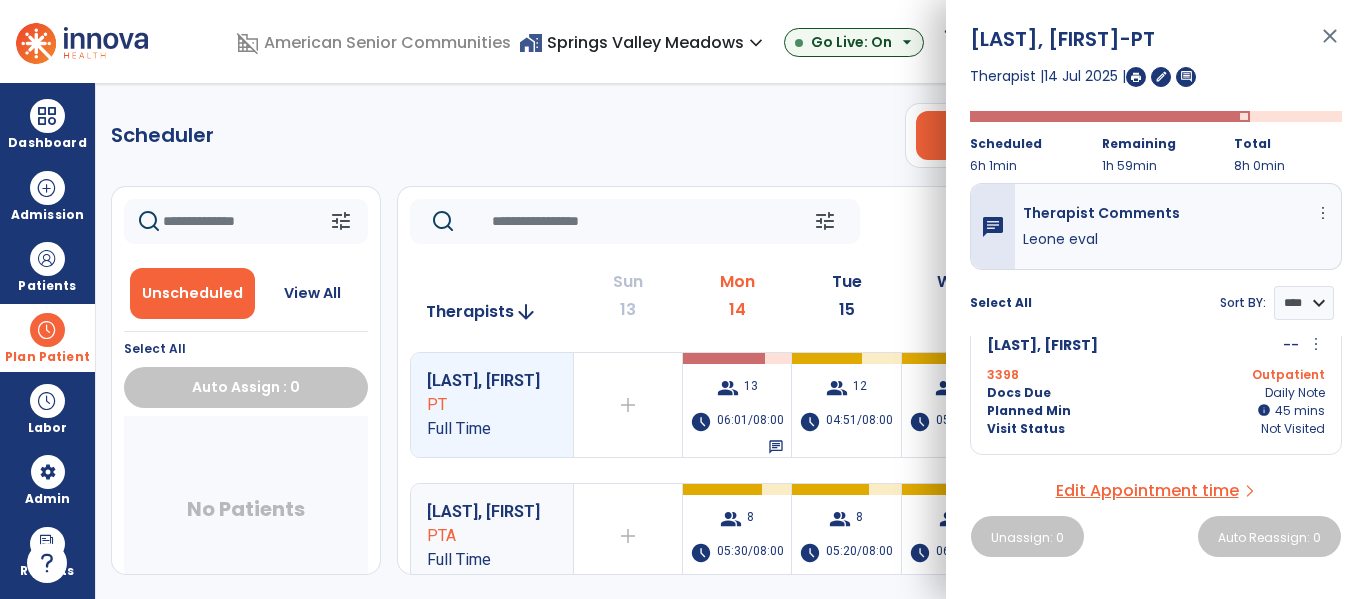 click on "close" at bounding box center (1330, 45) 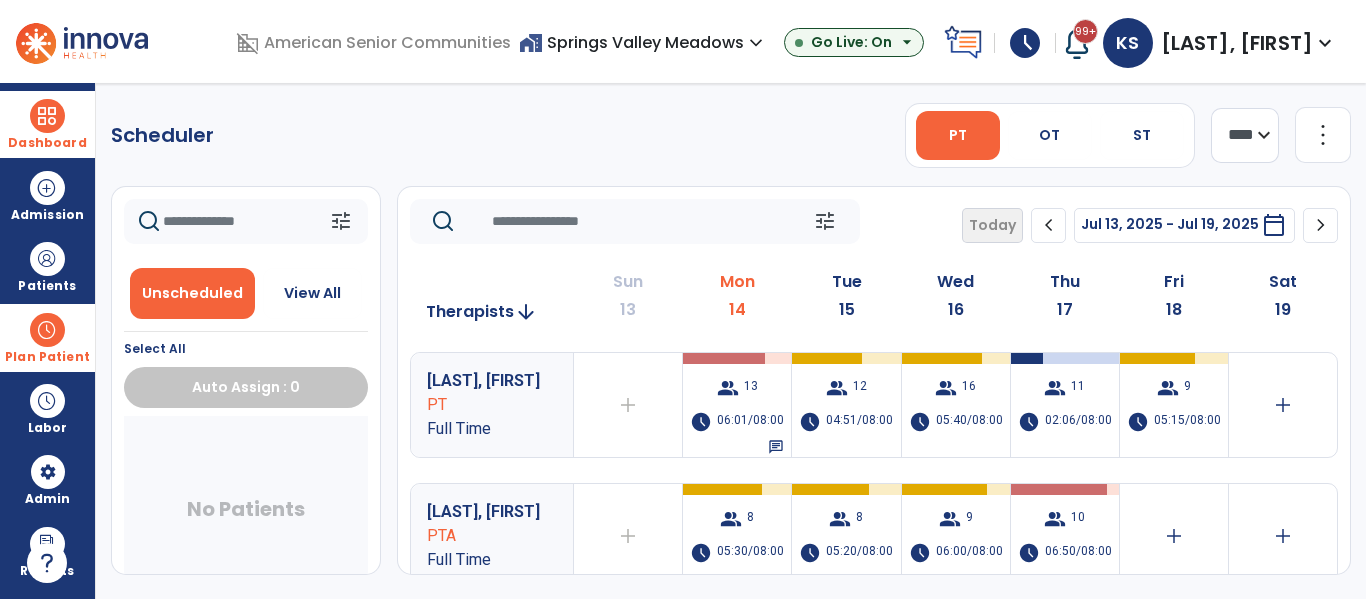 click at bounding box center [47, 116] 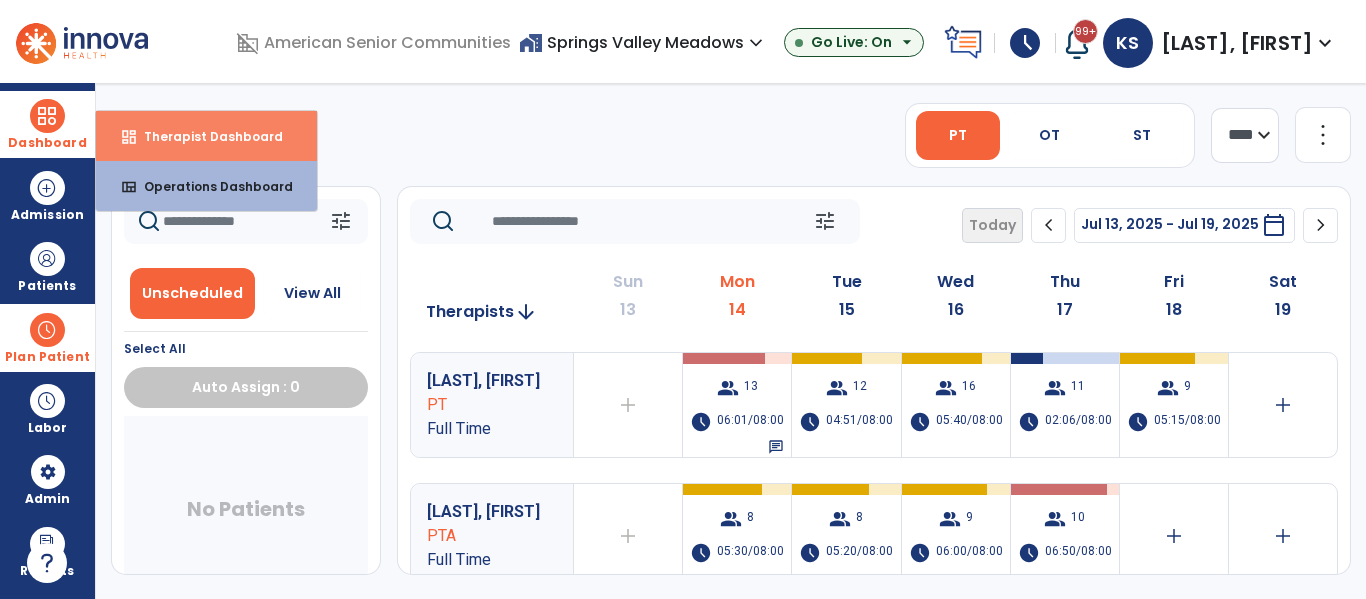 click on "dashboard  Therapist Dashboard" at bounding box center [206, 136] 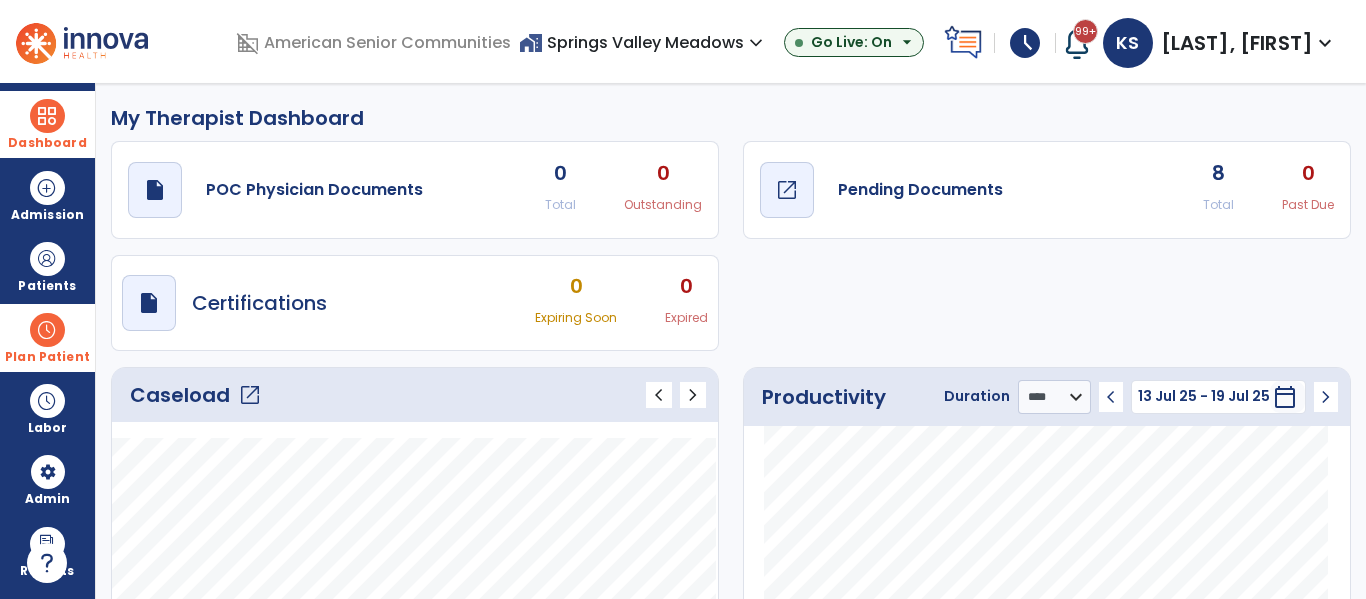click on "Pending Documents" 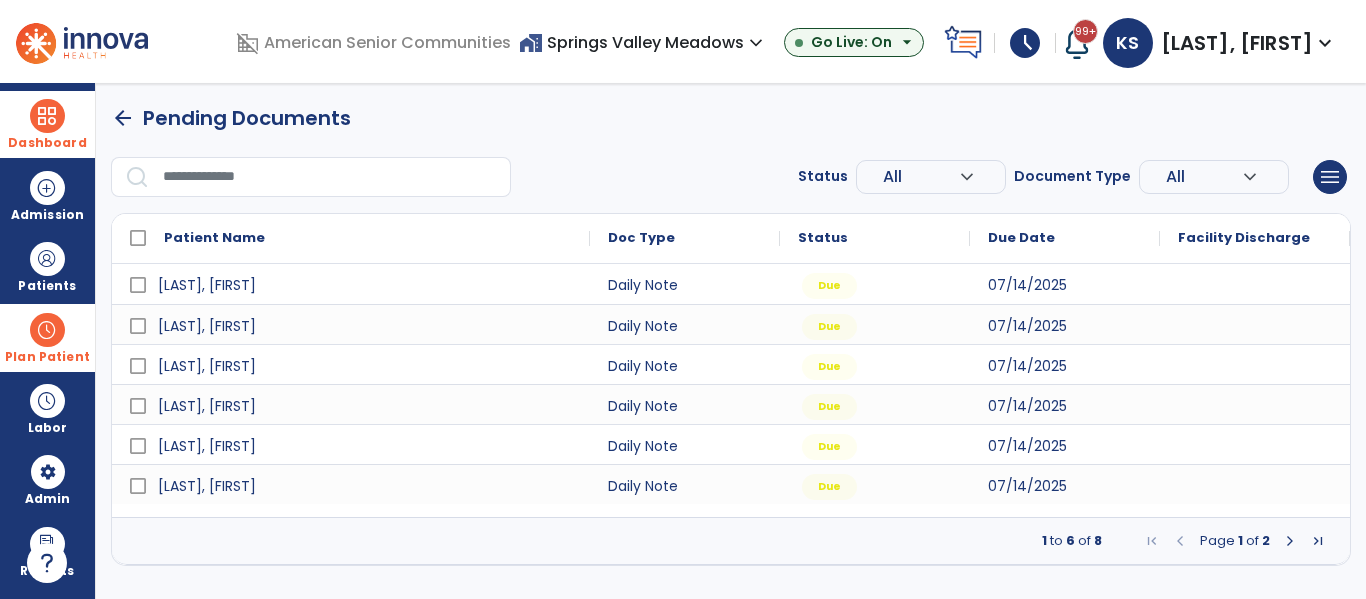 click at bounding box center [1290, 541] 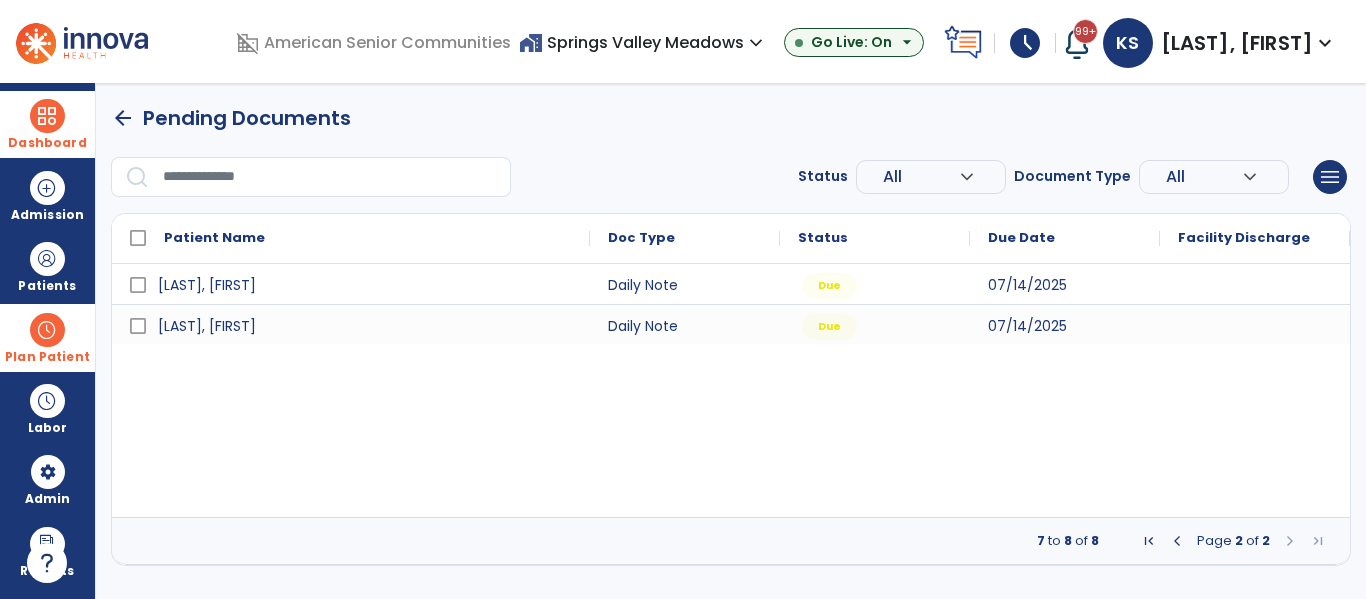 click at bounding box center (1177, 541) 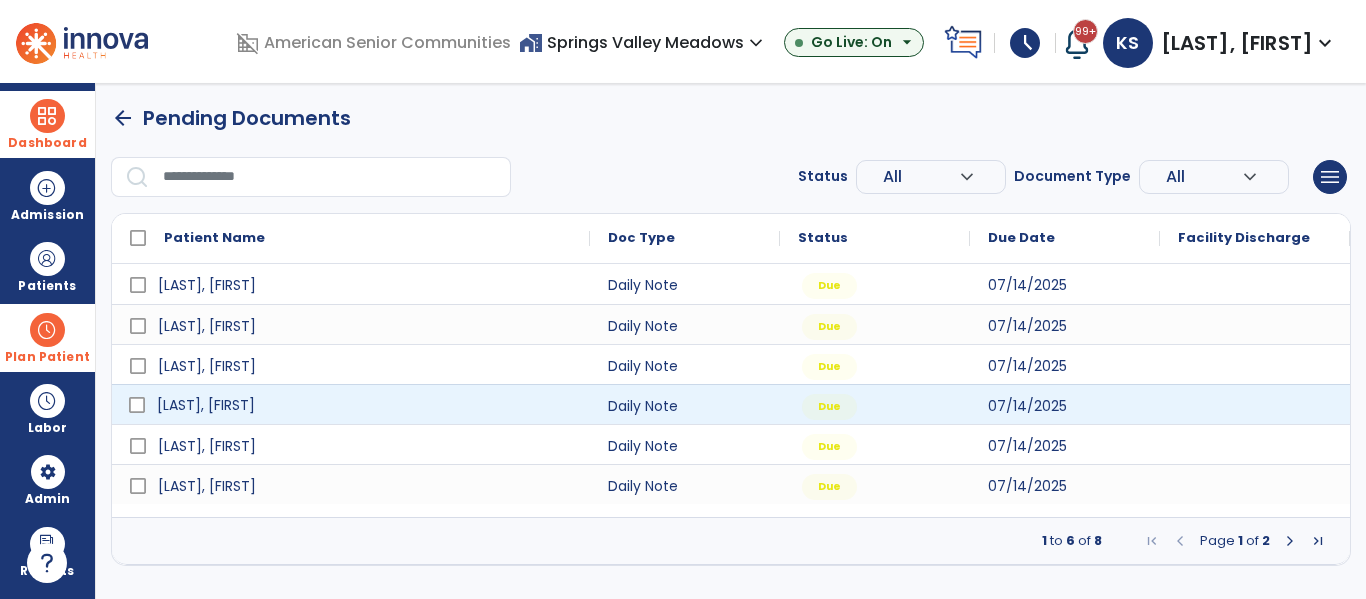 click on "[LAST], [FIRST]" at bounding box center (206, 405) 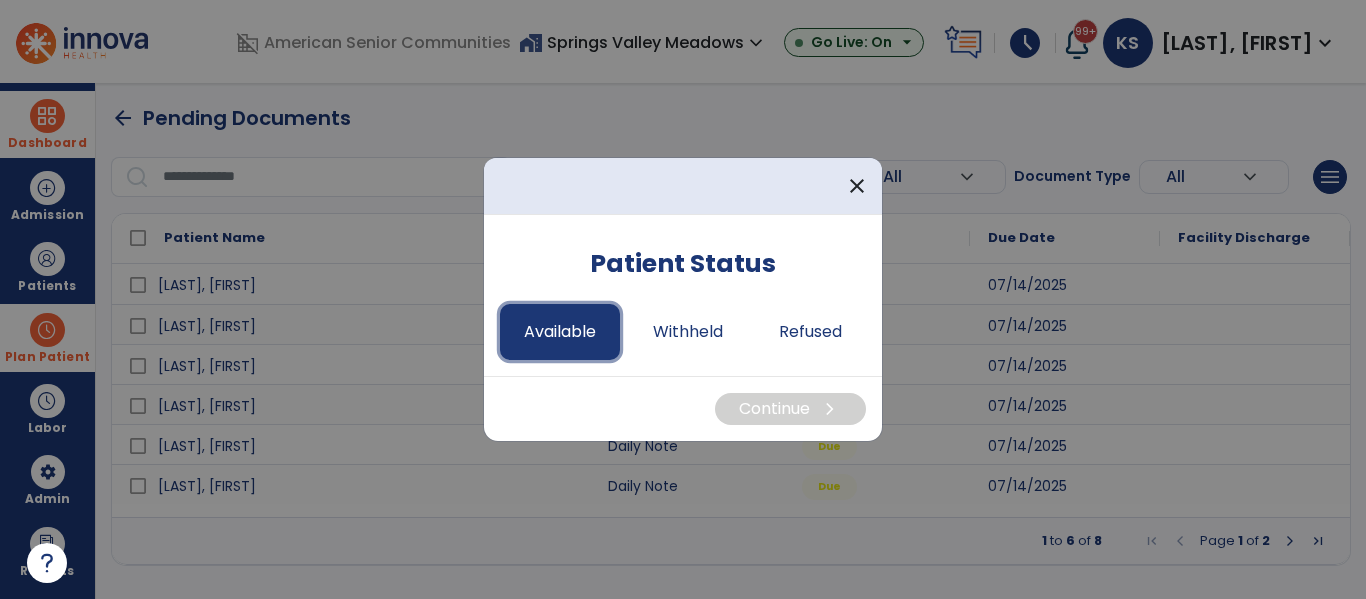 click on "Available" at bounding box center [560, 332] 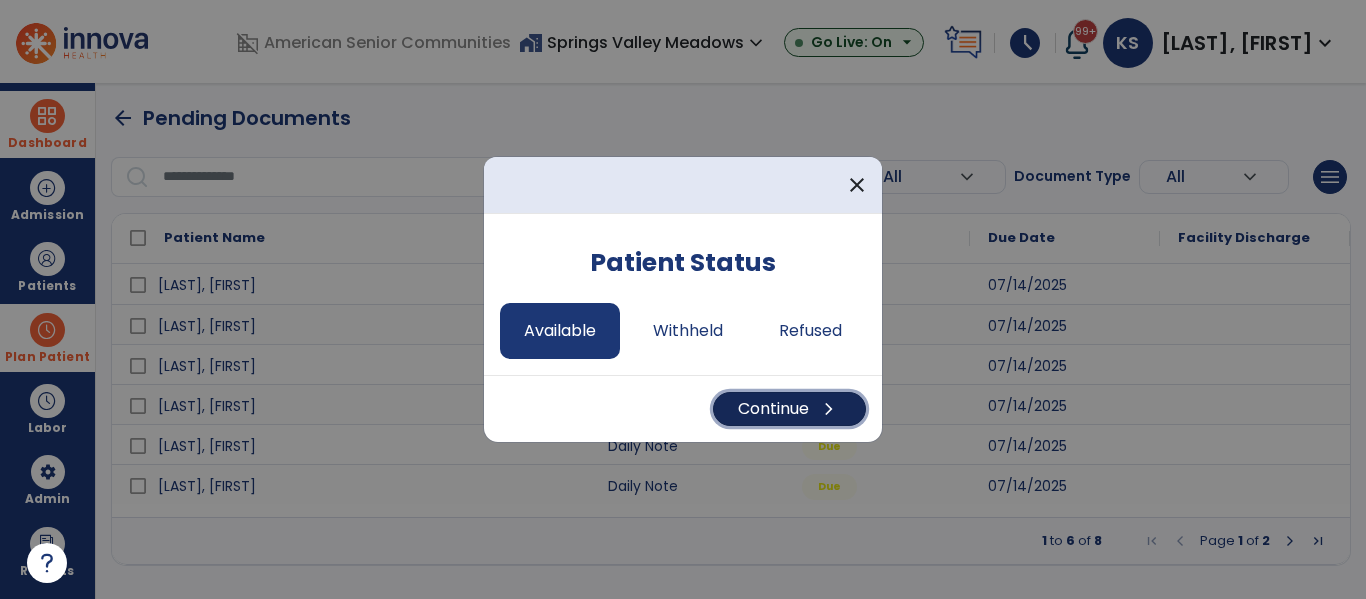 click on "Continue   chevron_right" at bounding box center (789, 409) 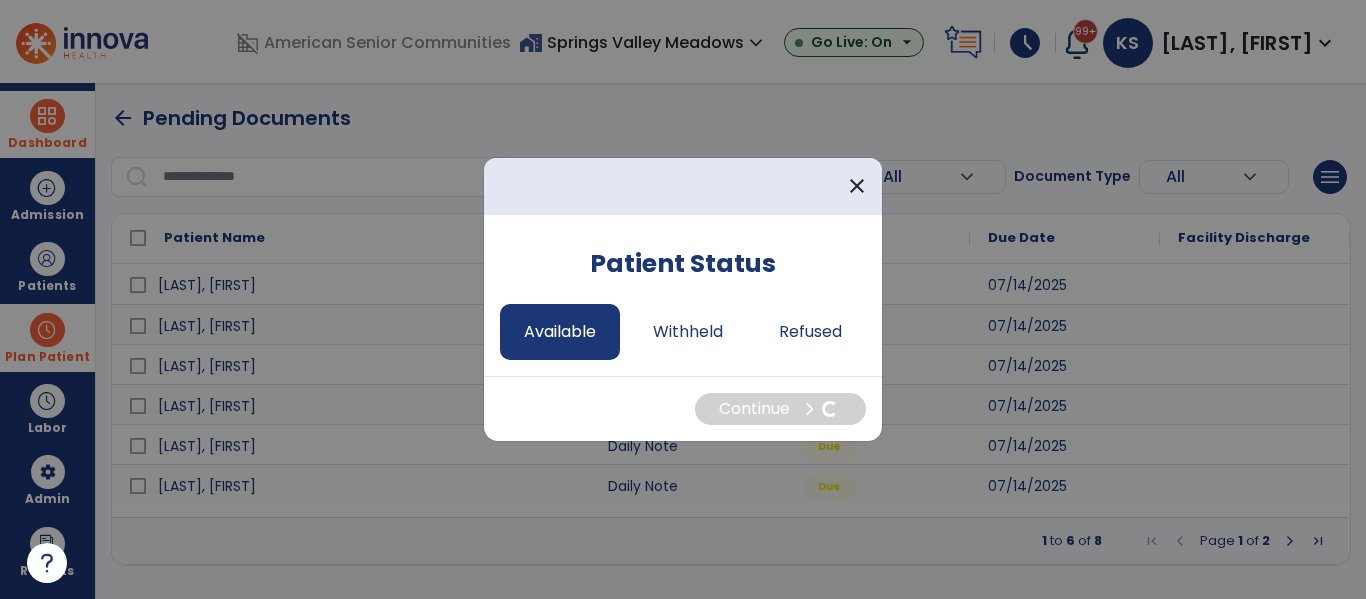 select on "*" 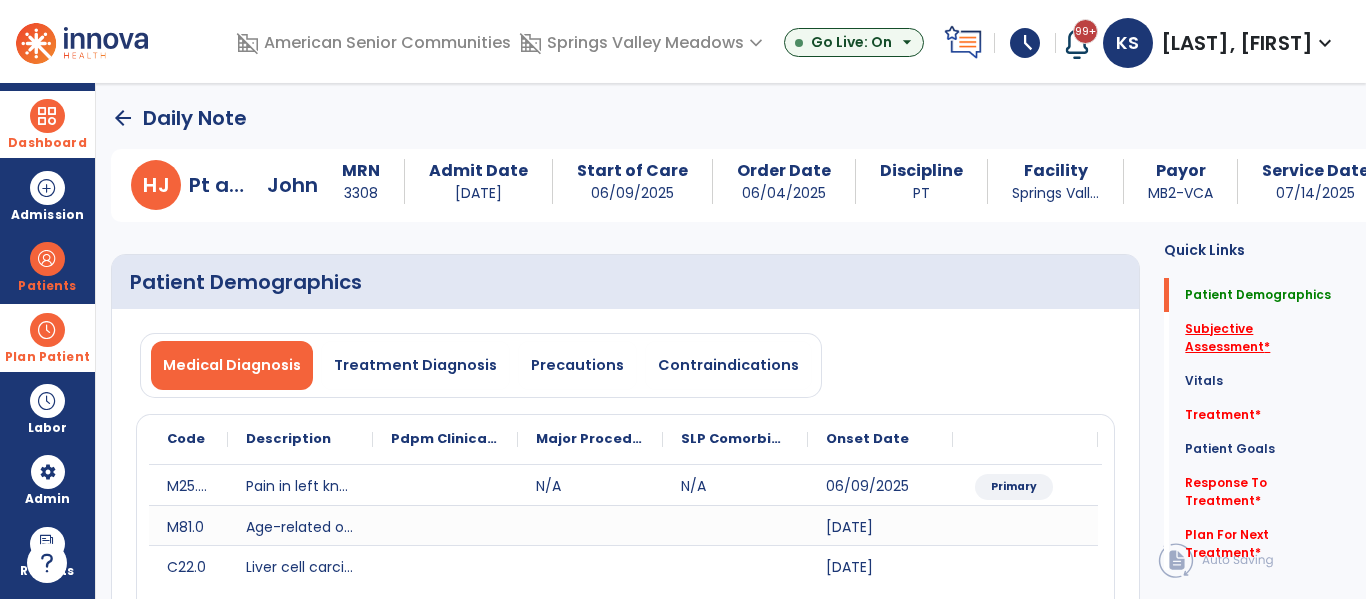 click on "Subjective Assessment   *" 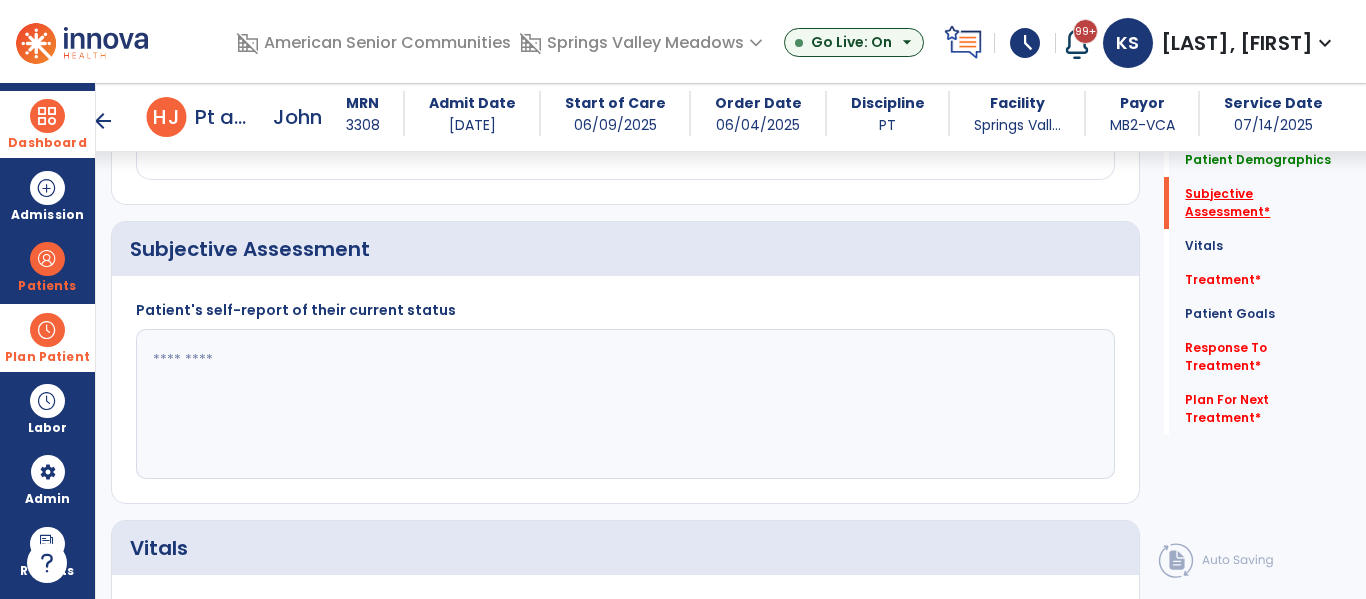 scroll, scrollTop: 457, scrollLeft: 0, axis: vertical 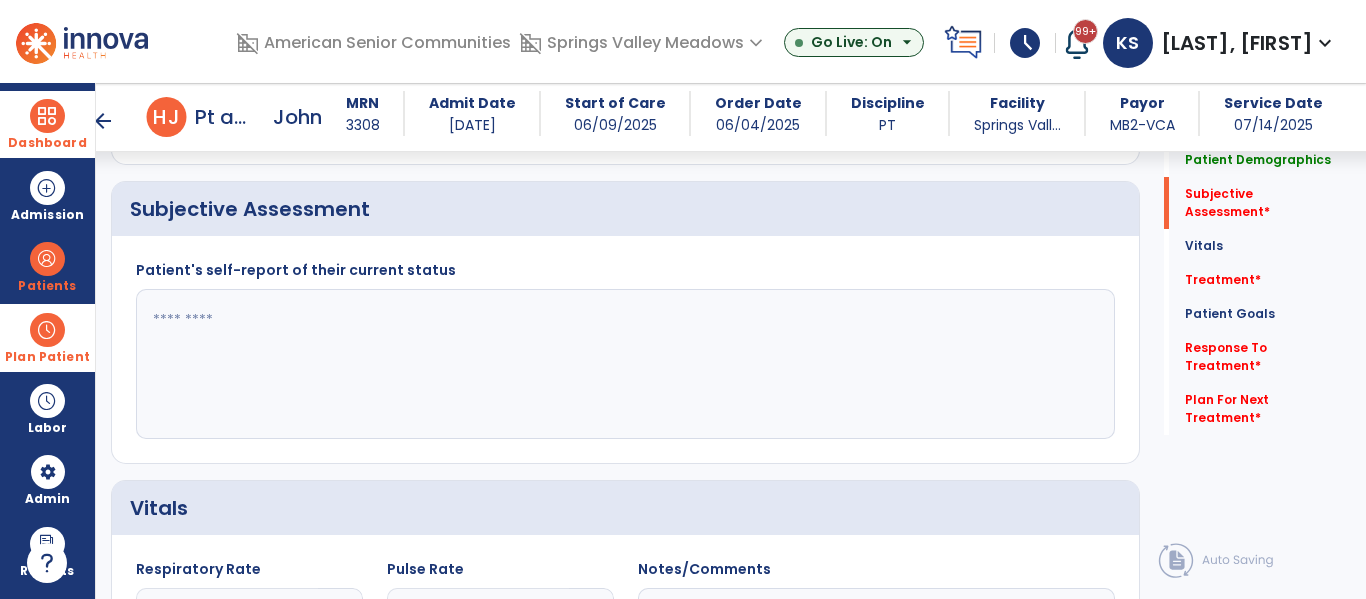 click 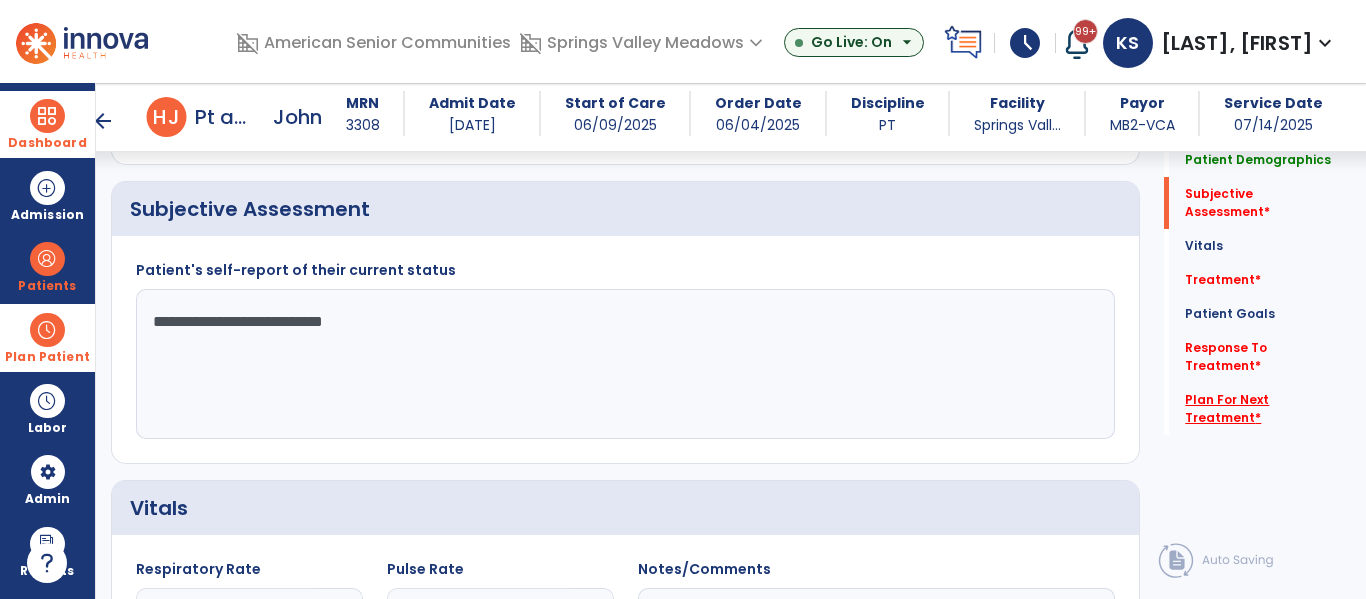 type on "**********" 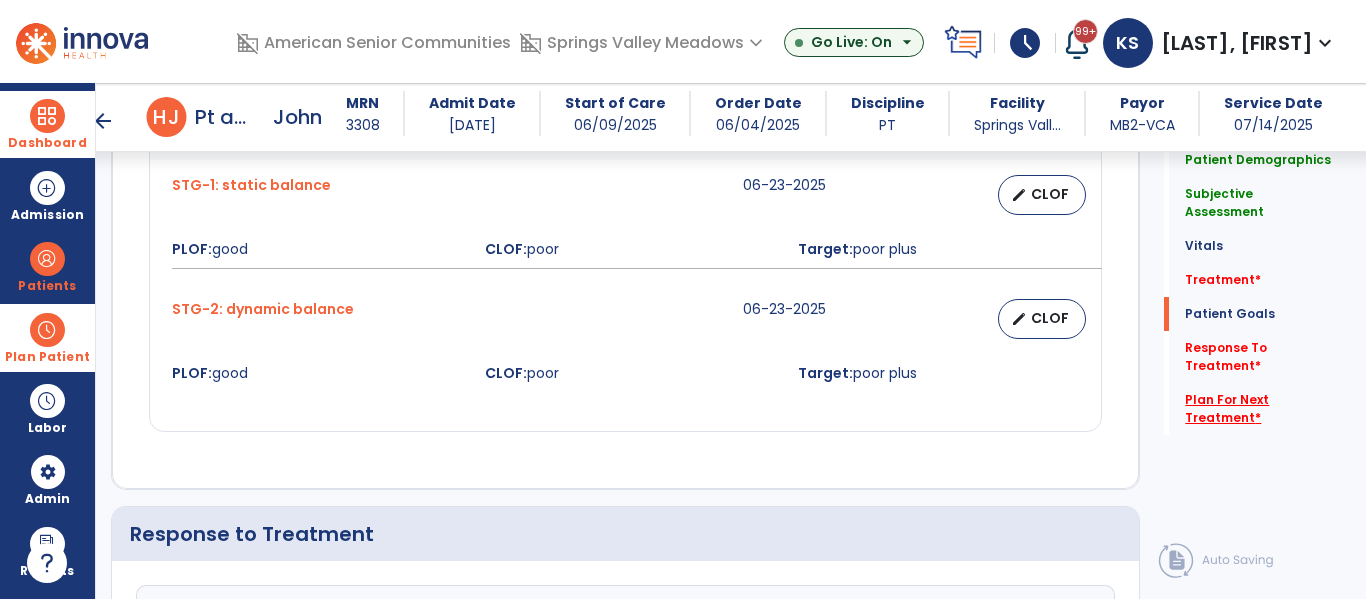 scroll, scrollTop: 2584, scrollLeft: 0, axis: vertical 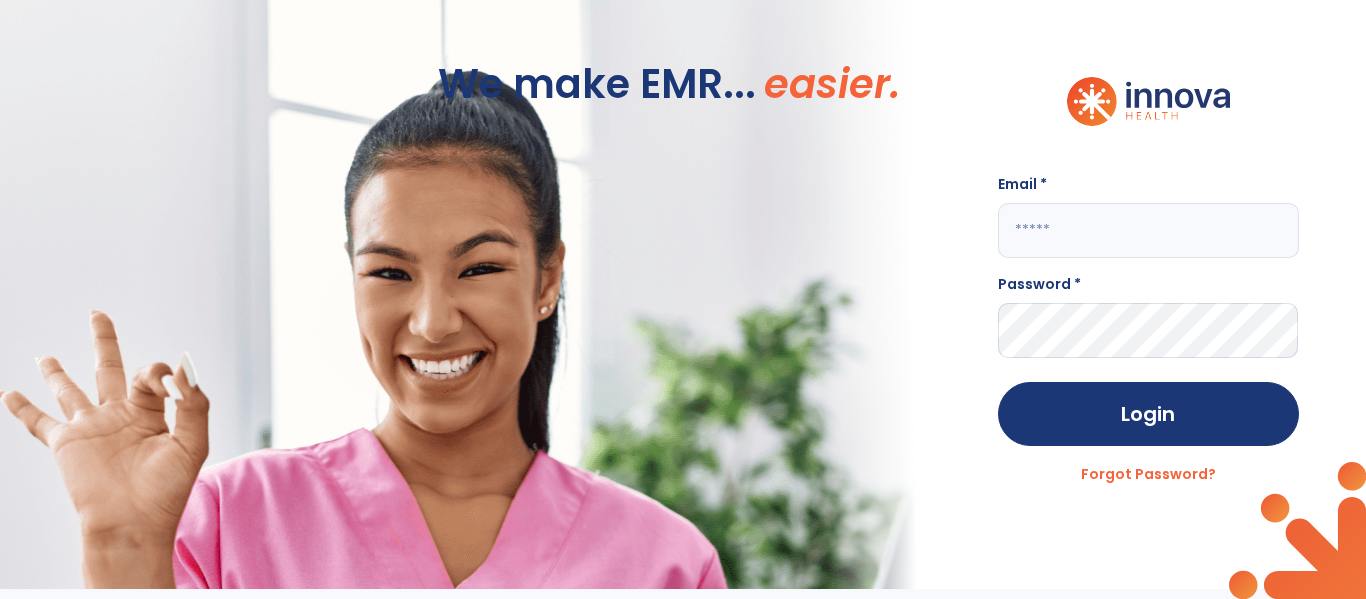 click 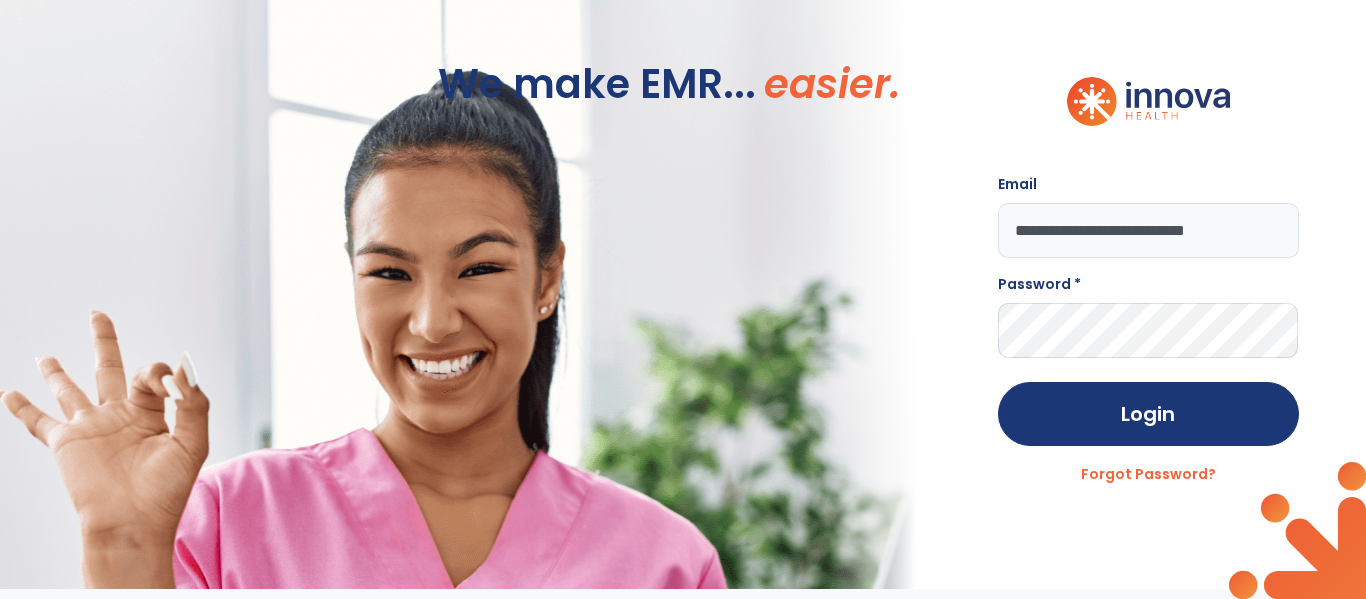 type on "**********" 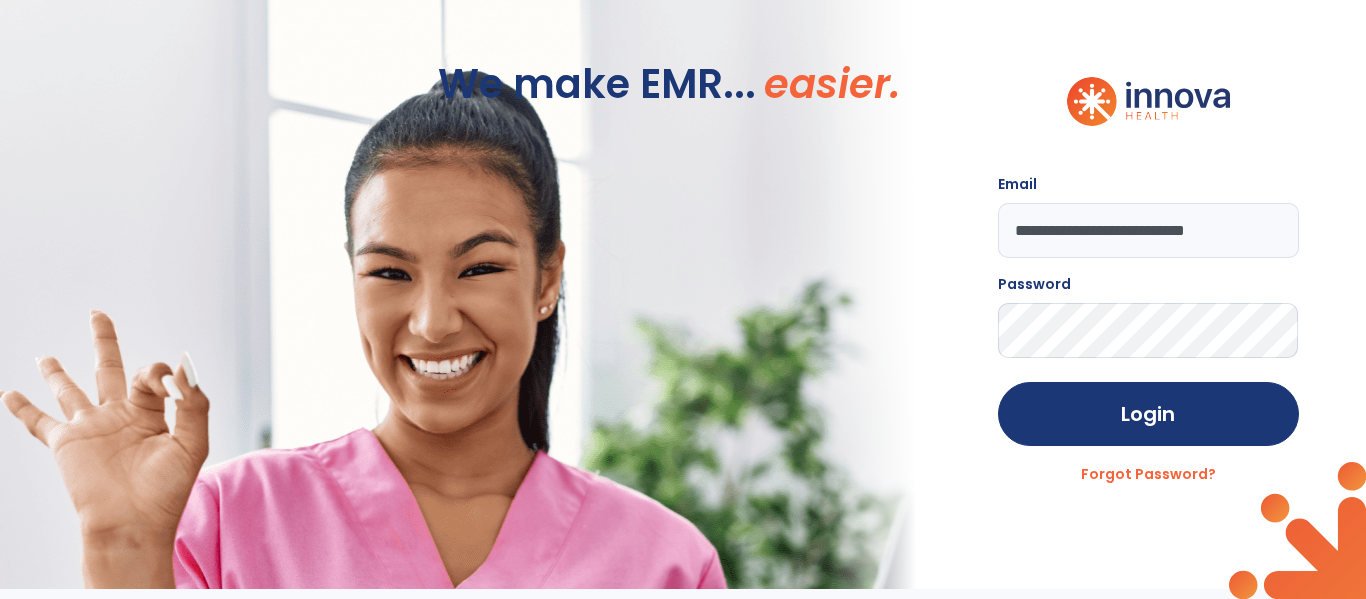 click on "Login" 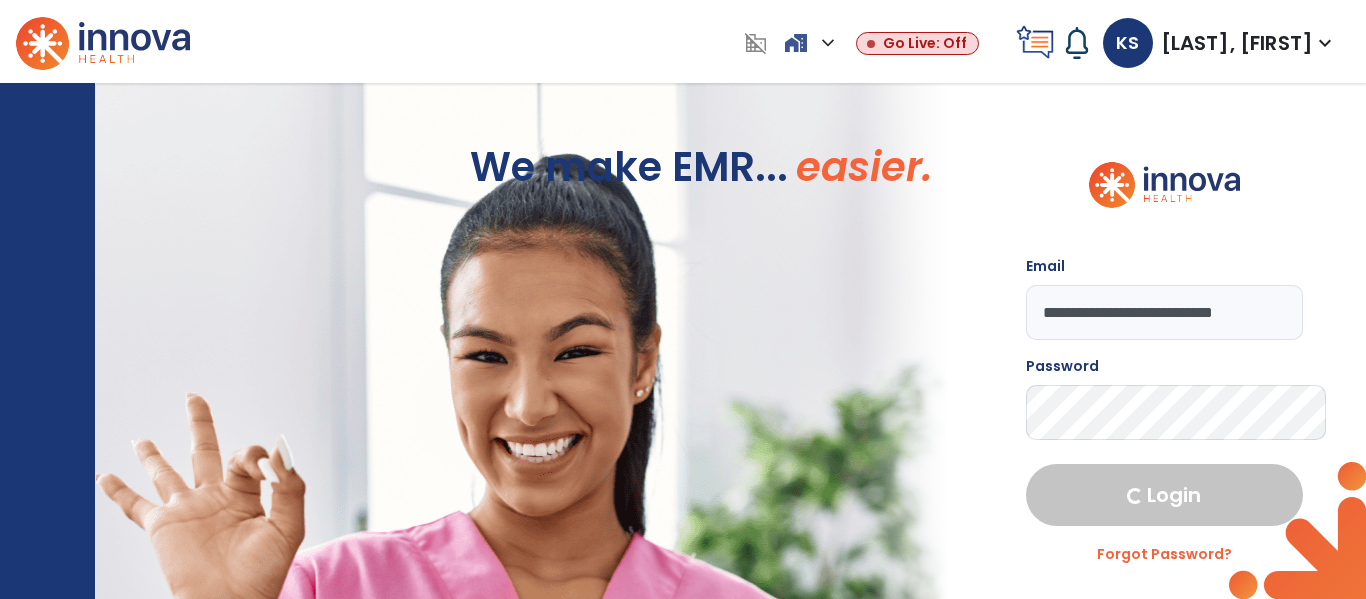 select on "***" 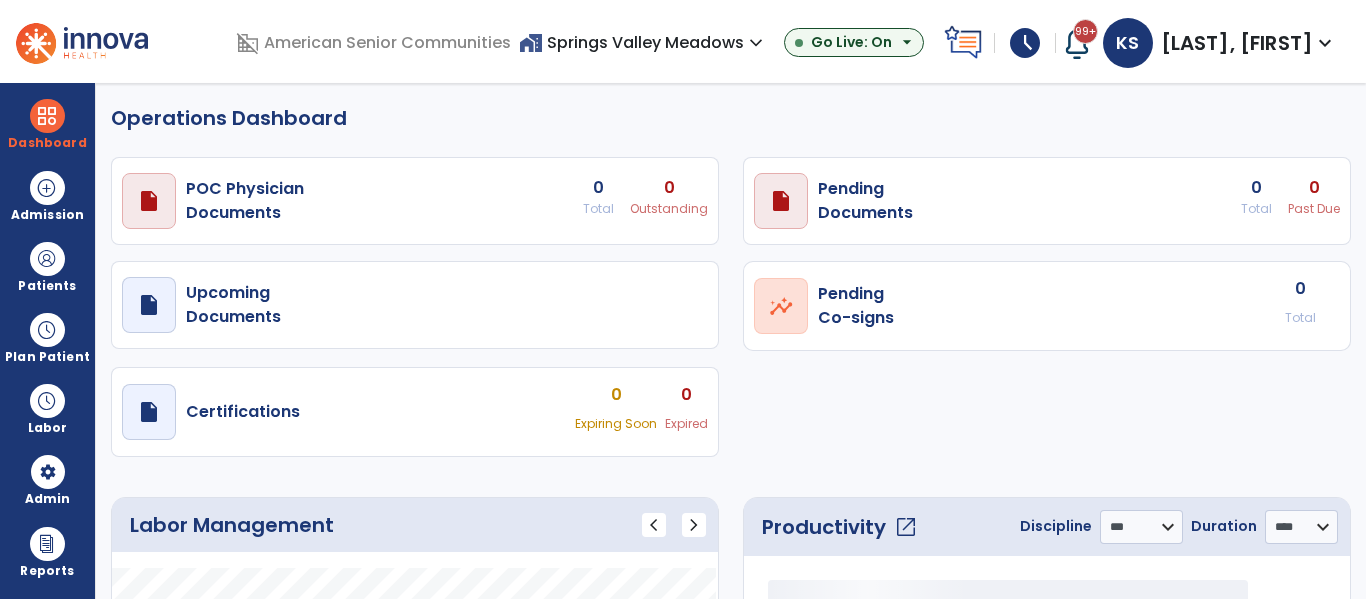 select on "***" 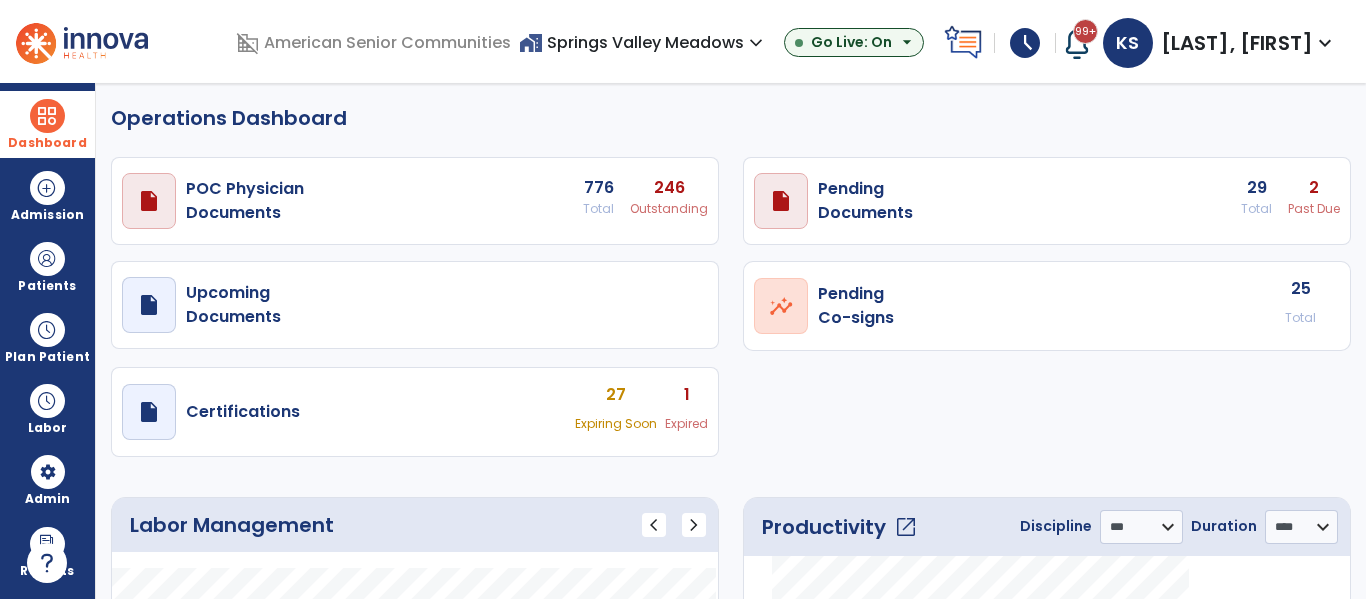click at bounding box center (47, 116) 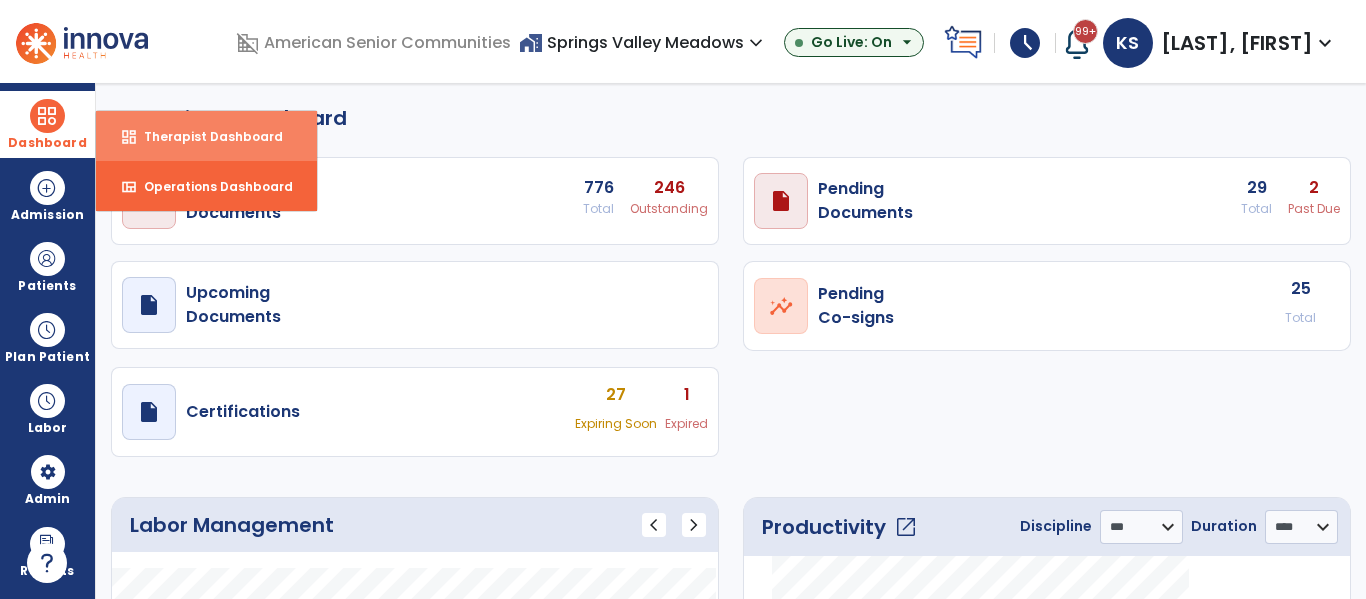 click on "dashboard  Therapist Dashboard" at bounding box center [206, 136] 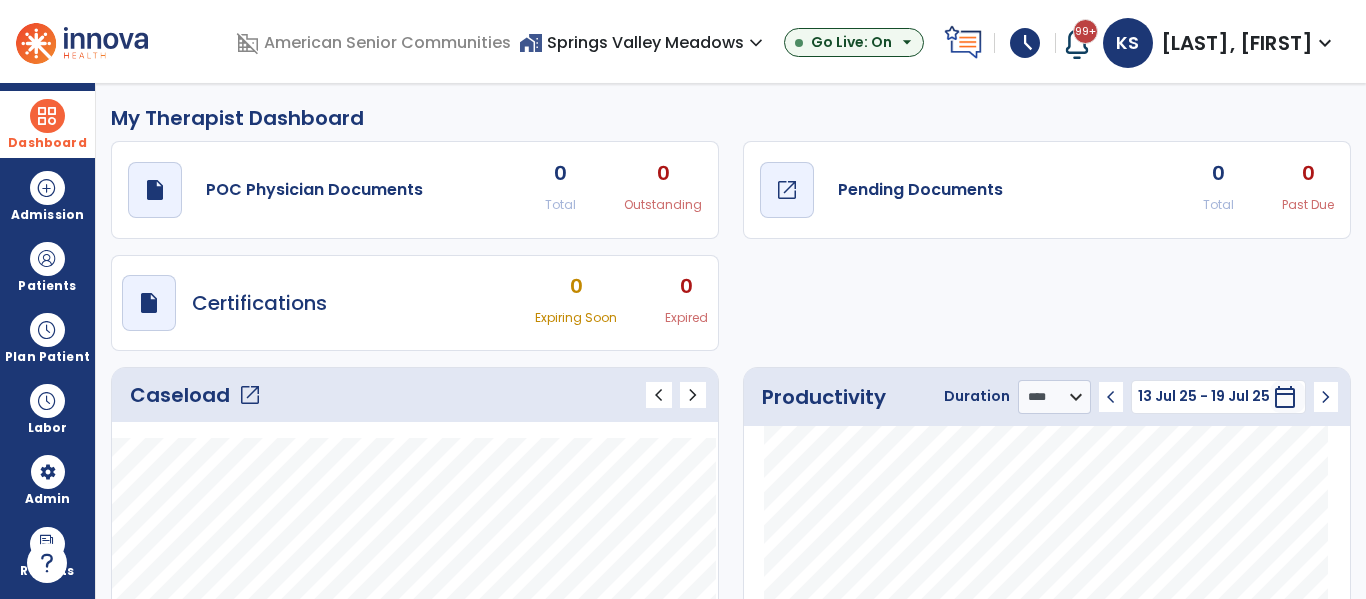 click on "Pending Documents" 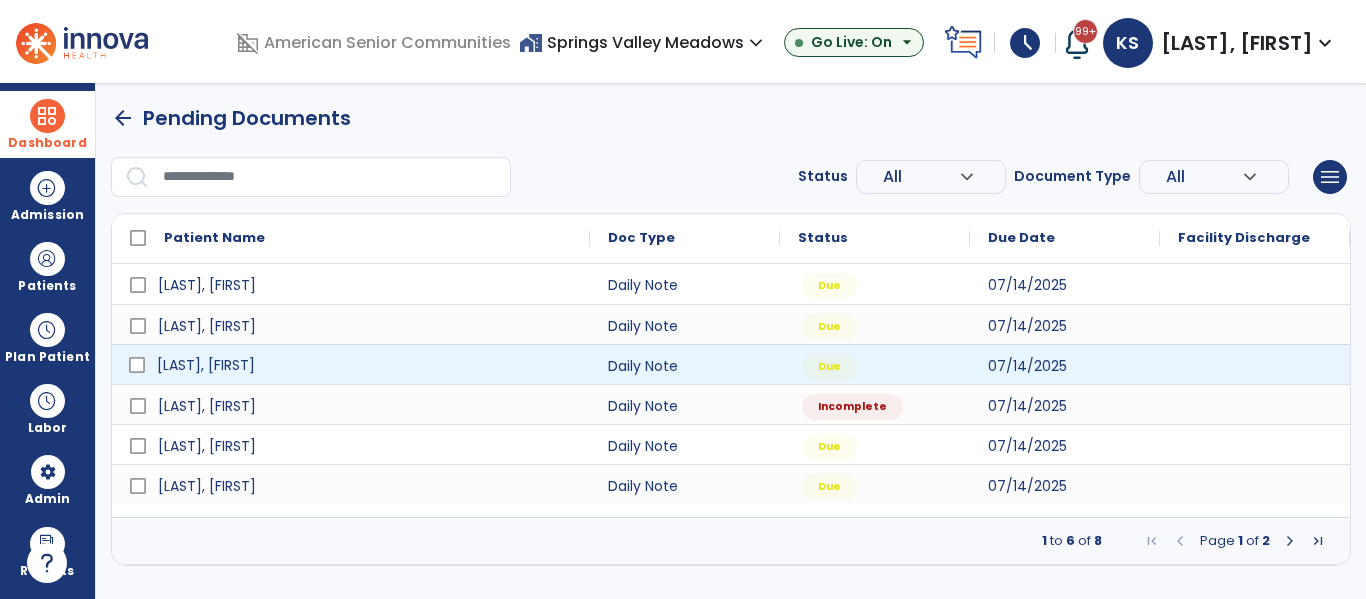 click on "[LAST], [FIRST]" at bounding box center (365, 365) 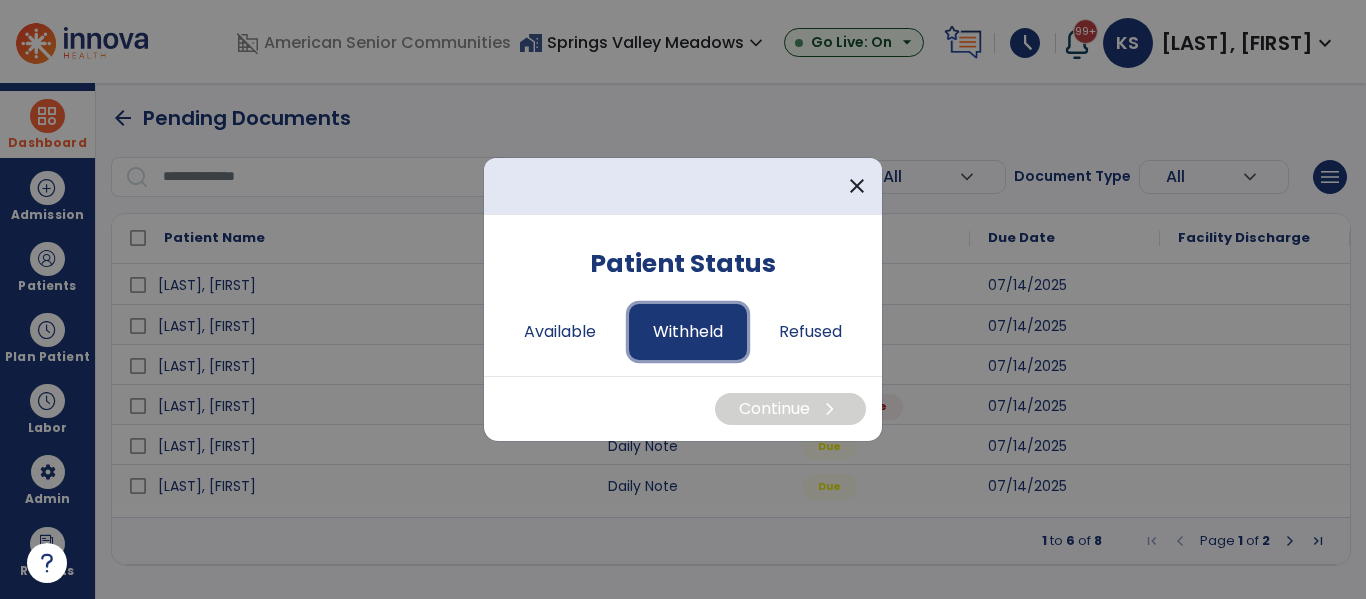 click on "Withheld" at bounding box center (688, 332) 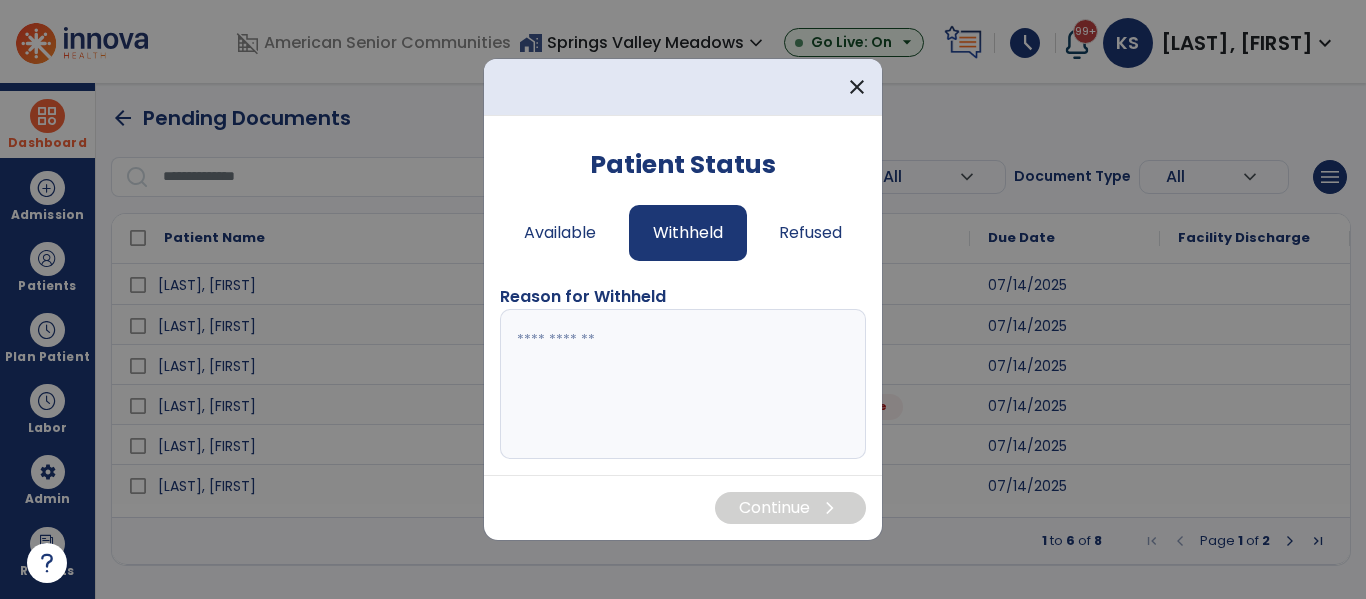 click at bounding box center (683, 384) 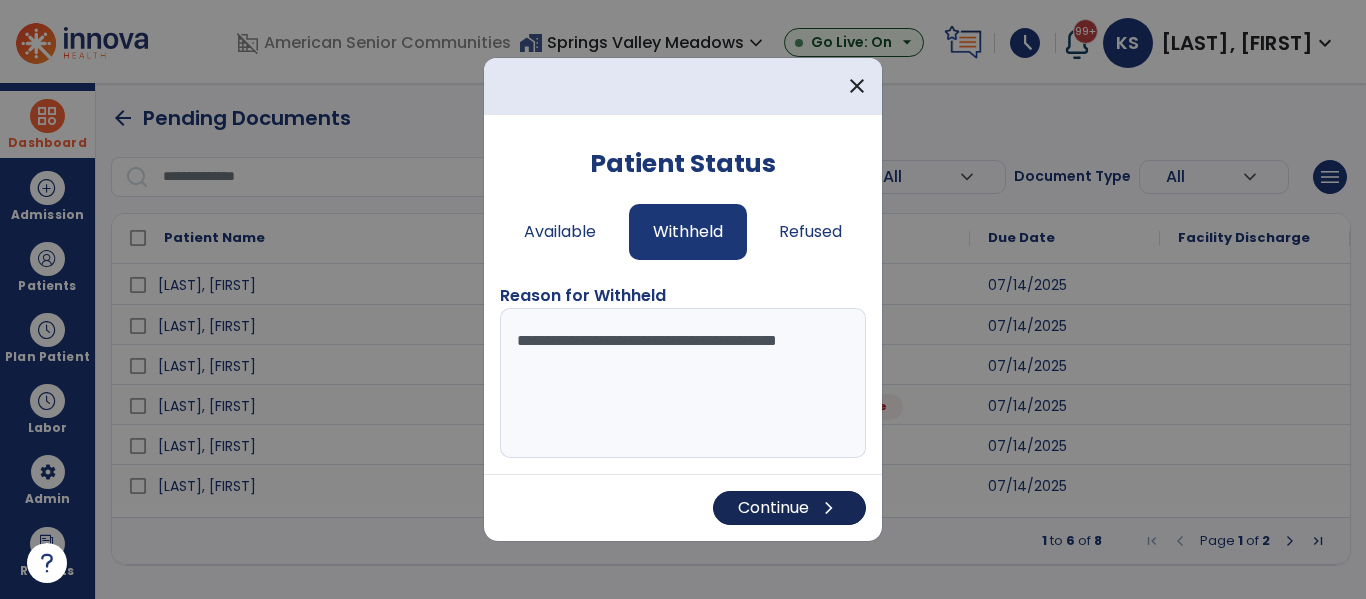 type on "**********" 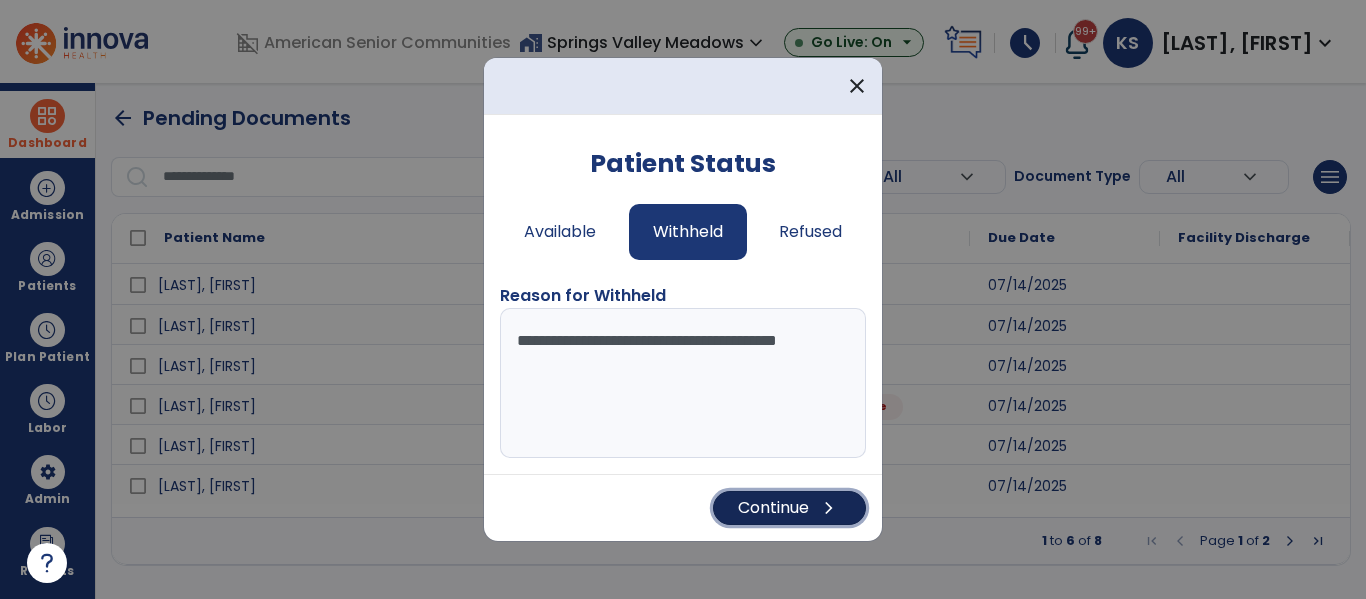 click on "Continue   chevron_right" at bounding box center [789, 508] 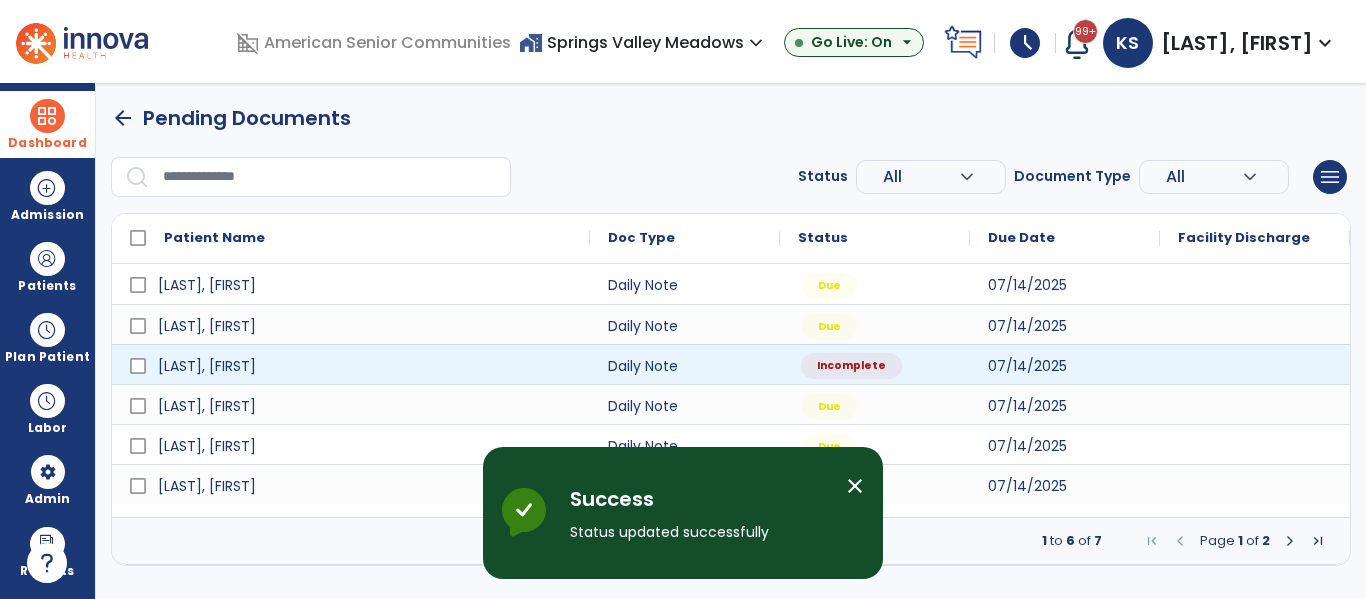 click on "Incomplete" at bounding box center [851, 366] 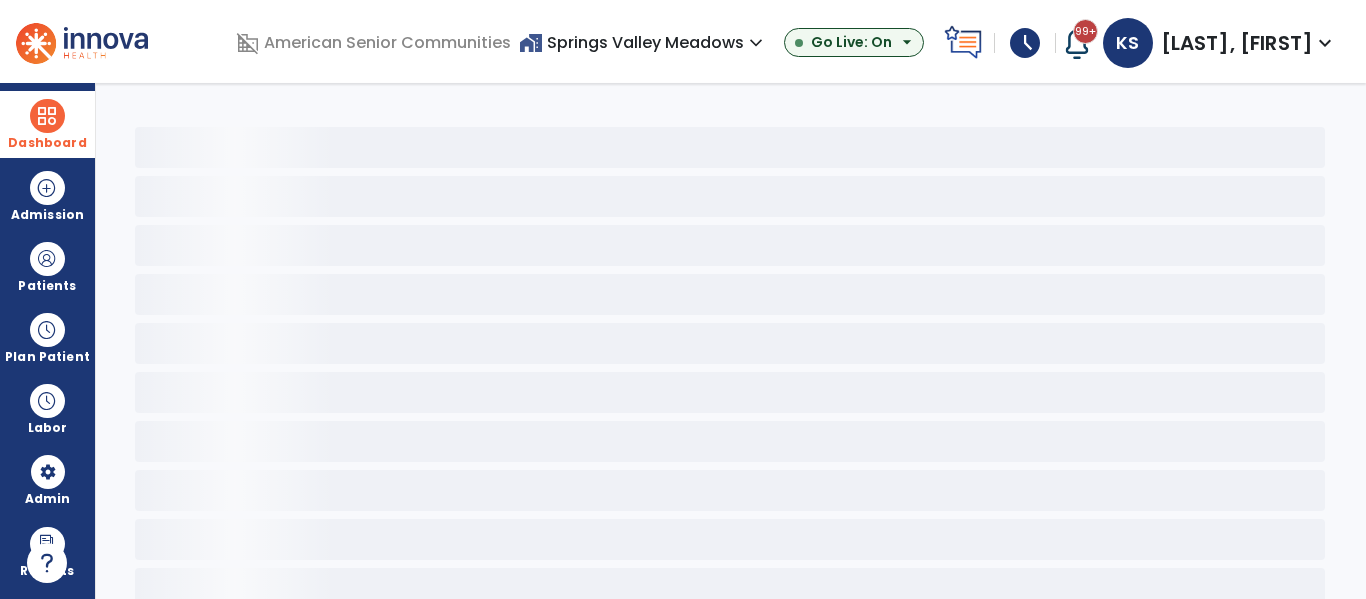 select on "*" 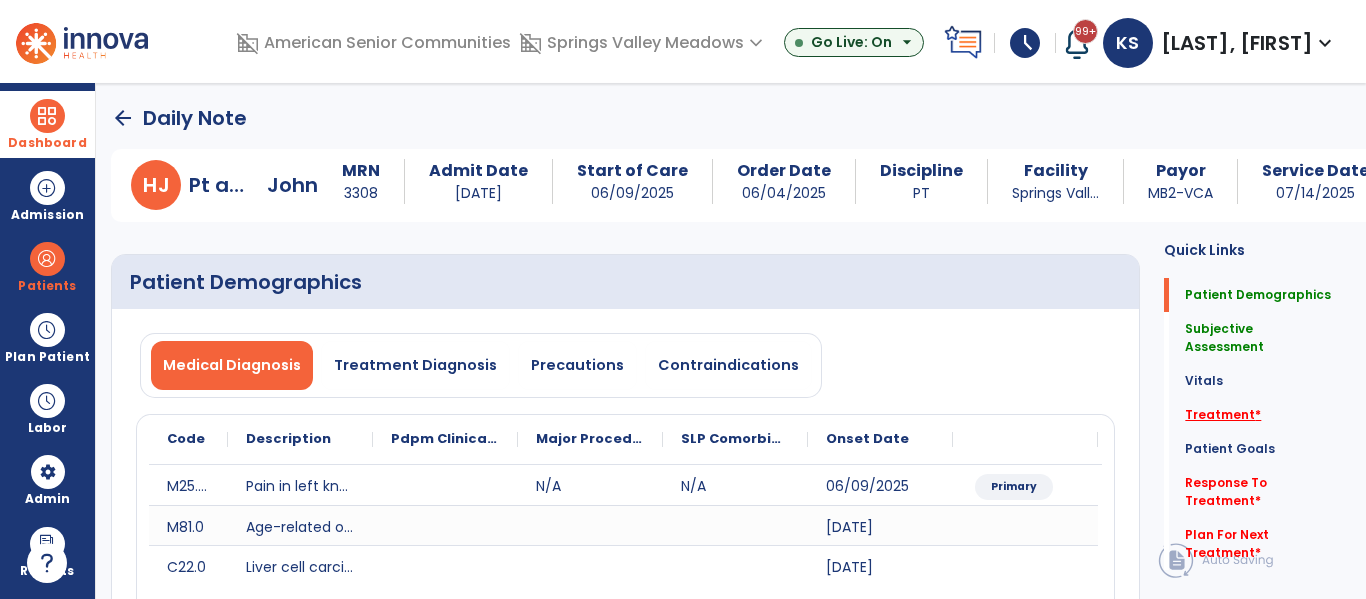 click on "Treatment   *" 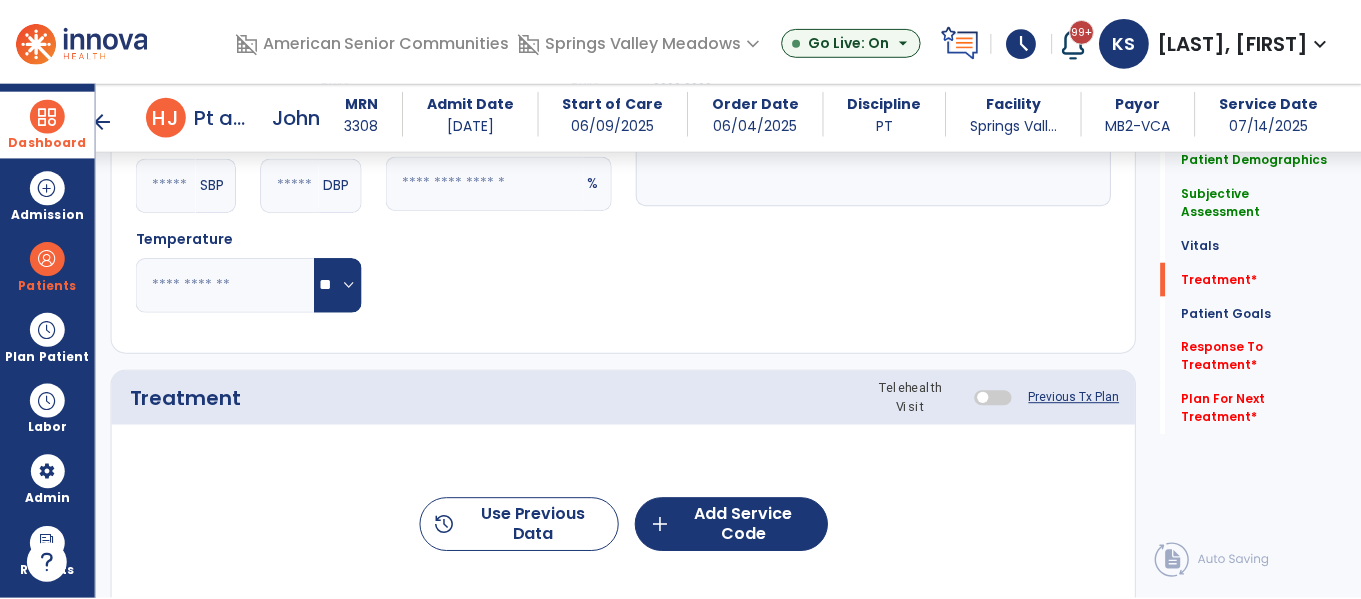 scroll, scrollTop: 1165, scrollLeft: 0, axis: vertical 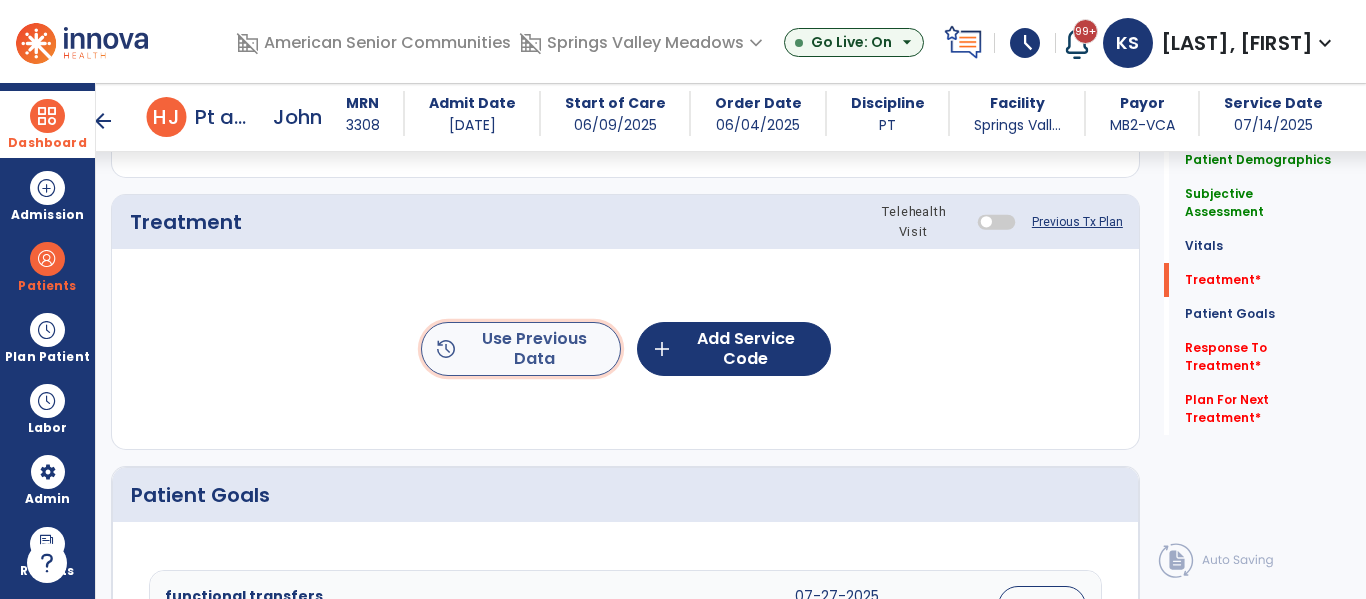 click on "history  Use Previous Data" 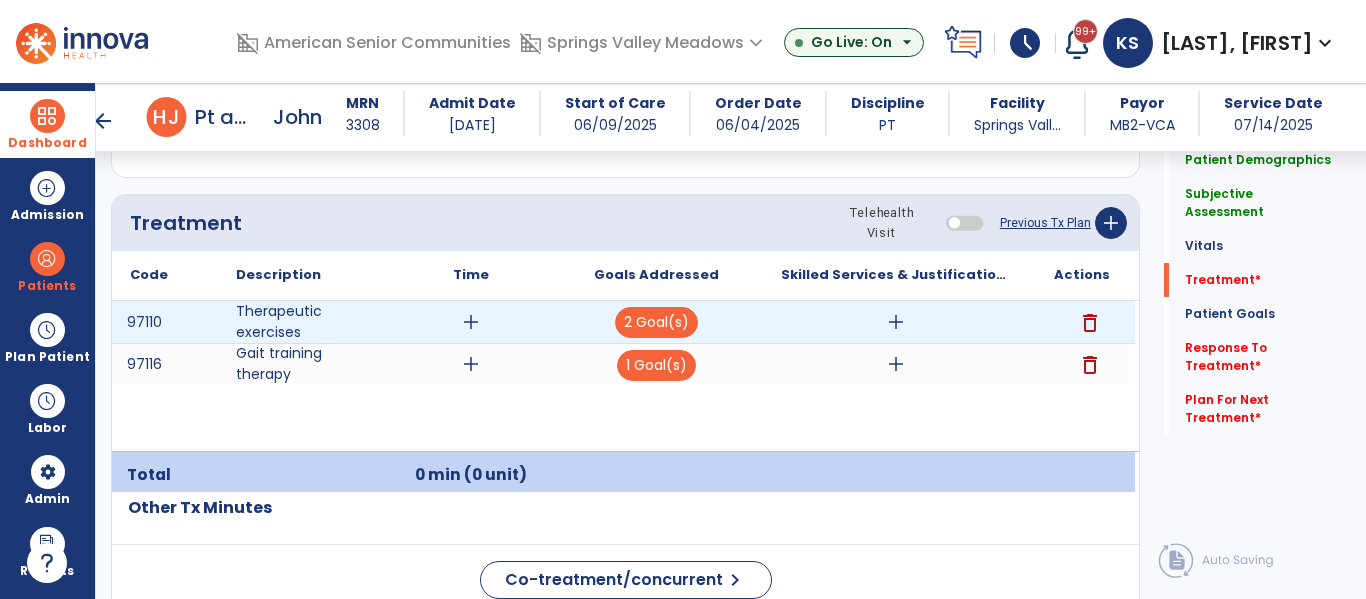 click on "add" at bounding box center (471, 322) 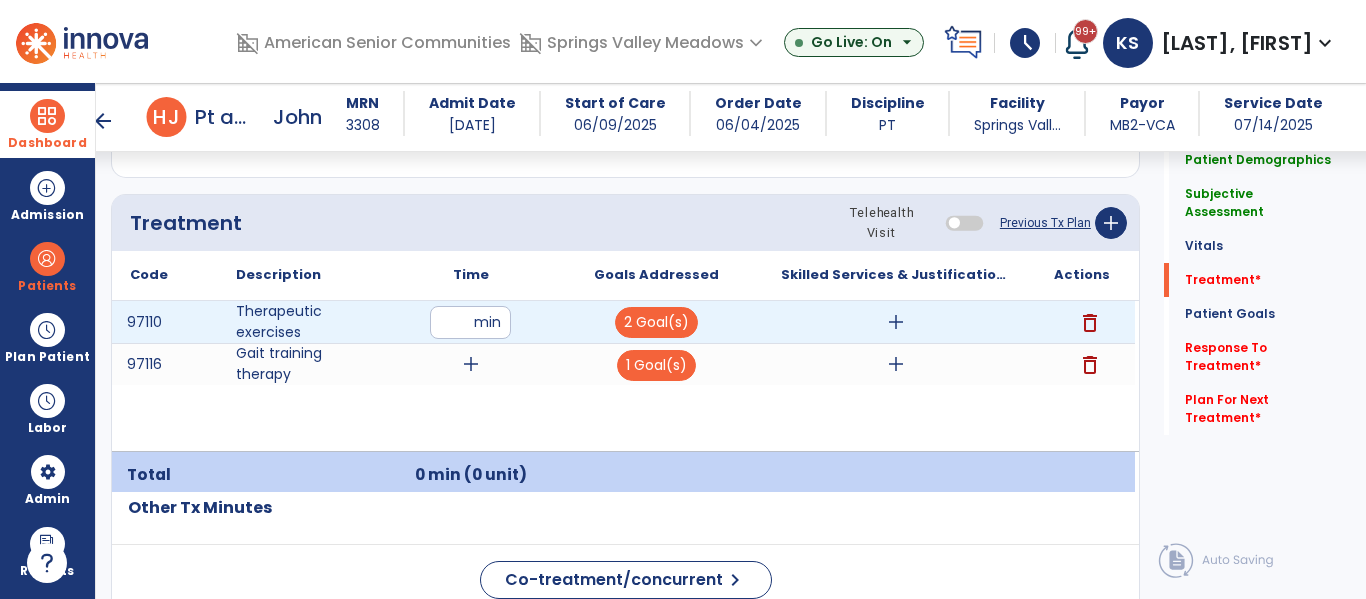 type on "**" 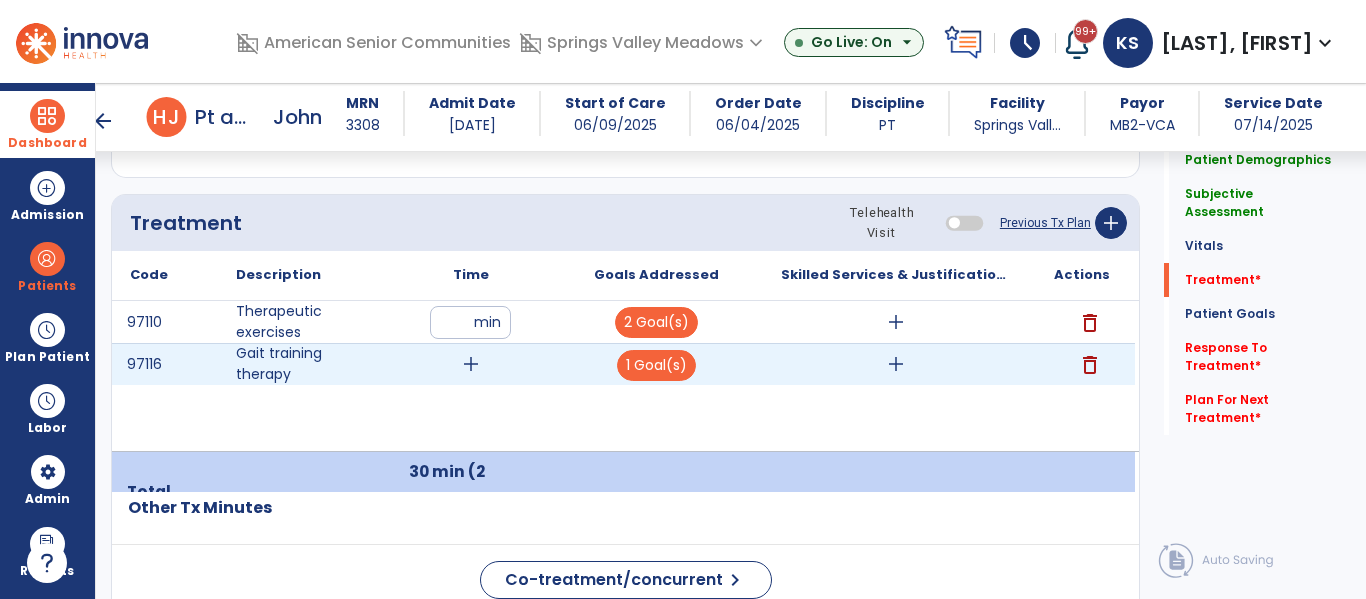 click on "add" at bounding box center [471, 364] 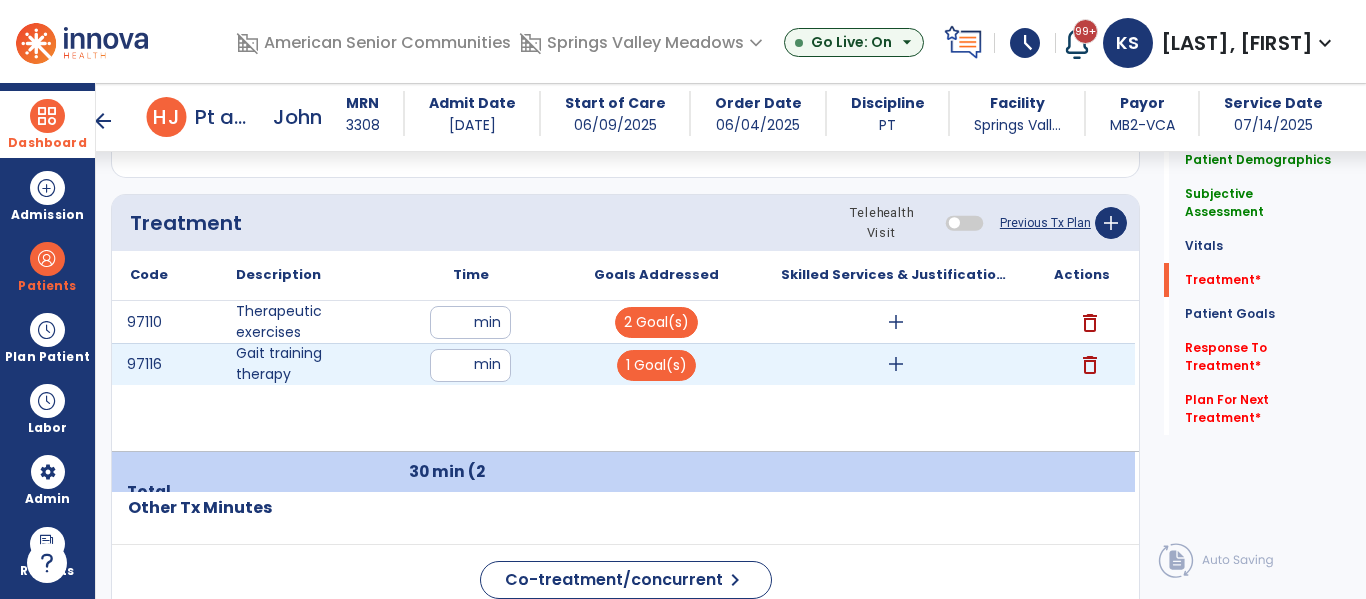 type on "**" 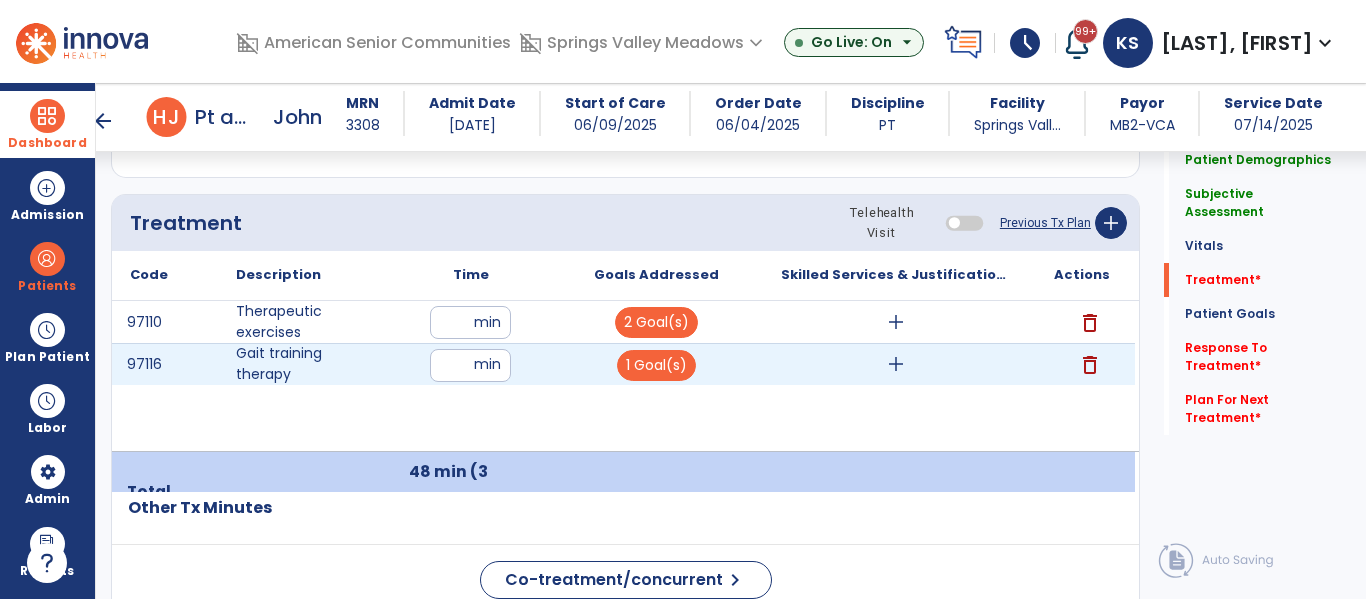 click on "add" at bounding box center [896, 364] 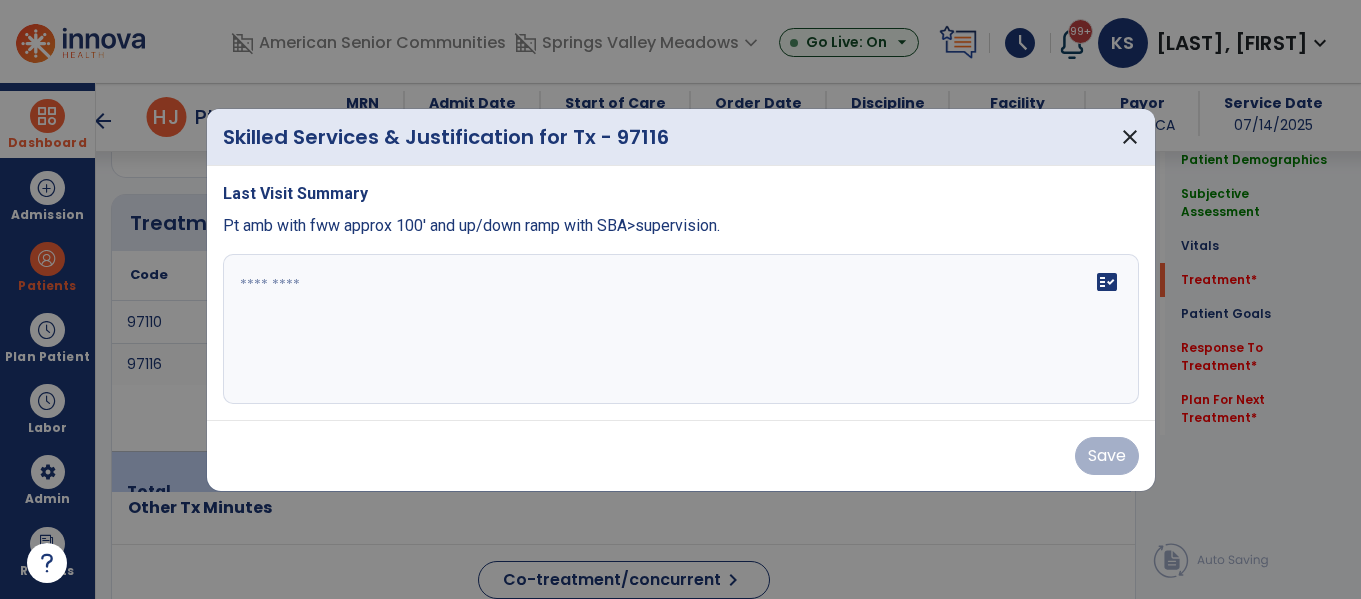 scroll, scrollTop: 1165, scrollLeft: 0, axis: vertical 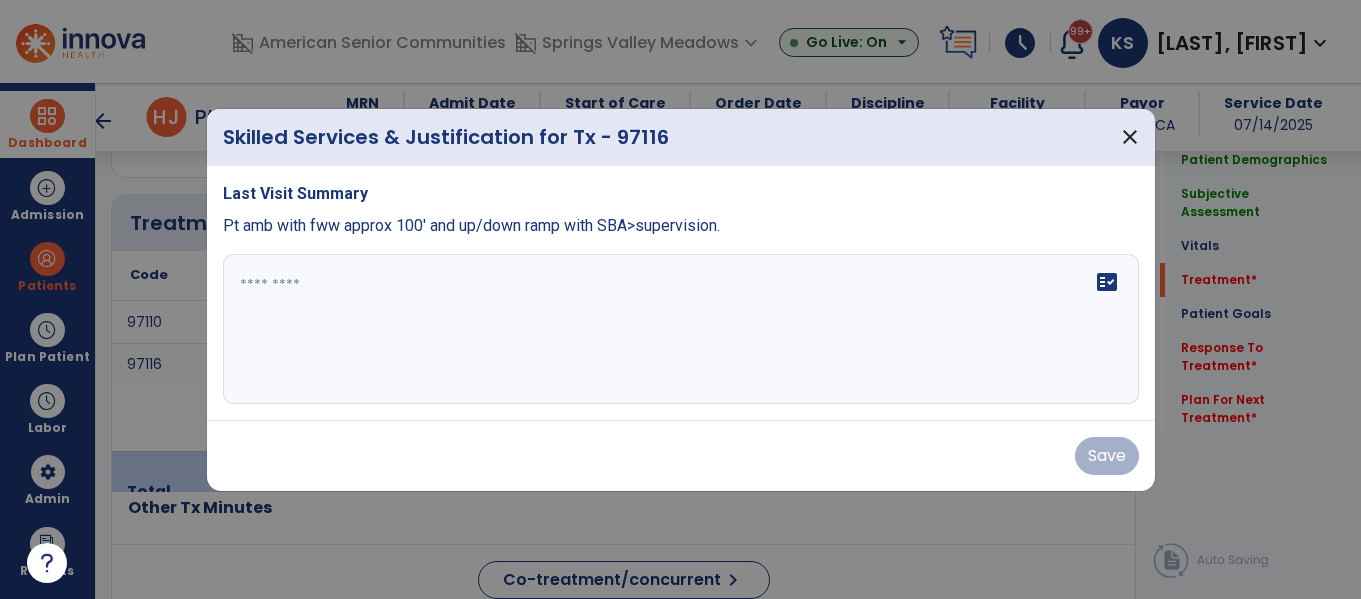 click on "fact_check" at bounding box center (681, 329) 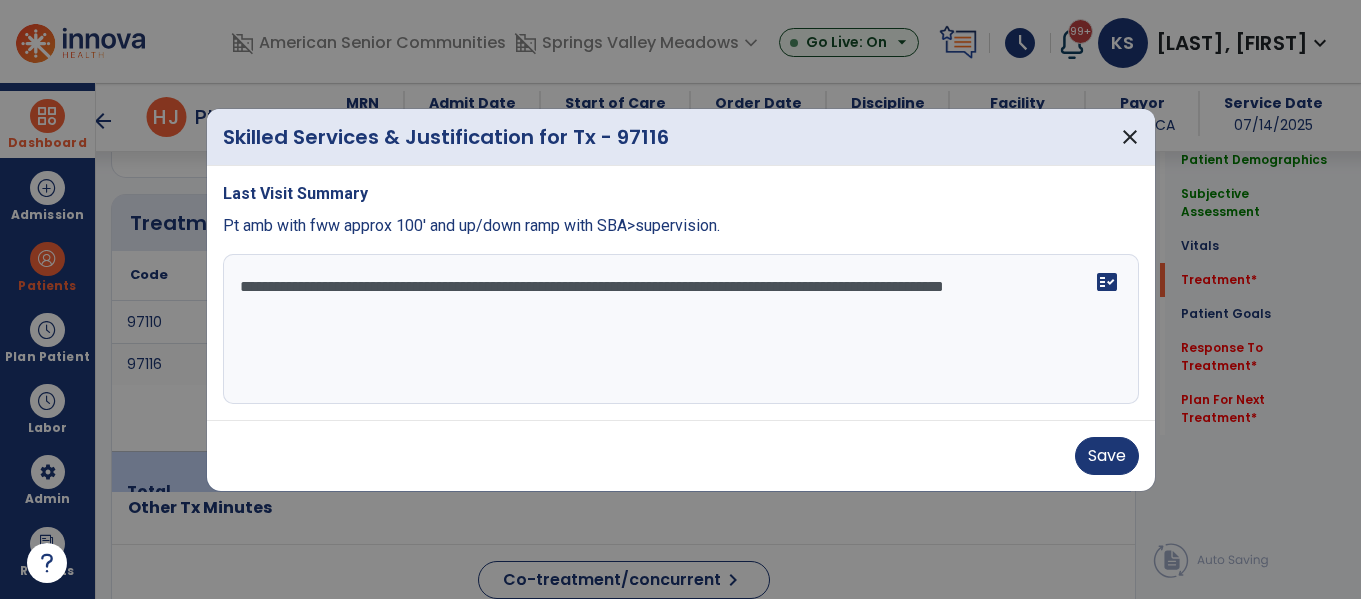 type on "**********" 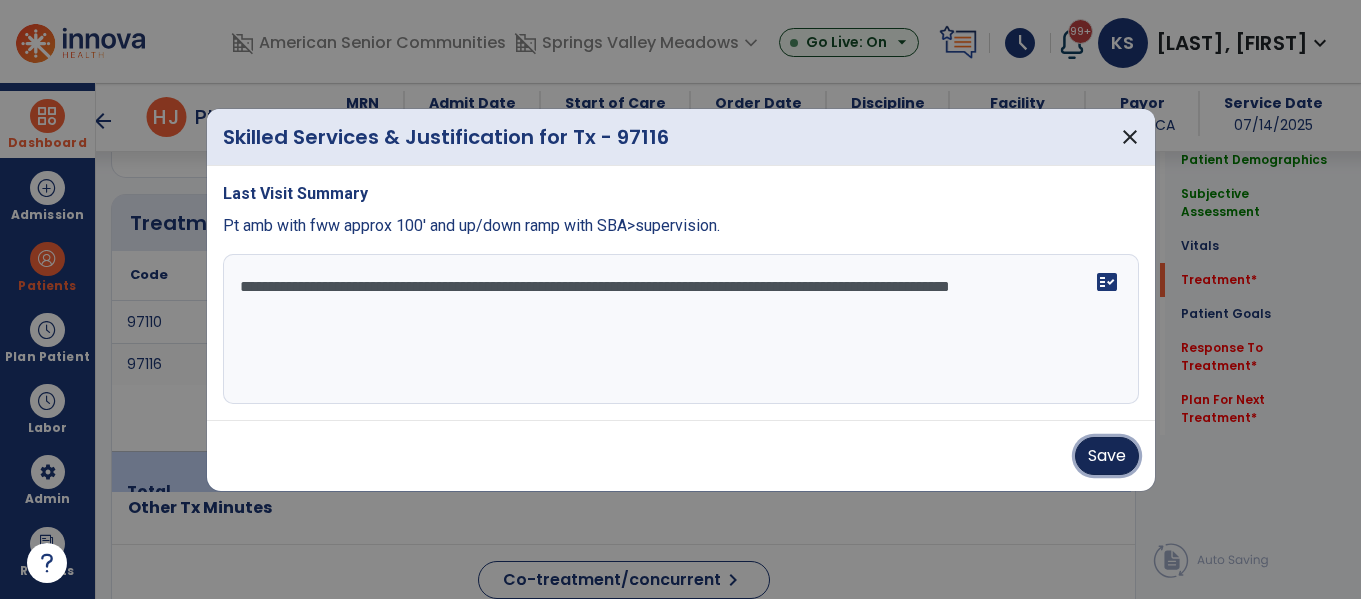 click on "Save" at bounding box center [1107, 456] 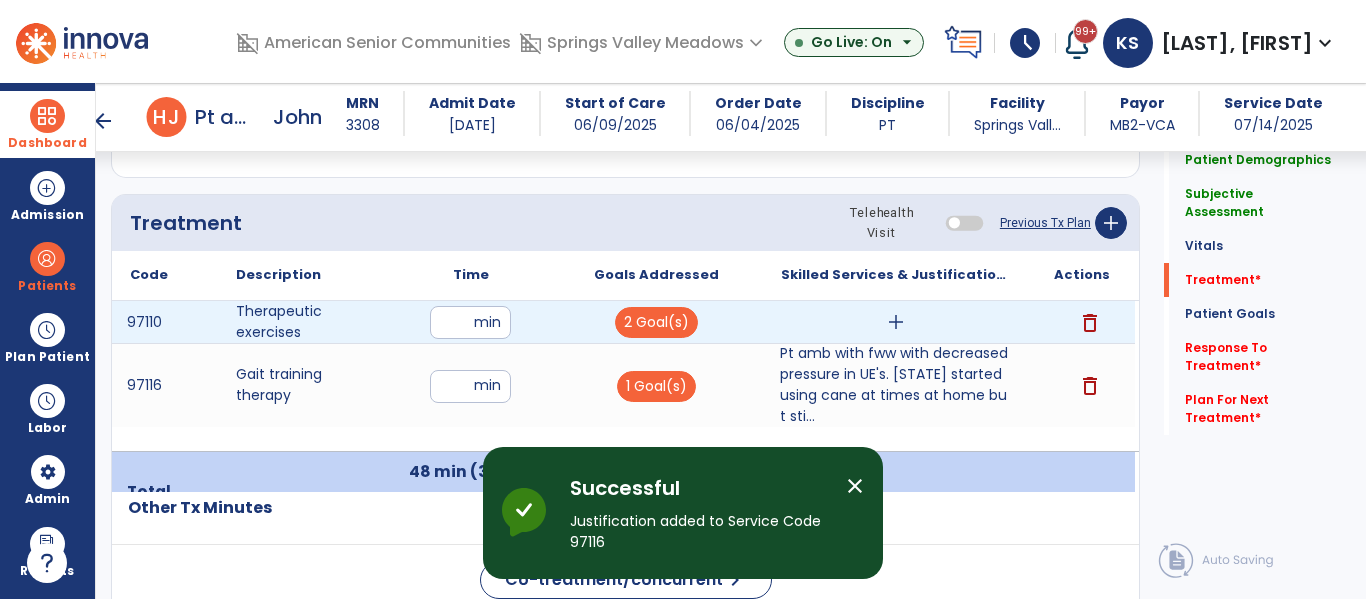 click on "add" at bounding box center [896, 322] 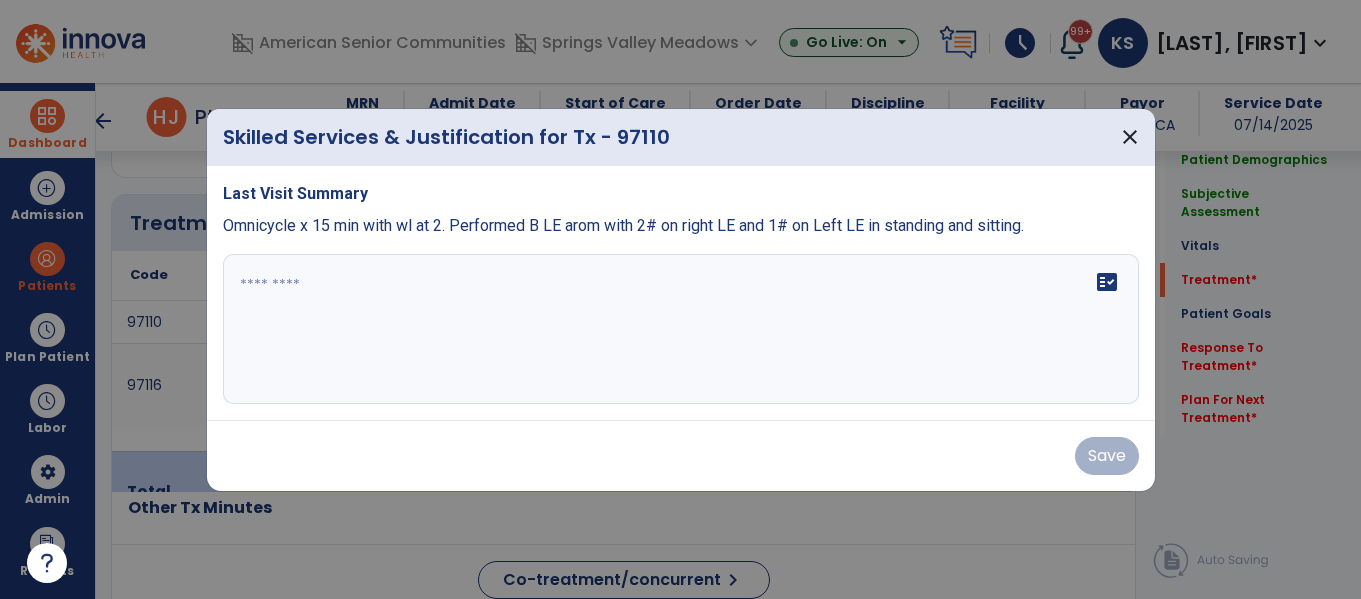 scroll, scrollTop: 1165, scrollLeft: 0, axis: vertical 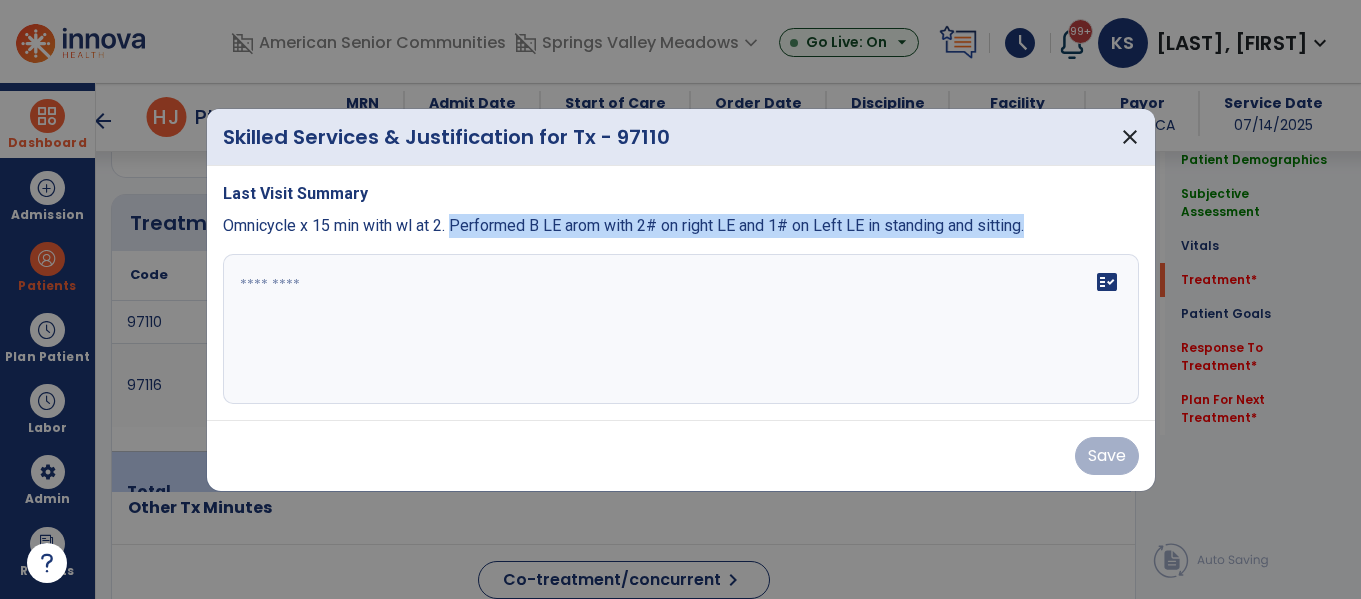 drag, startPoint x: 453, startPoint y: 223, endPoint x: 1065, endPoint y: 226, distance: 612.0073 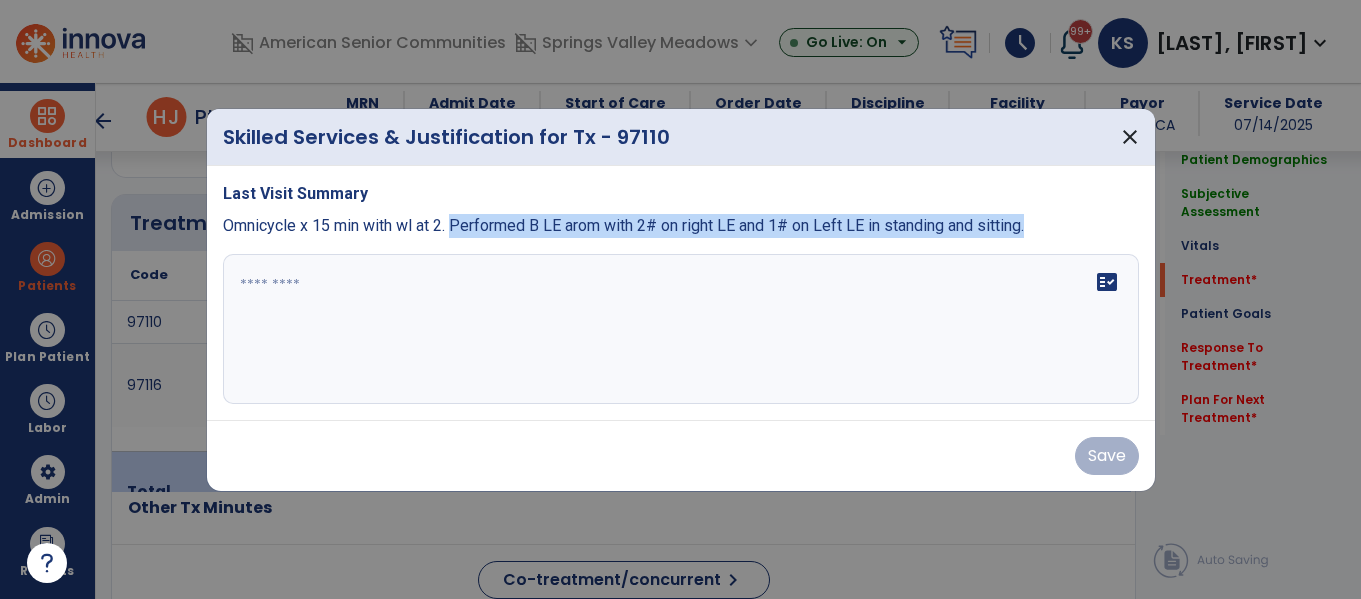 click on "Omnicycle x 15 min with wl at 2. Performed B LE arom with 2# on right LE and 1# on Left LE in  standing and sitting." at bounding box center [681, 226] 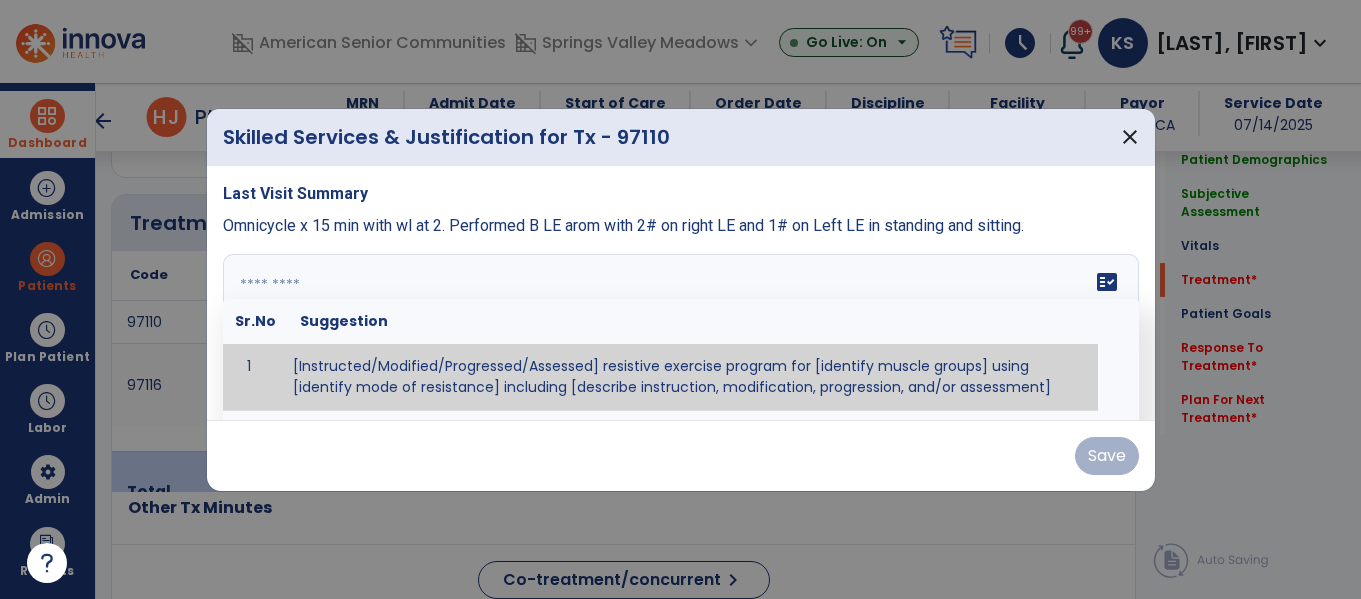 paste on "**********" 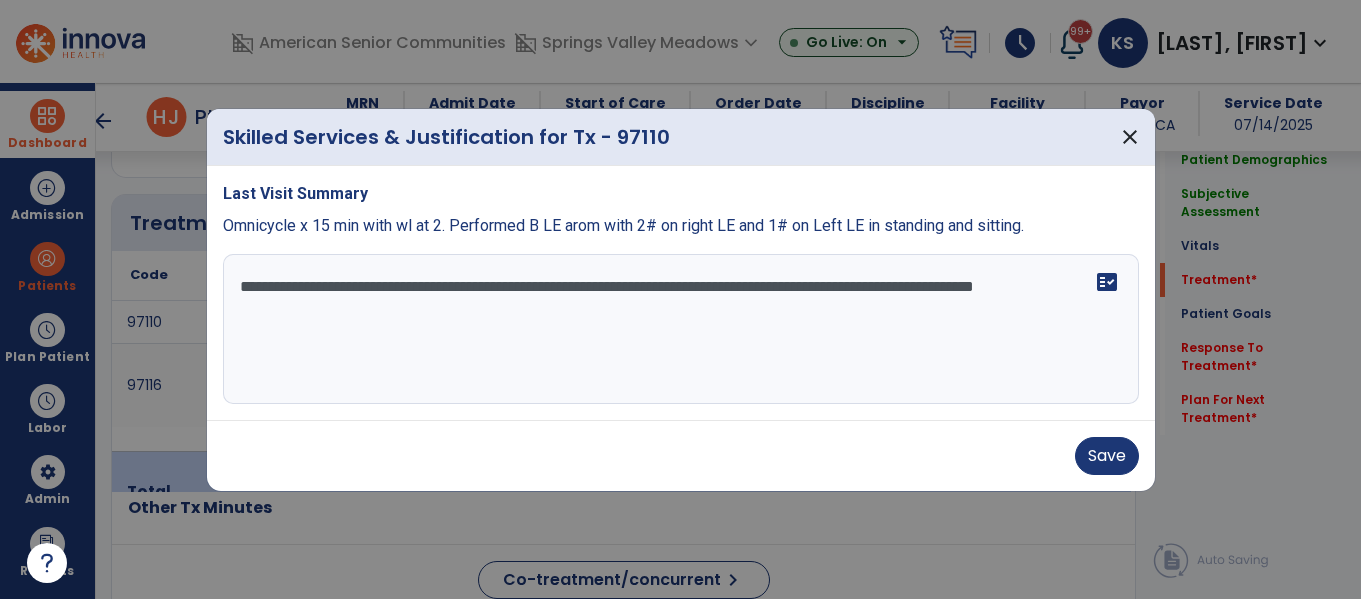 type on "**********" 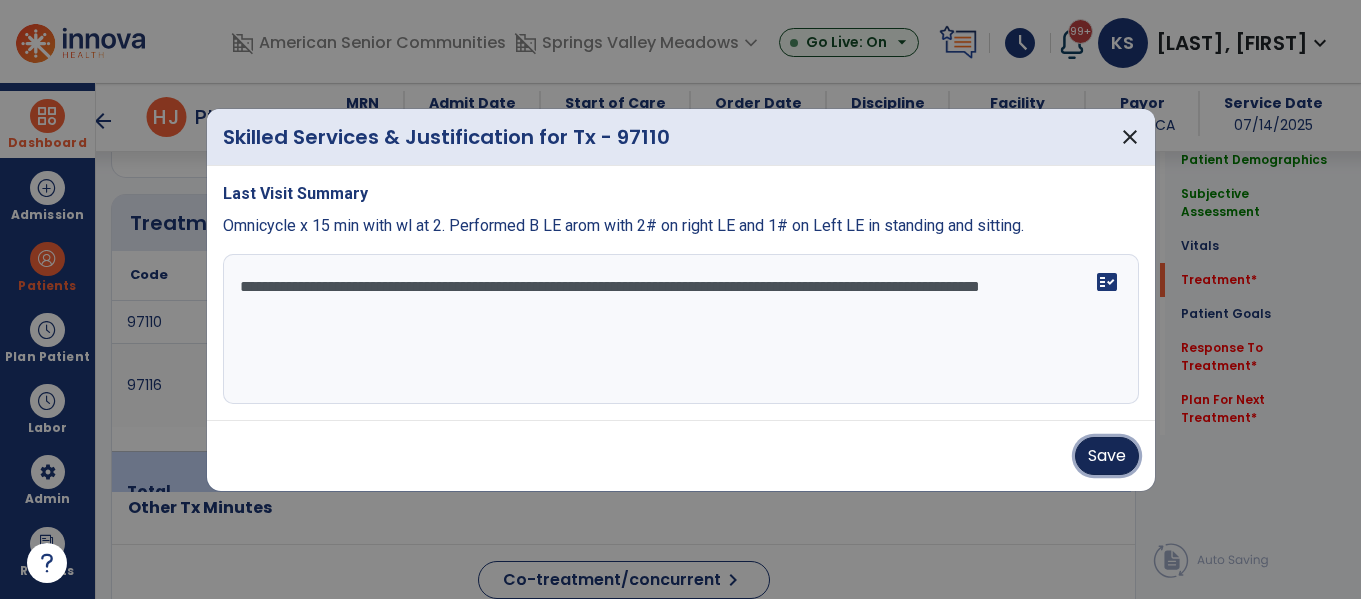 click on "Save" at bounding box center [1107, 456] 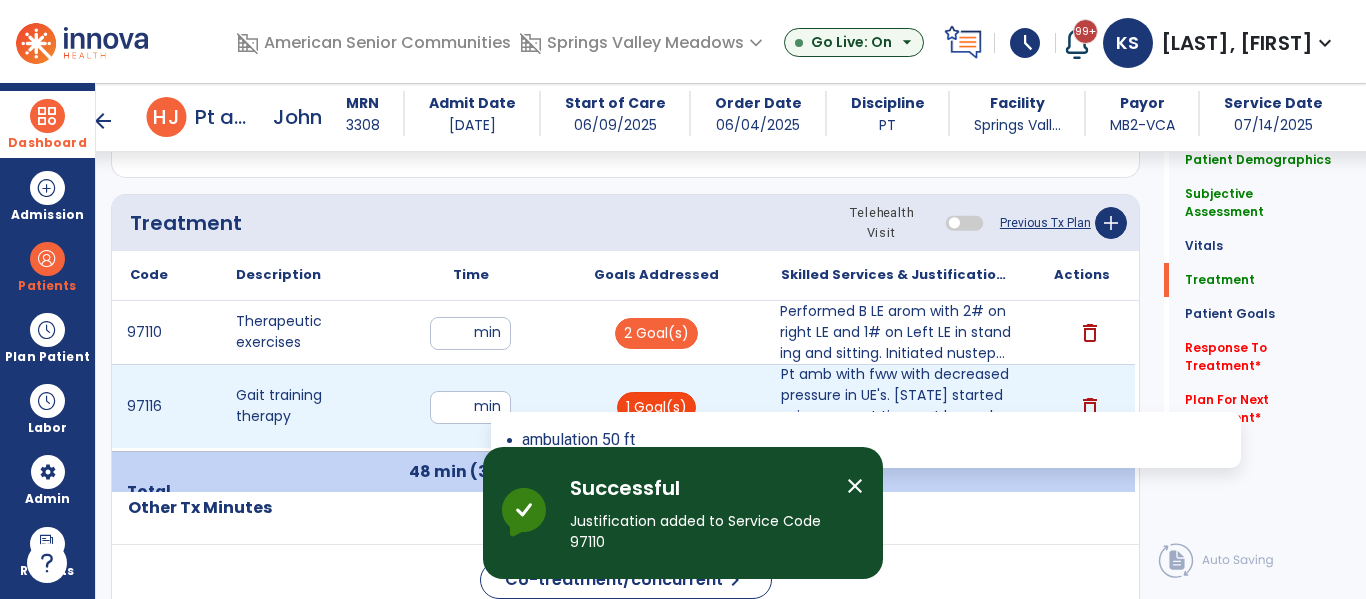 click on "1 Goal(s)" at bounding box center (656, 407) 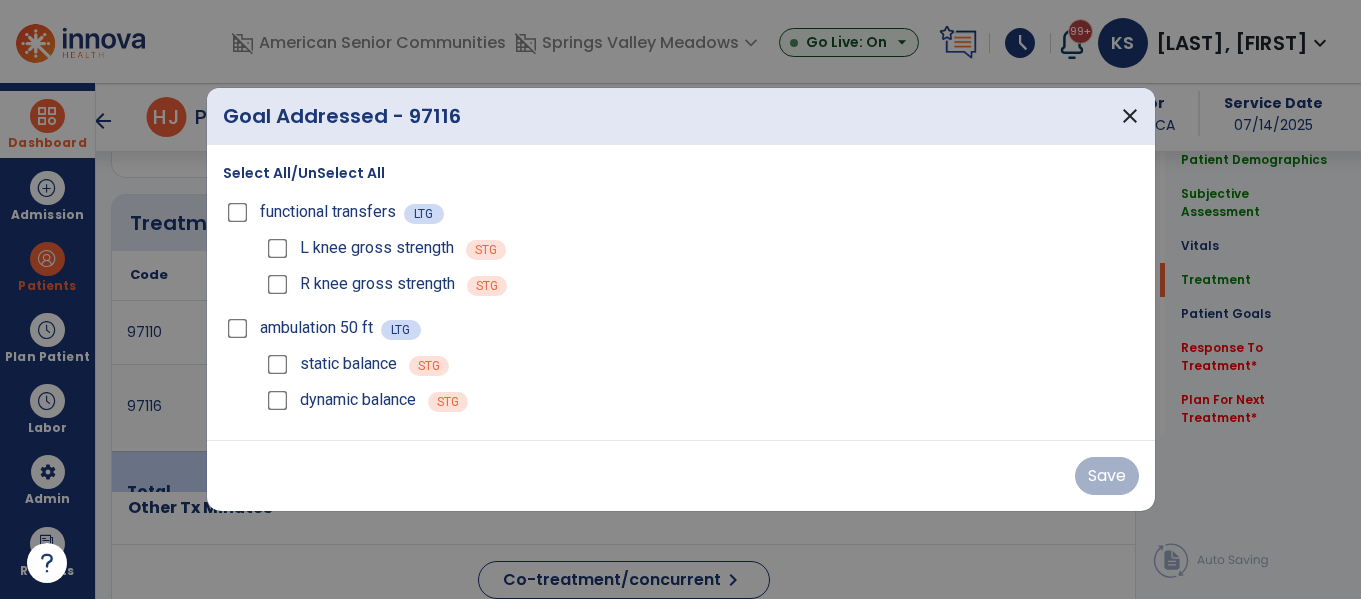scroll, scrollTop: 1165, scrollLeft: 0, axis: vertical 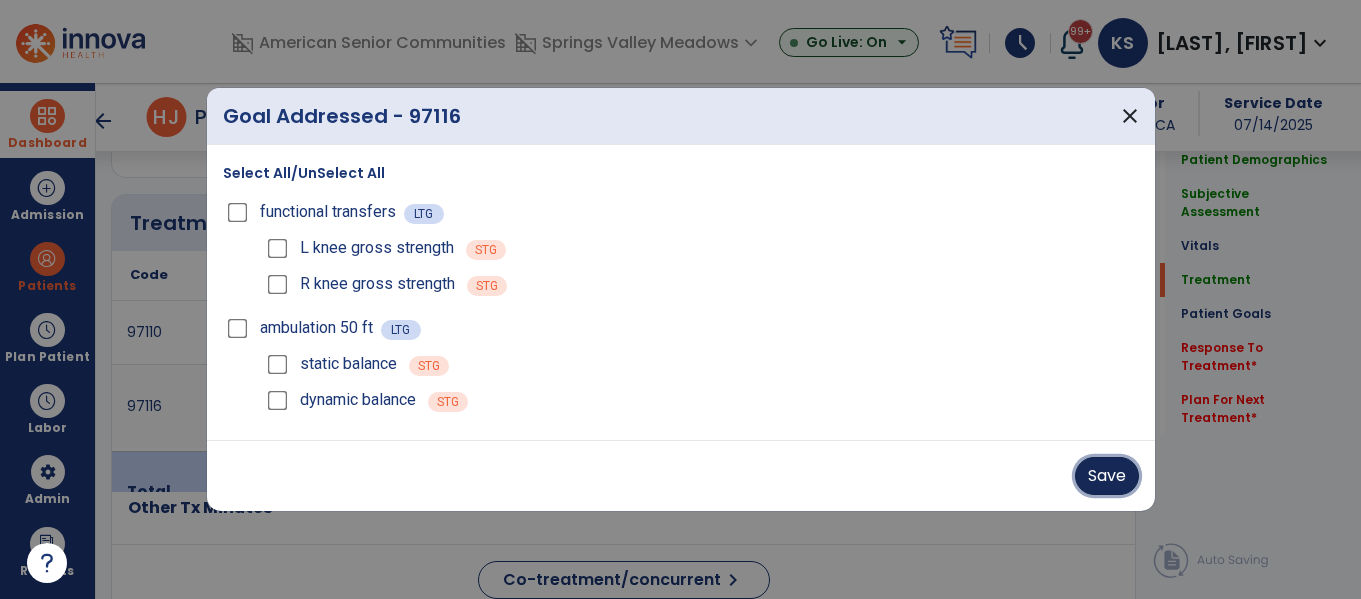 click on "Save" at bounding box center [1107, 476] 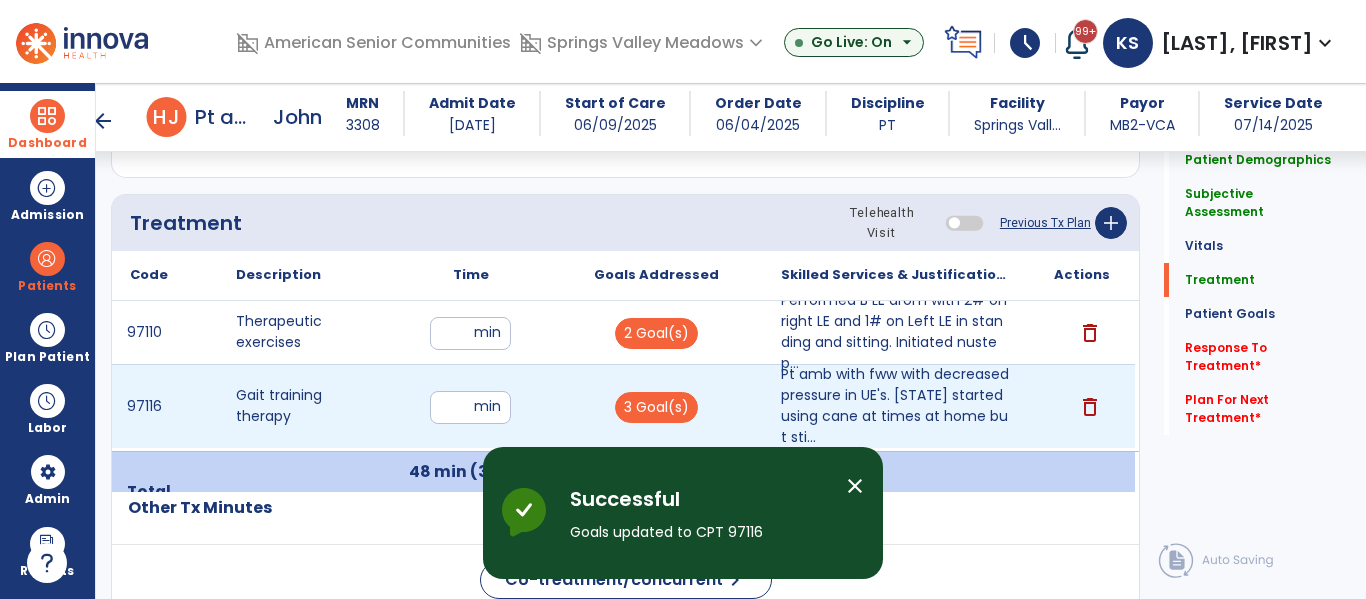 click on "delete" at bounding box center (1082, 406) 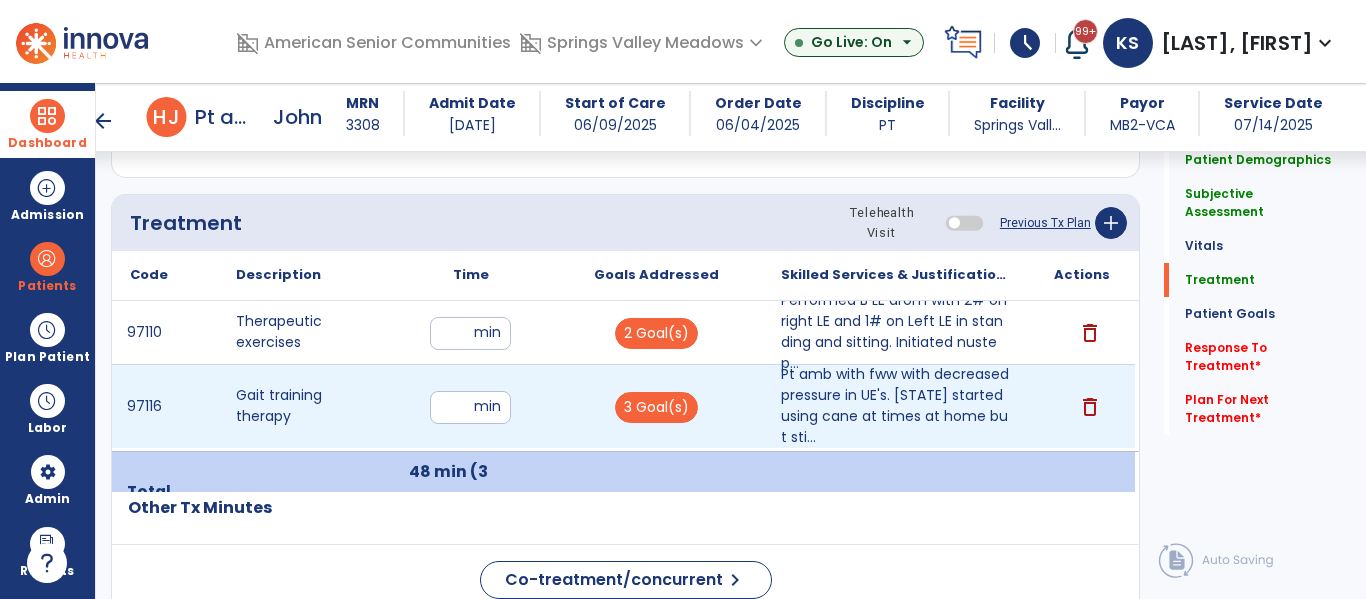 click on "delete" at bounding box center (1082, 406) 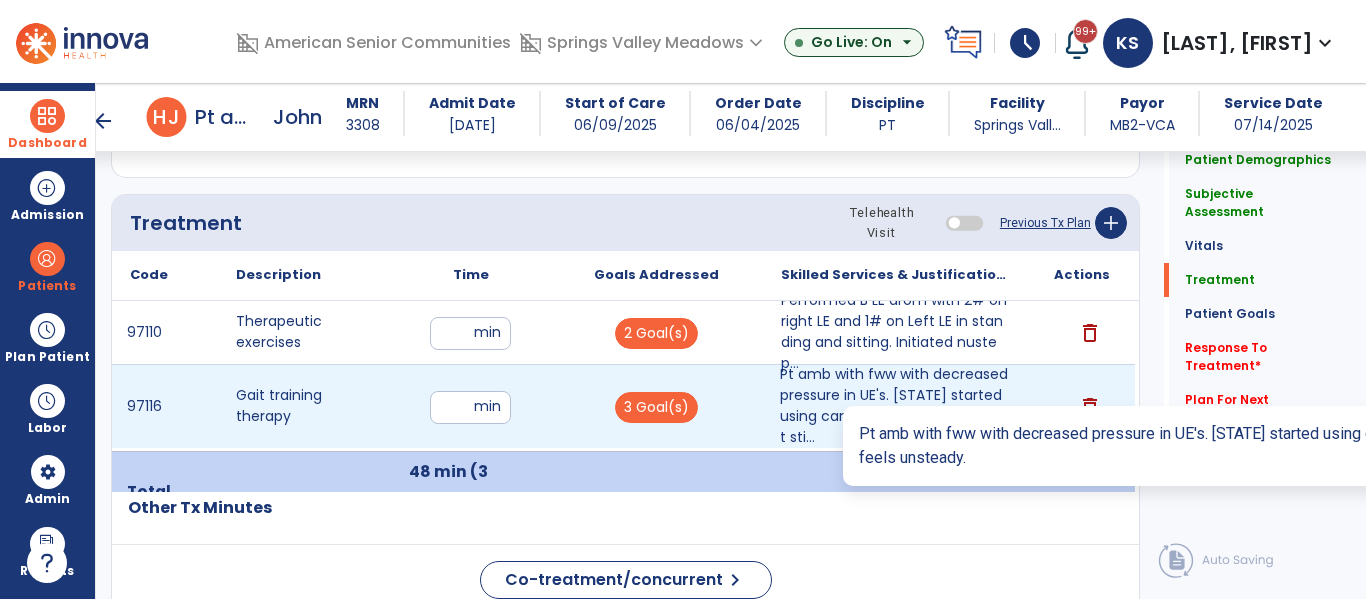 click on "Pt amb with fww with decreased pressure in UE's. [STATE] started using cane at times at home but sti..." at bounding box center (896, 406) 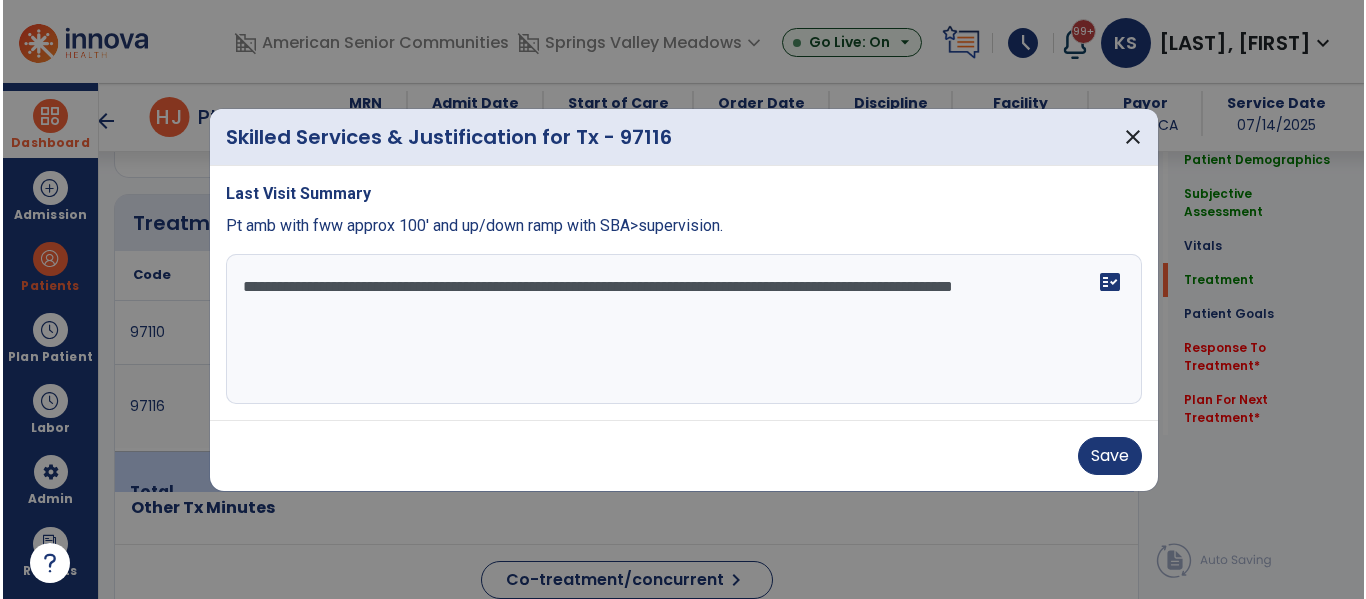 scroll, scrollTop: 1165, scrollLeft: 0, axis: vertical 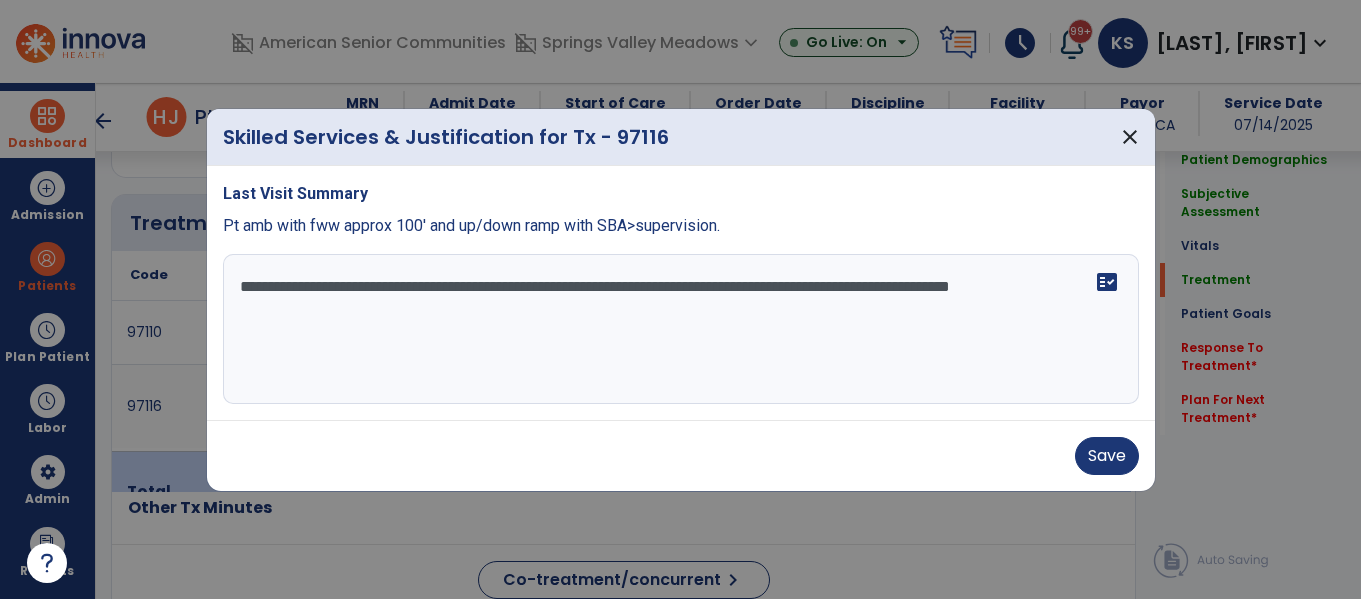 click on "**********" at bounding box center [681, 329] 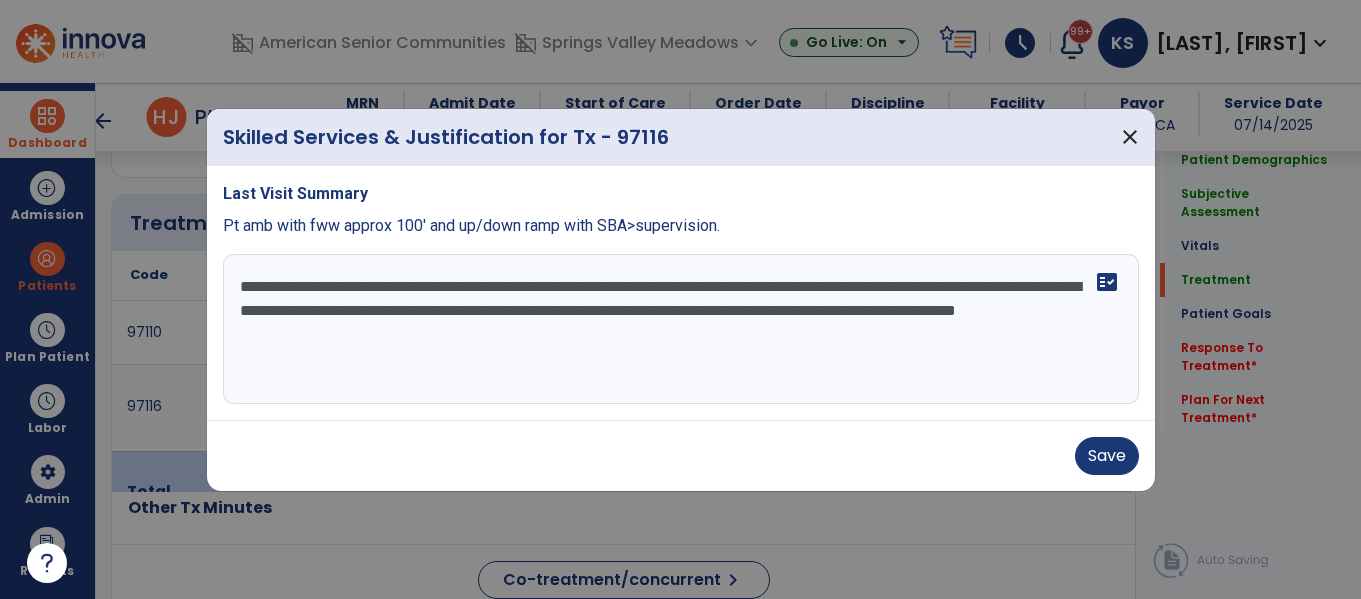type on "**********" 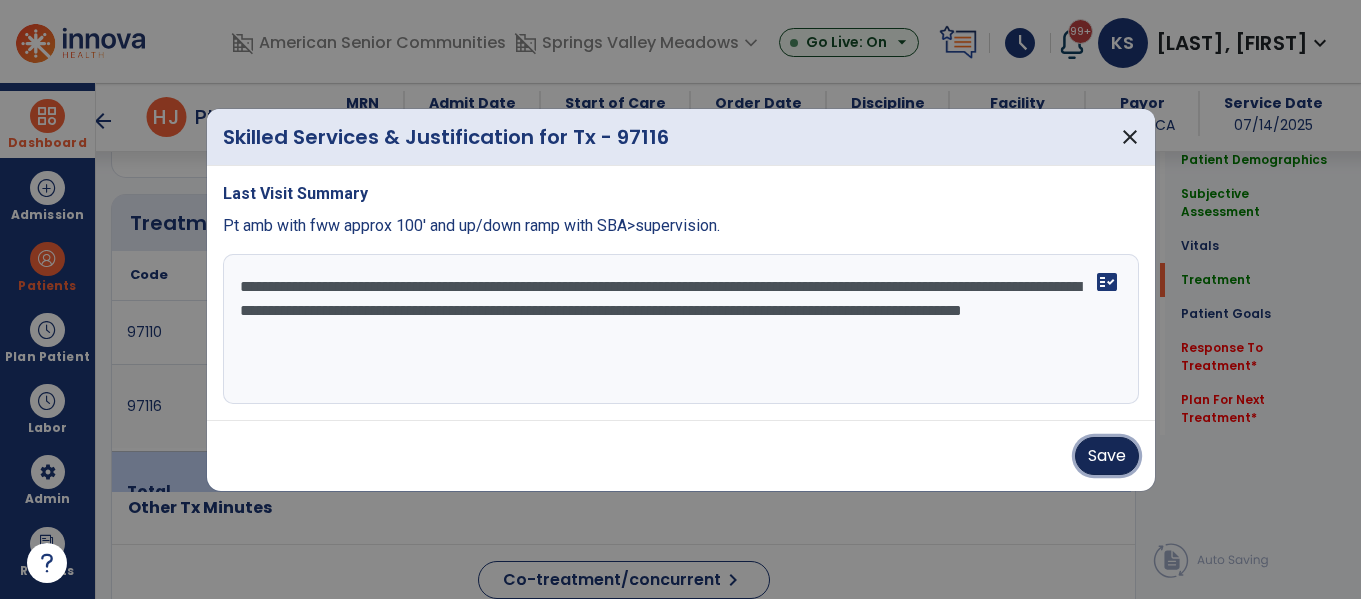 click on "Save" at bounding box center [1107, 456] 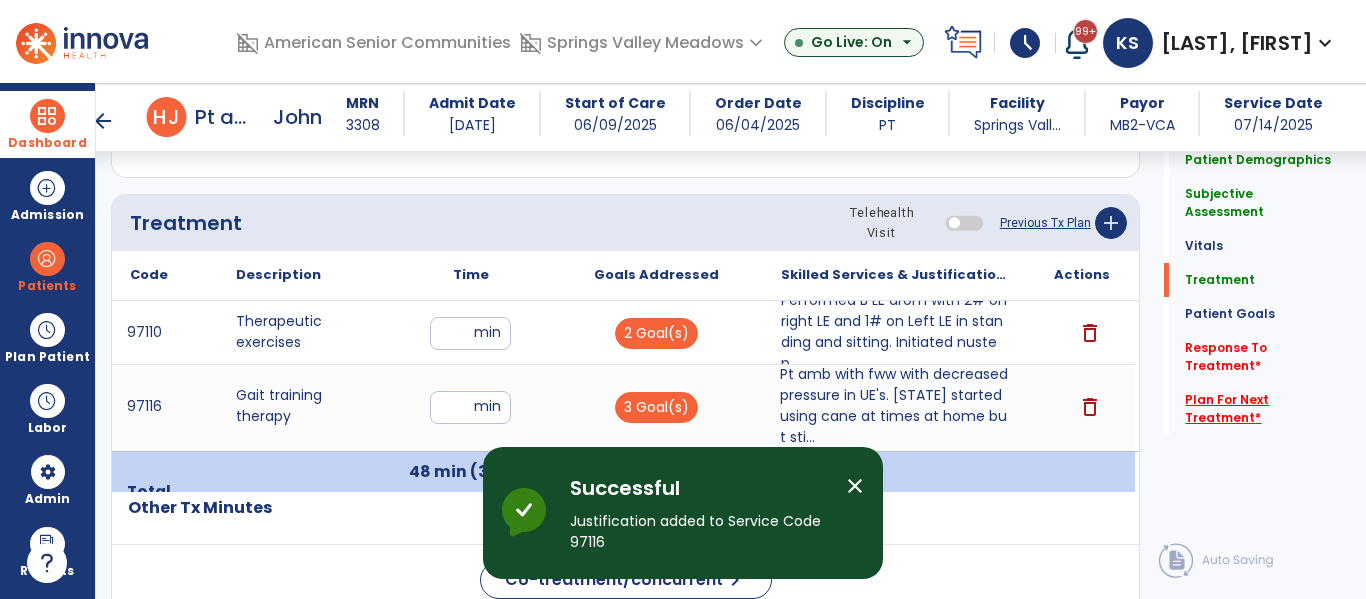 click on "Plan For Next Treatment   *" 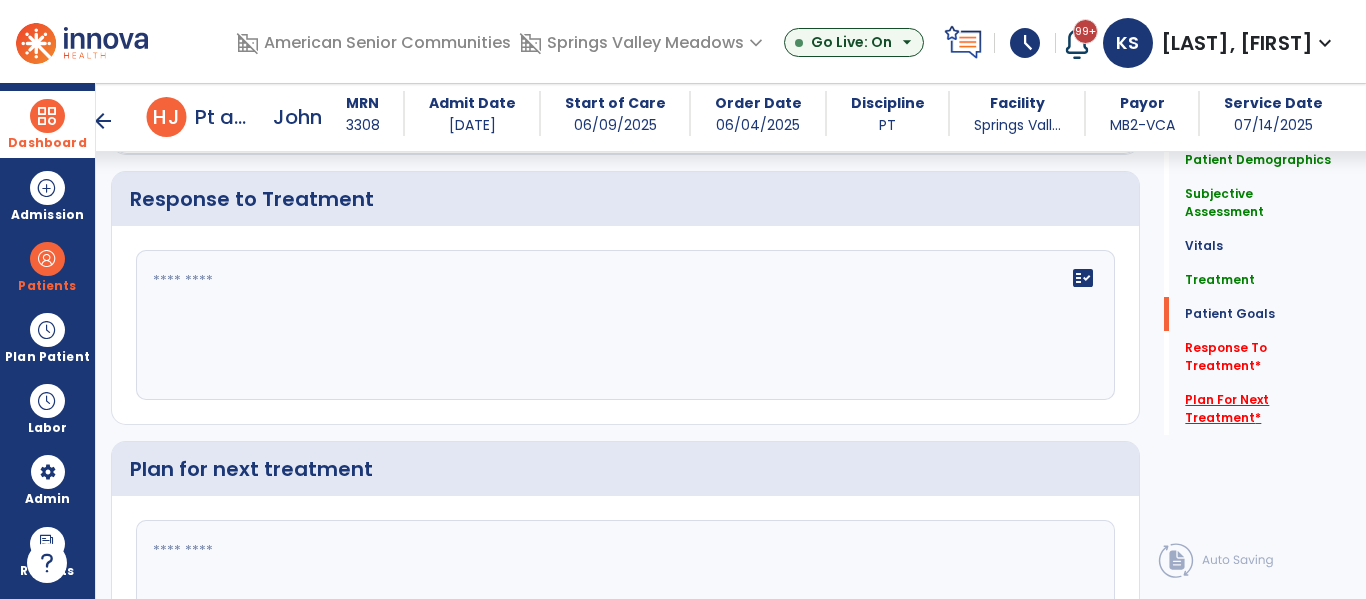 scroll, scrollTop: 2750, scrollLeft: 0, axis: vertical 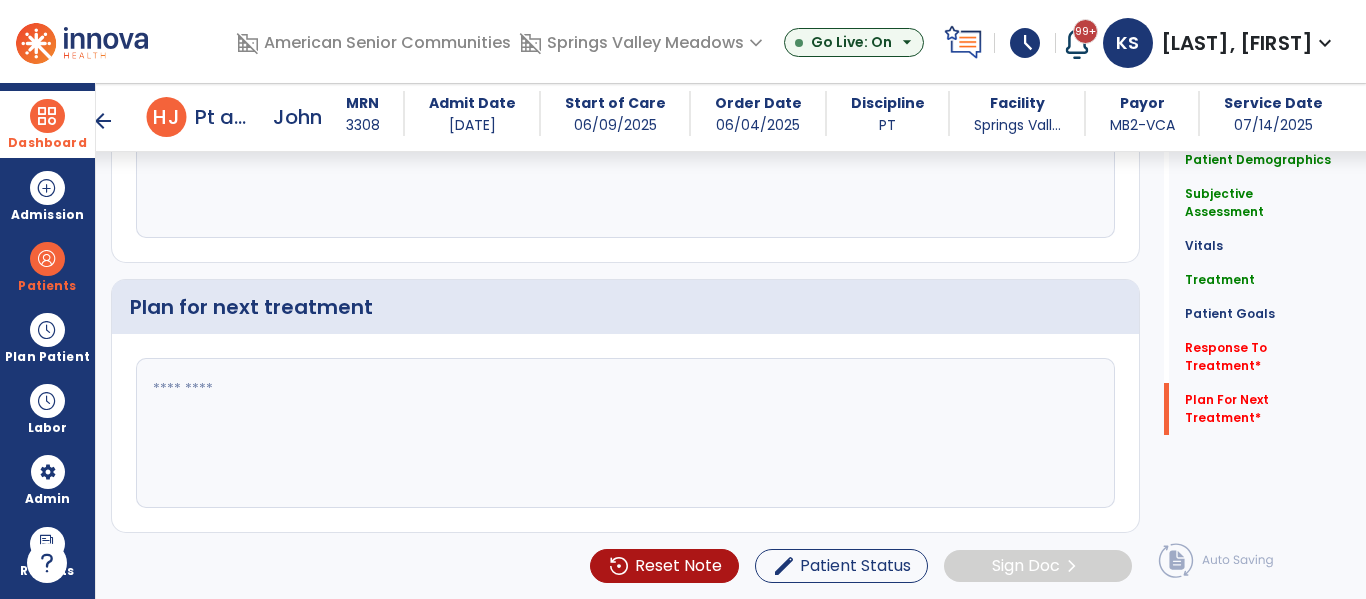 click 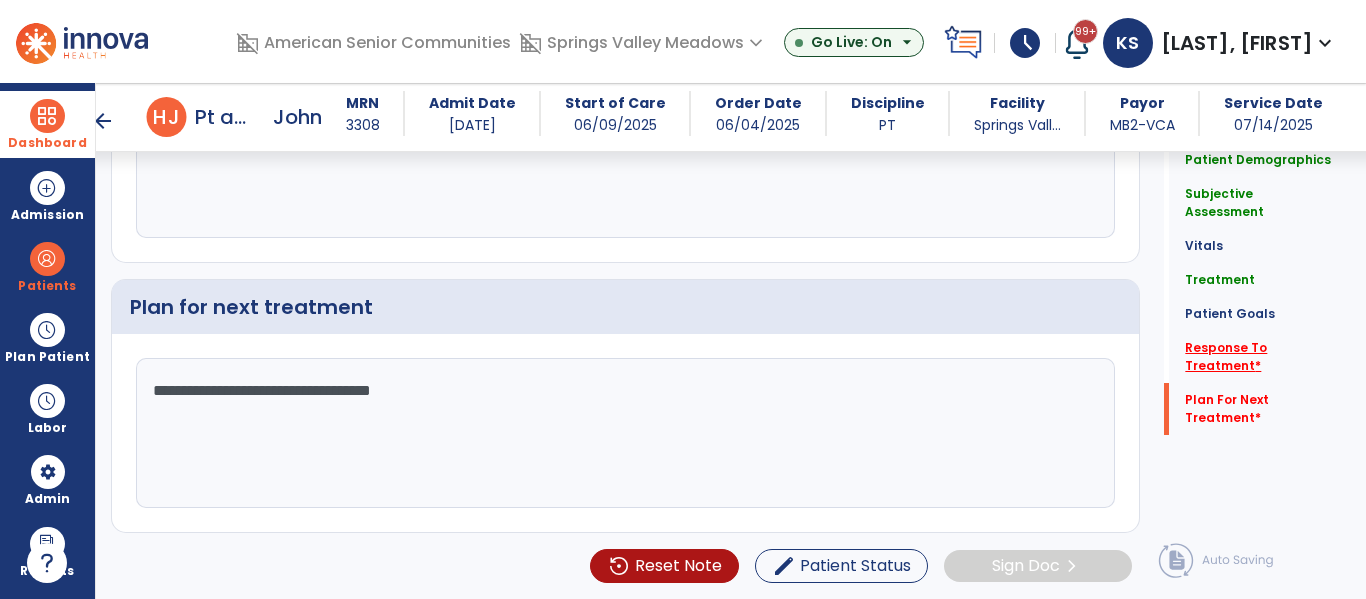 type on "**********" 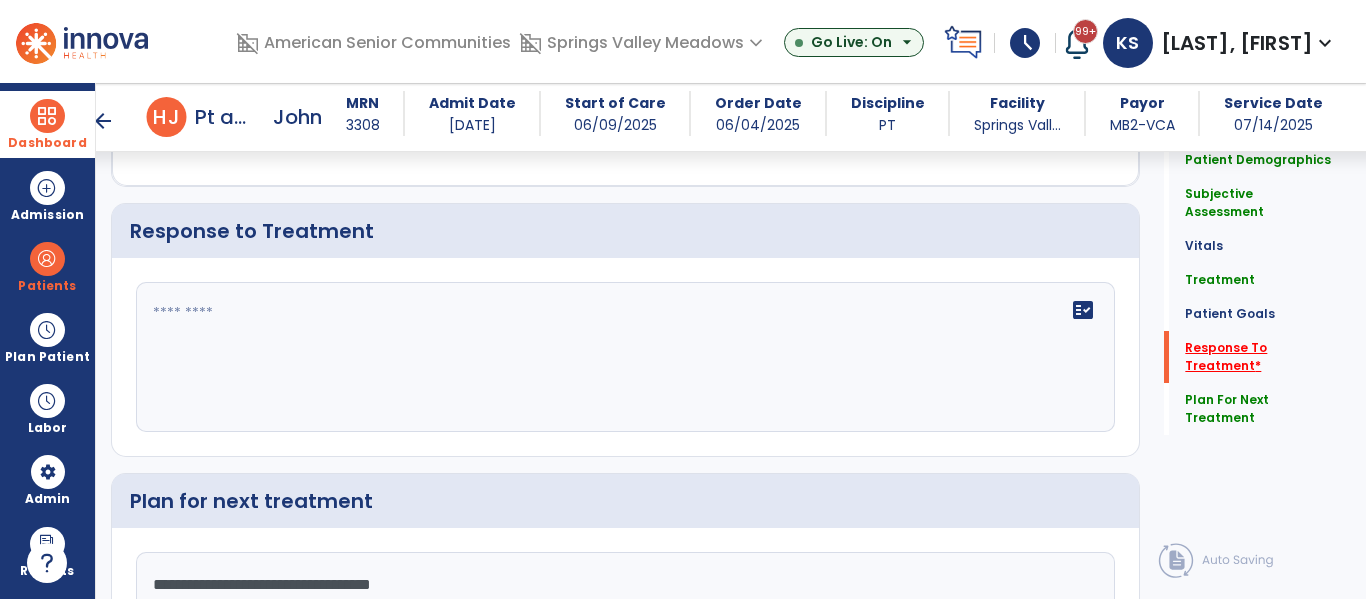 scroll, scrollTop: 2545, scrollLeft: 0, axis: vertical 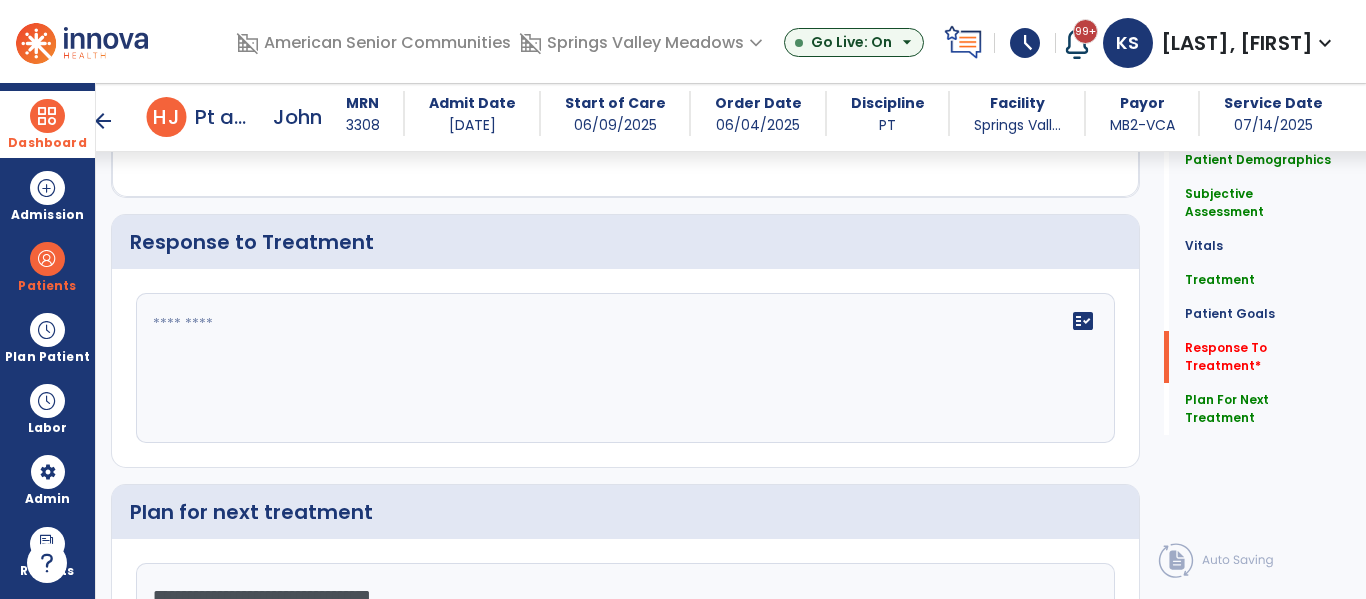 click on "fact_check" 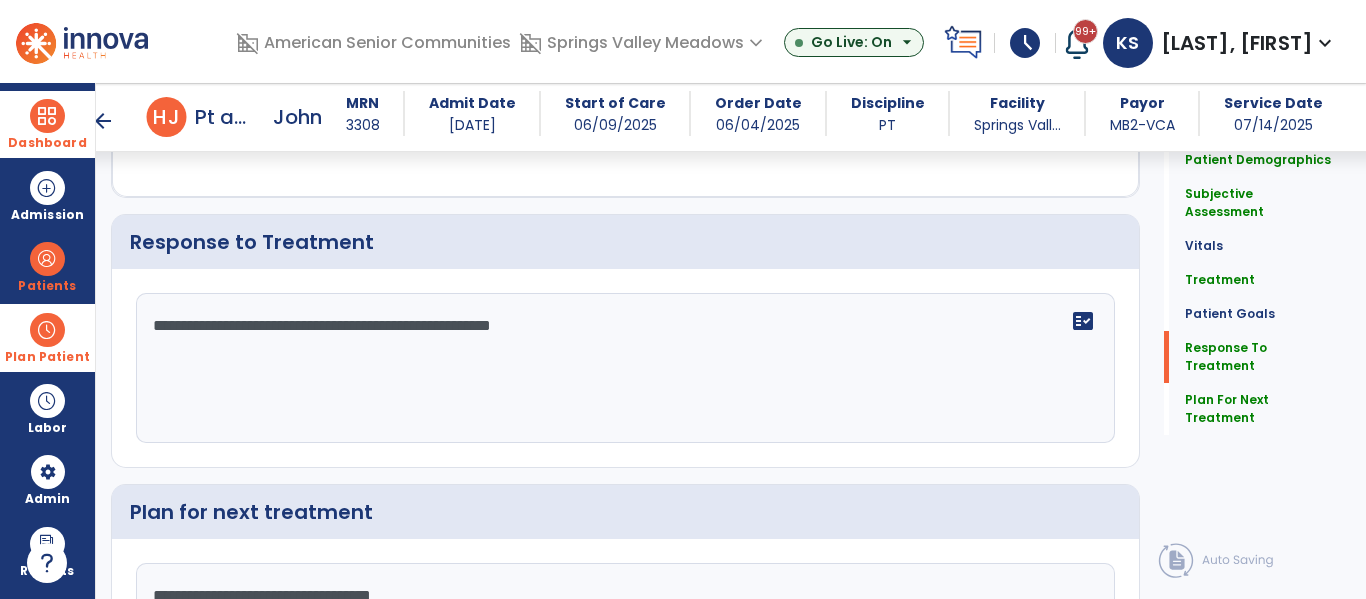 type on "**********" 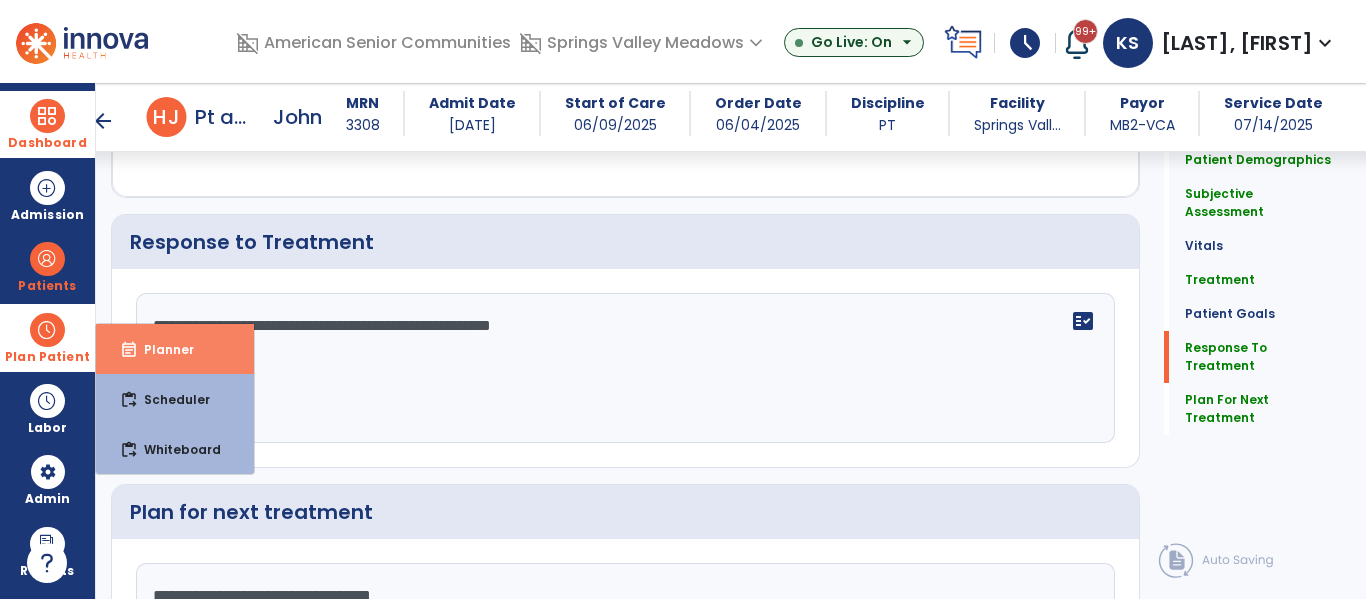 click on "Planner" at bounding box center (161, 349) 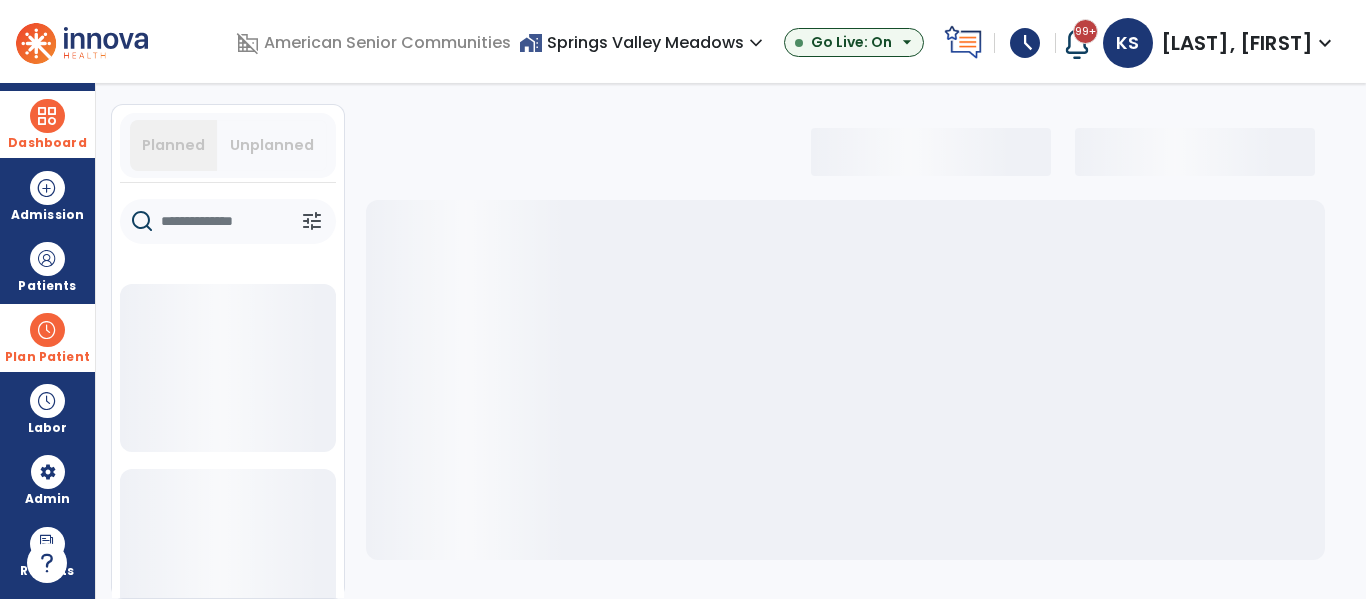 scroll, scrollTop: 53, scrollLeft: 0, axis: vertical 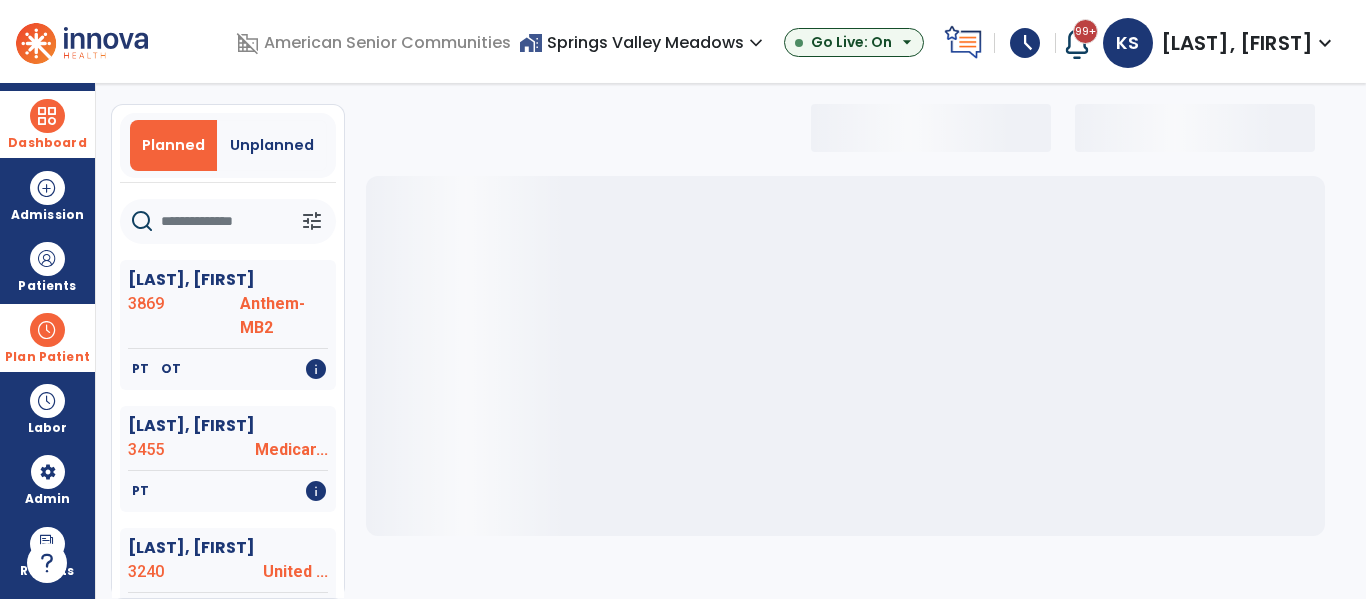 select on "***" 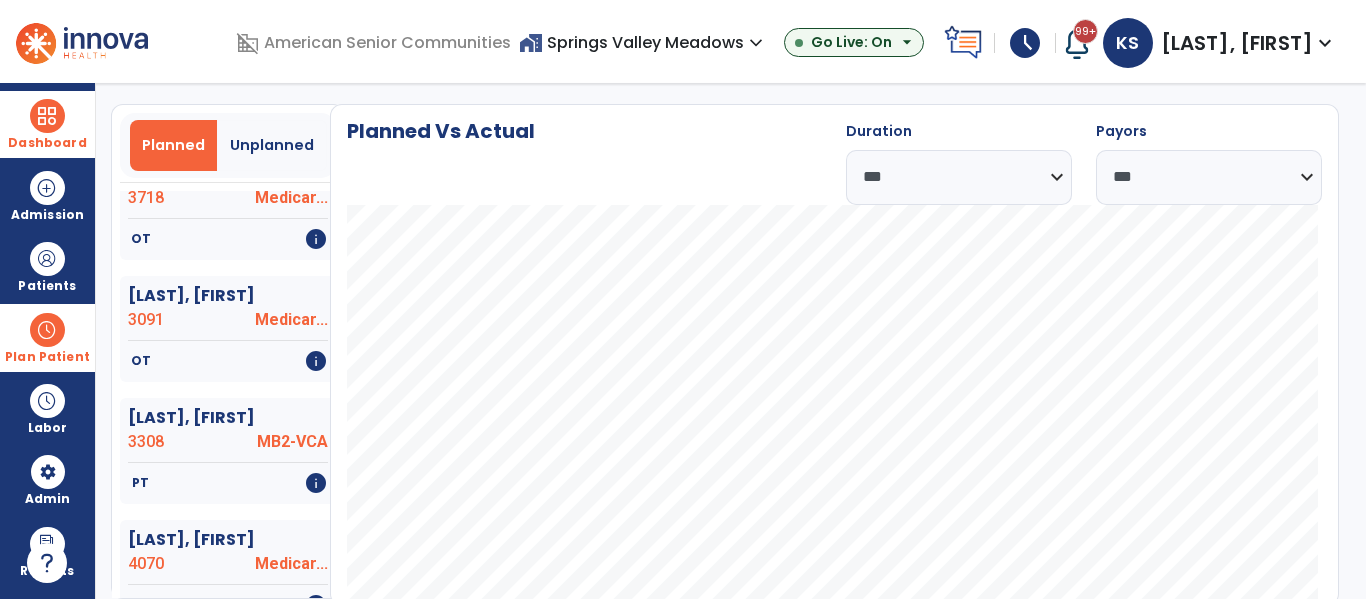 scroll, scrollTop: 3276, scrollLeft: 0, axis: vertical 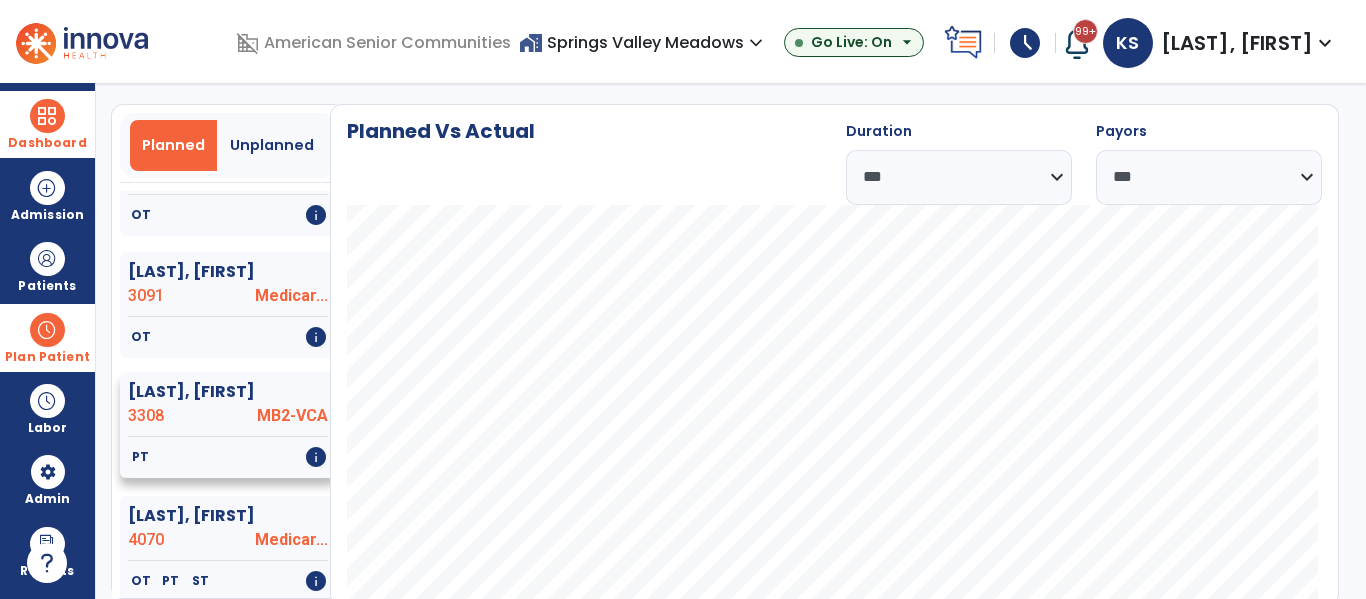 click on "[LAST], [FIRST]" 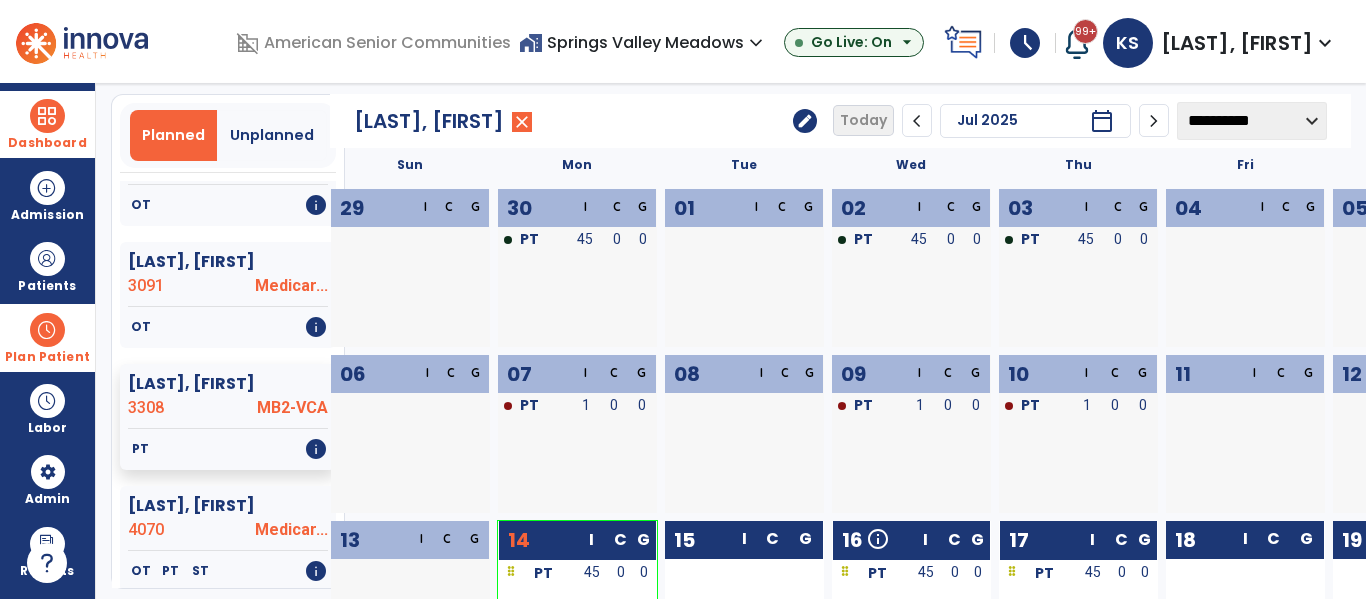 scroll, scrollTop: 0, scrollLeft: 0, axis: both 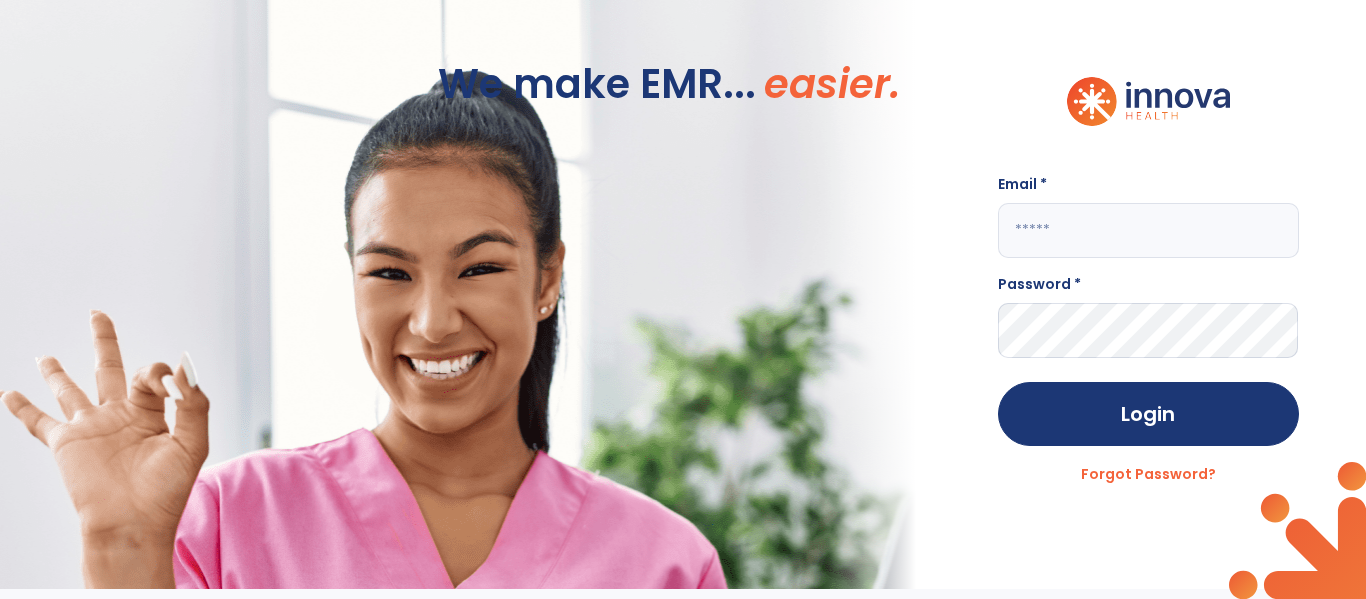 click on "We make EMR... easier." 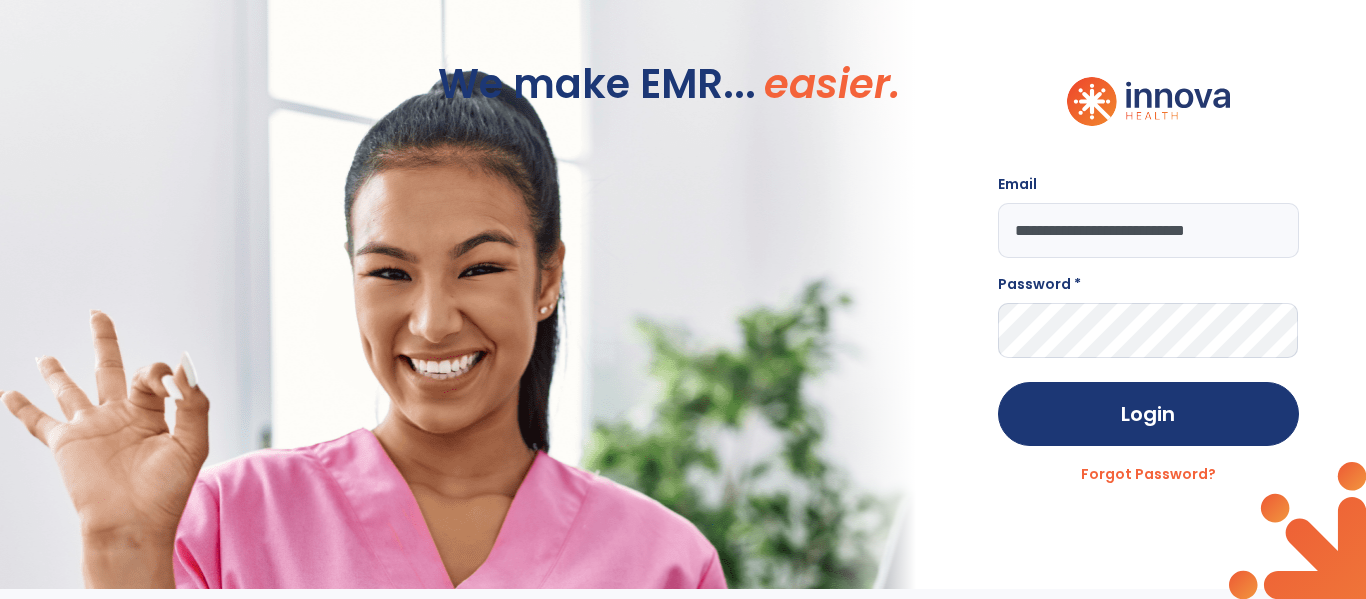 type on "**********" 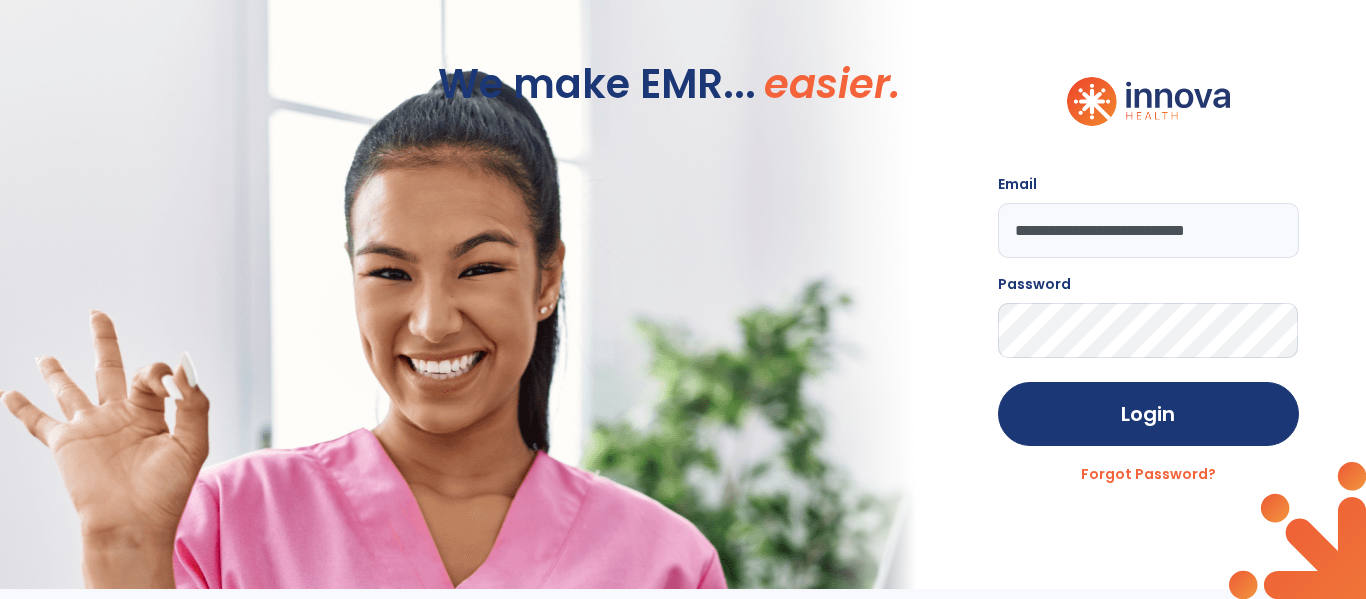 click on "Login" 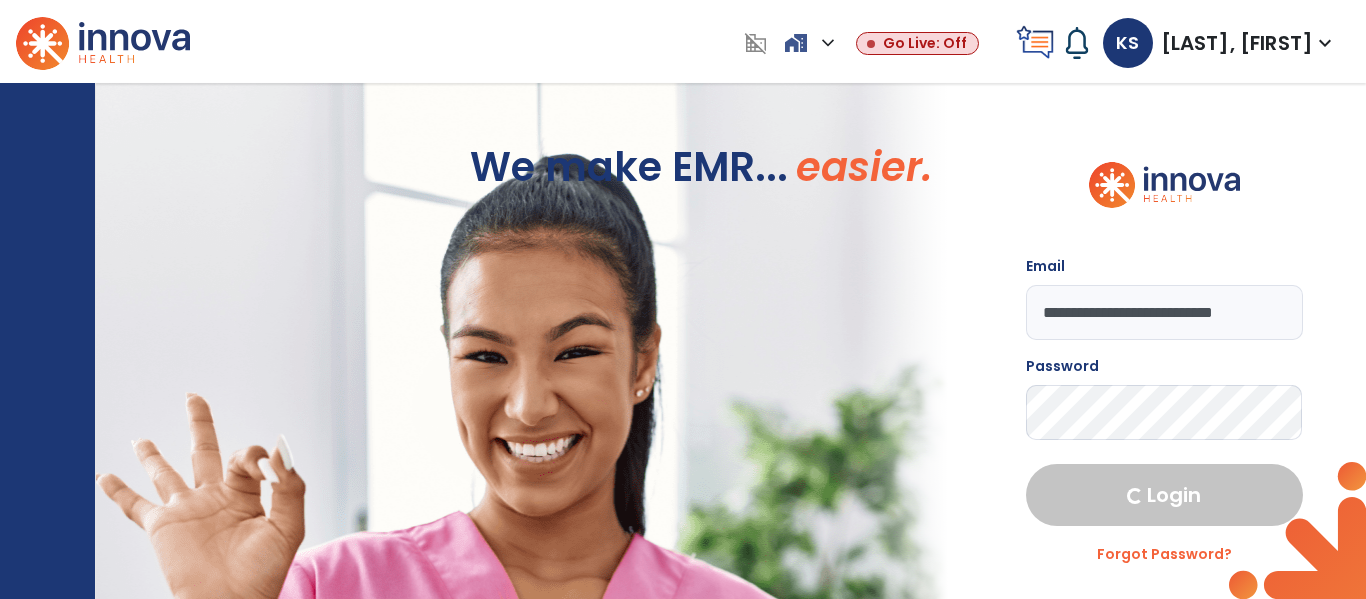 select on "***" 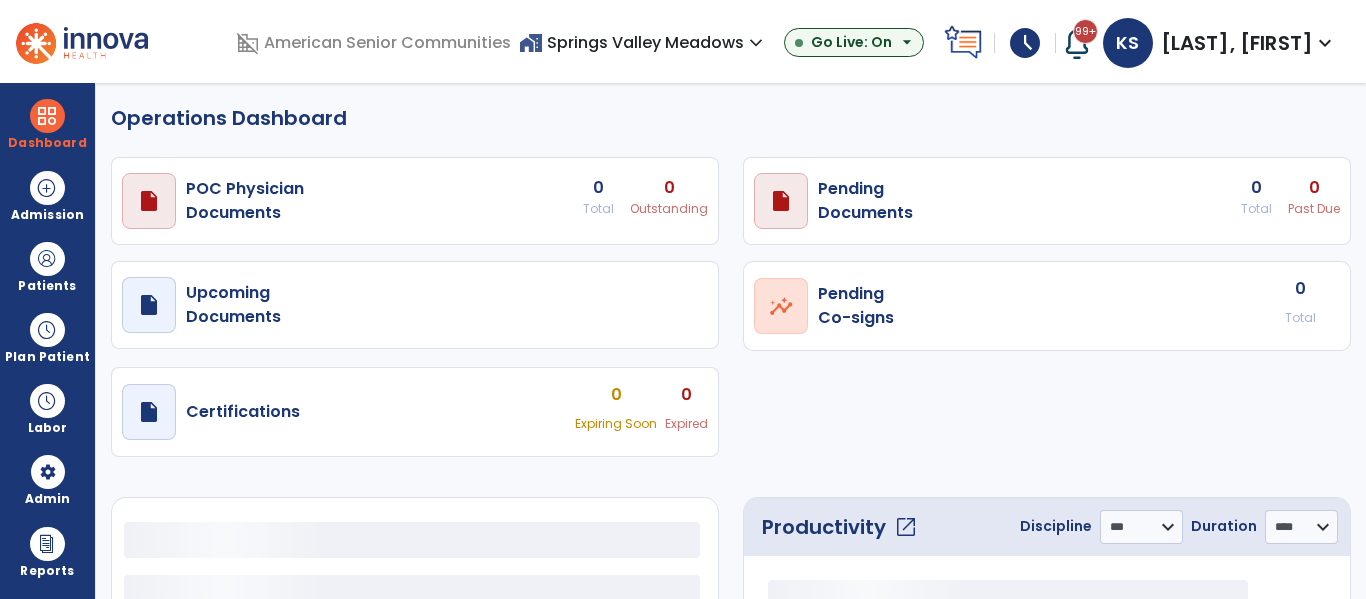 select on "***" 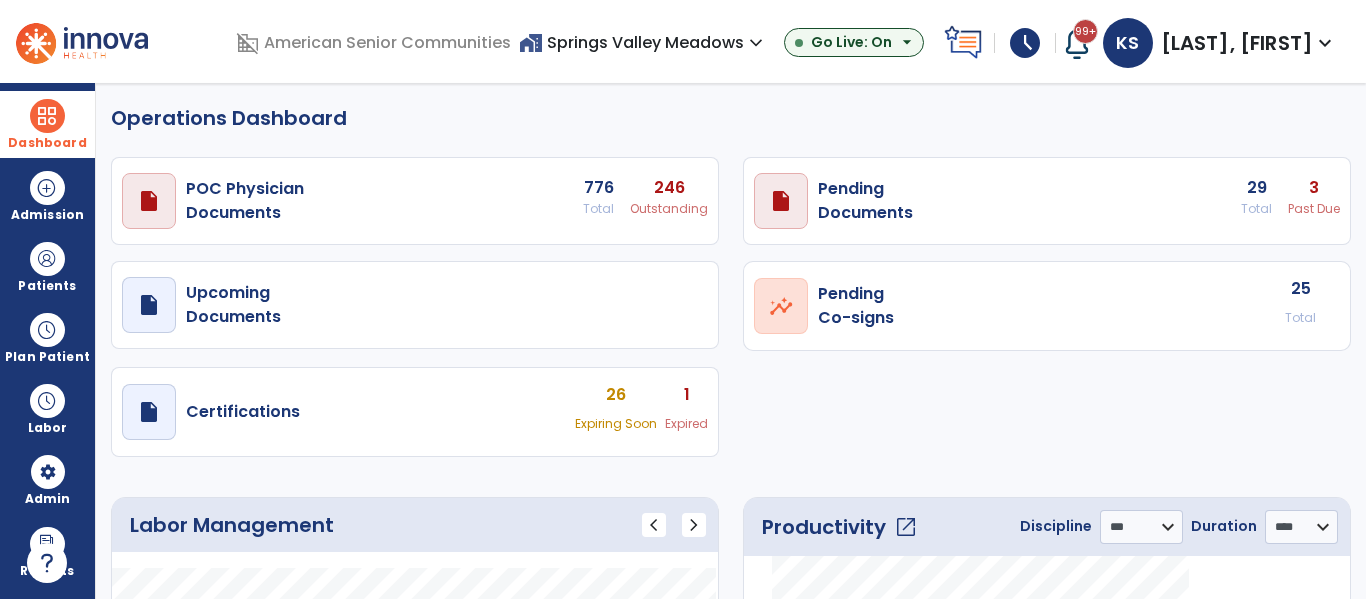 click at bounding box center [47, 116] 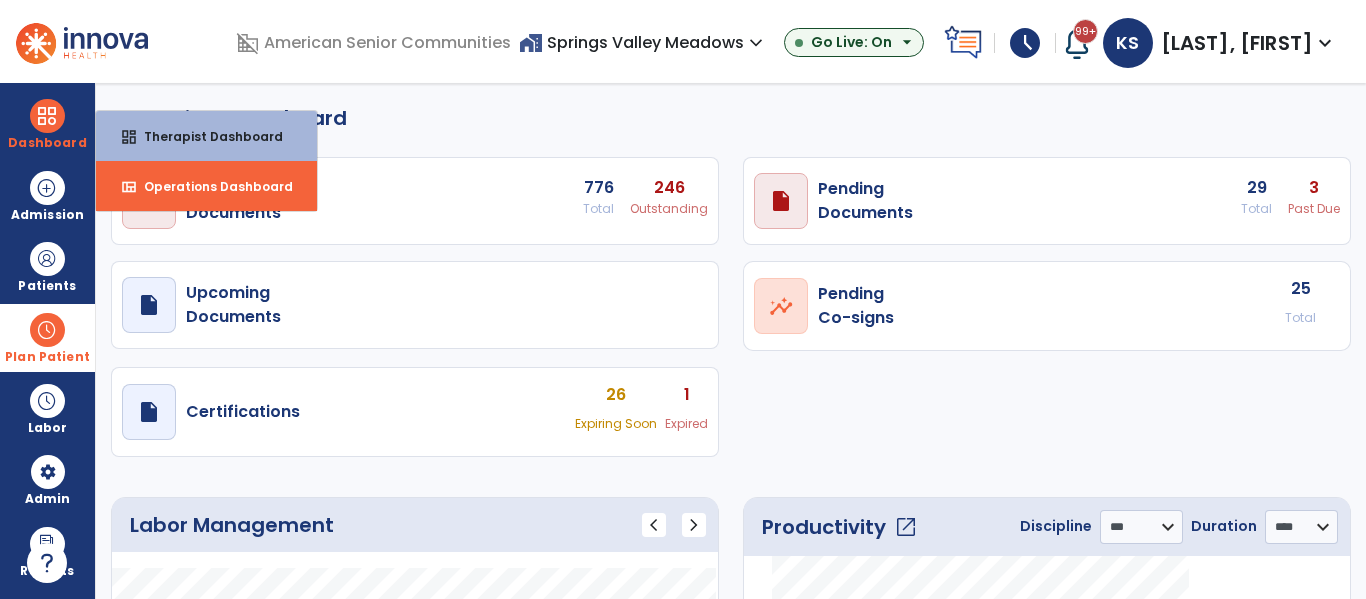 click on "Plan Patient" at bounding box center (47, 286) 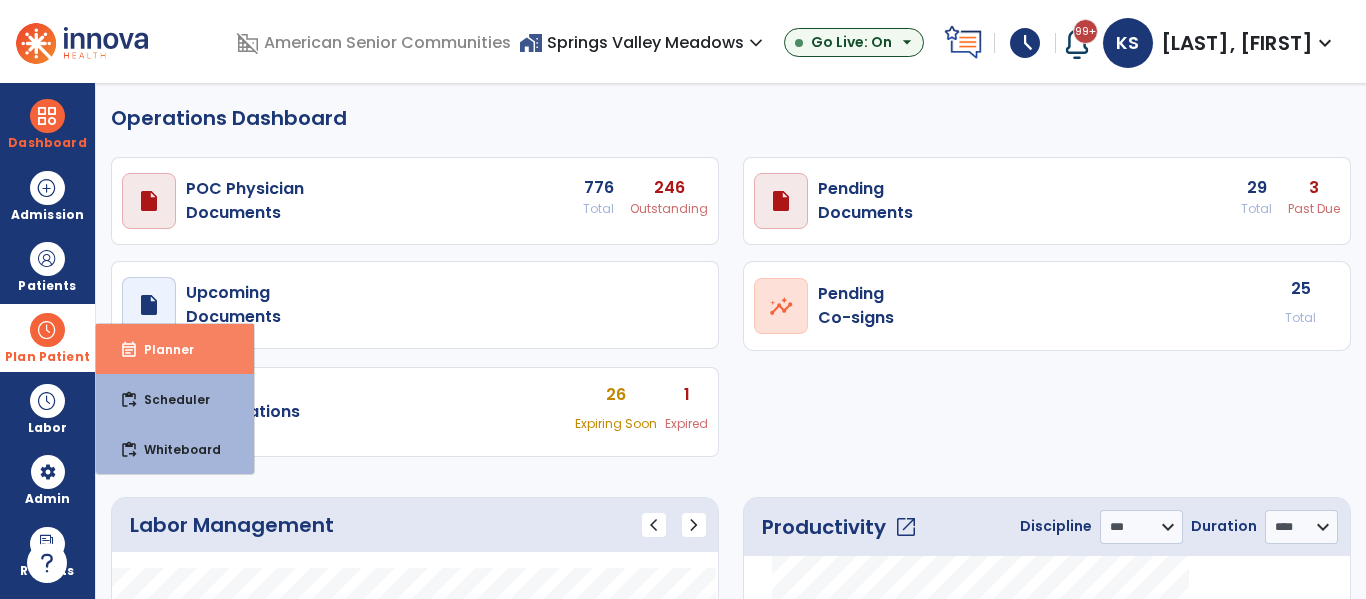 click on "event_note  Planner" at bounding box center [175, 349] 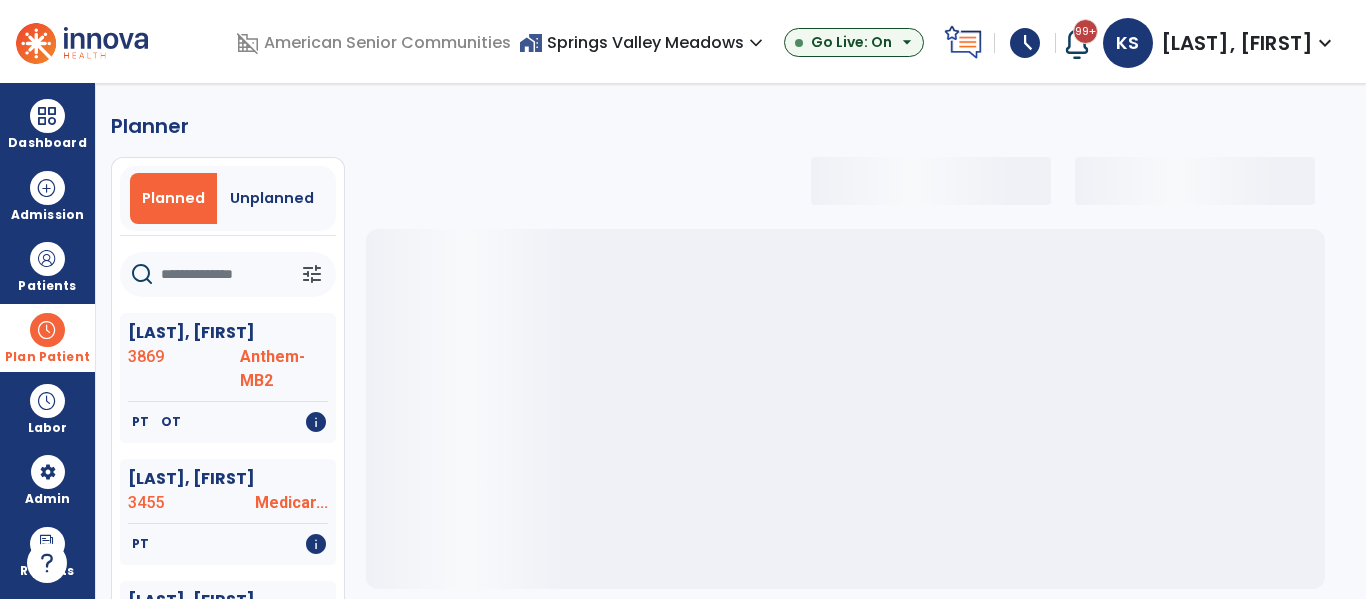 click 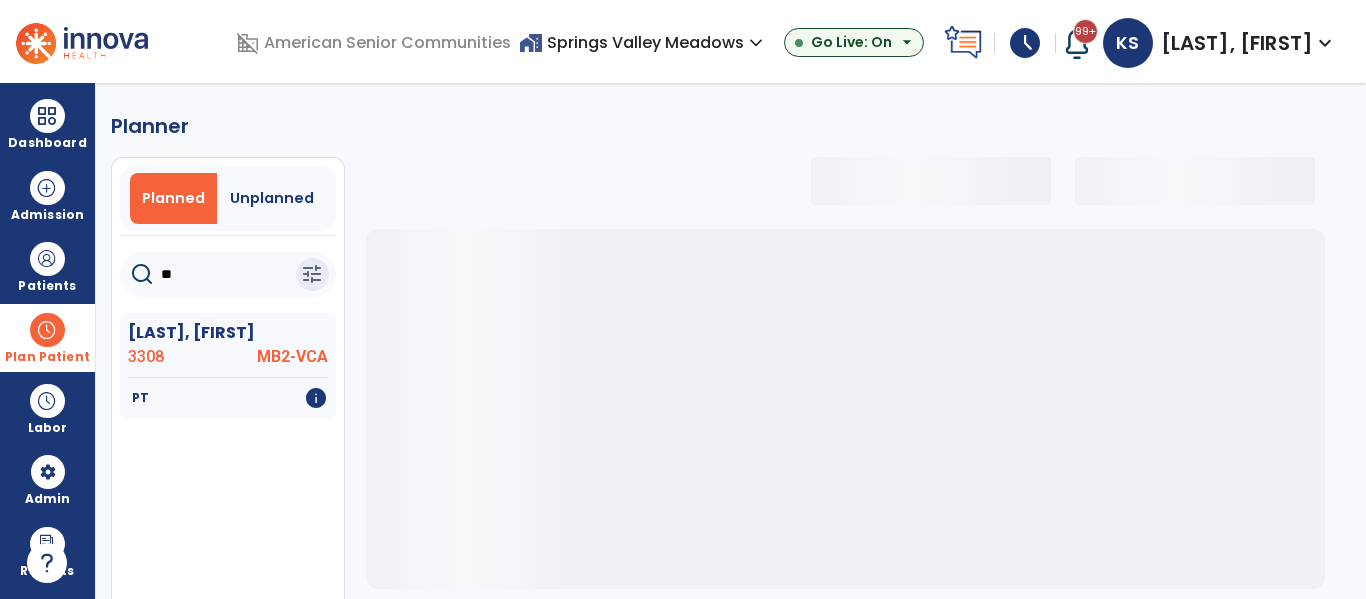 type on "***" 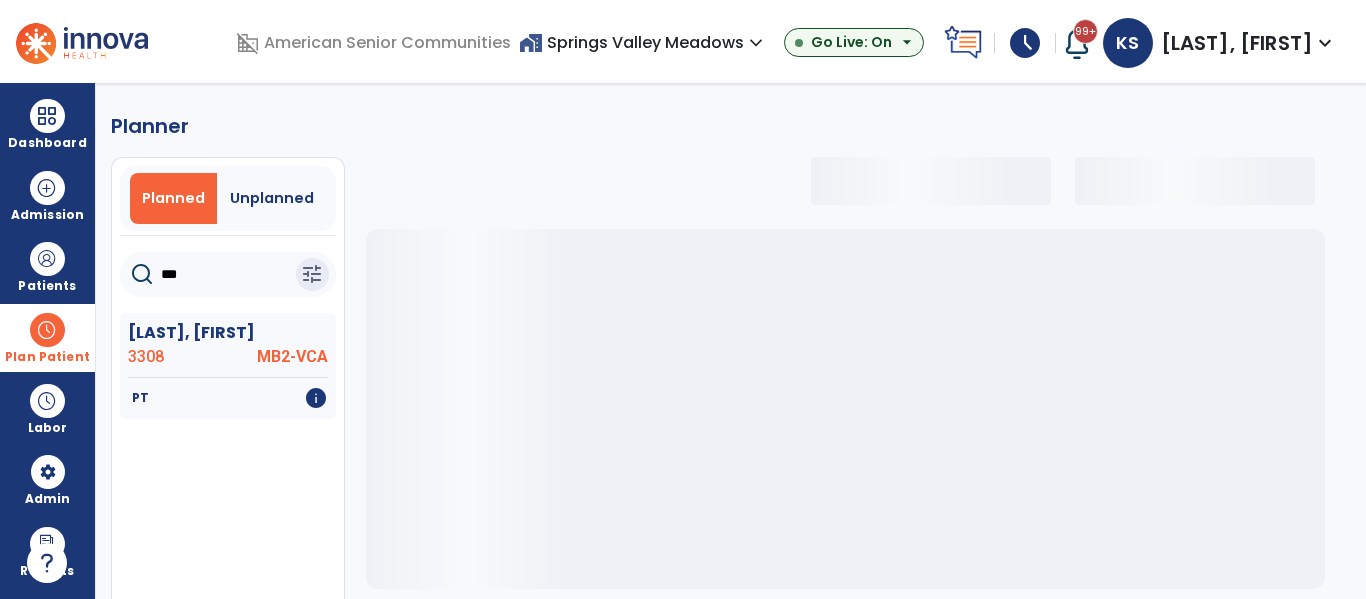 select on "***" 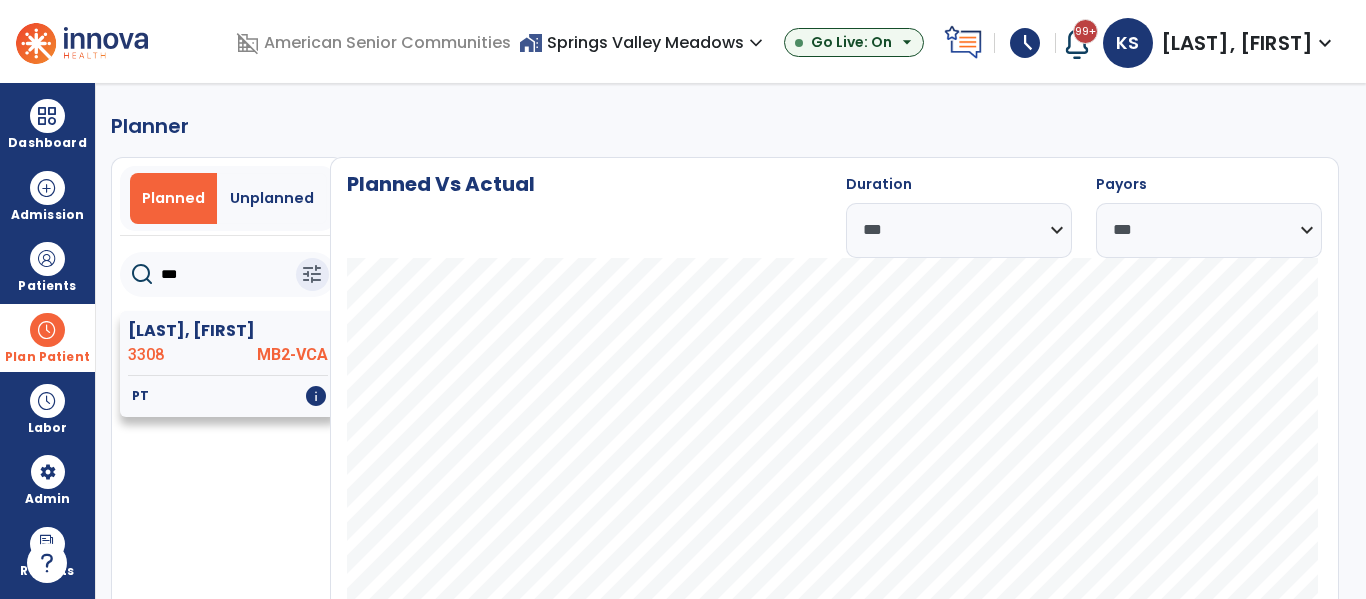 type on "***" 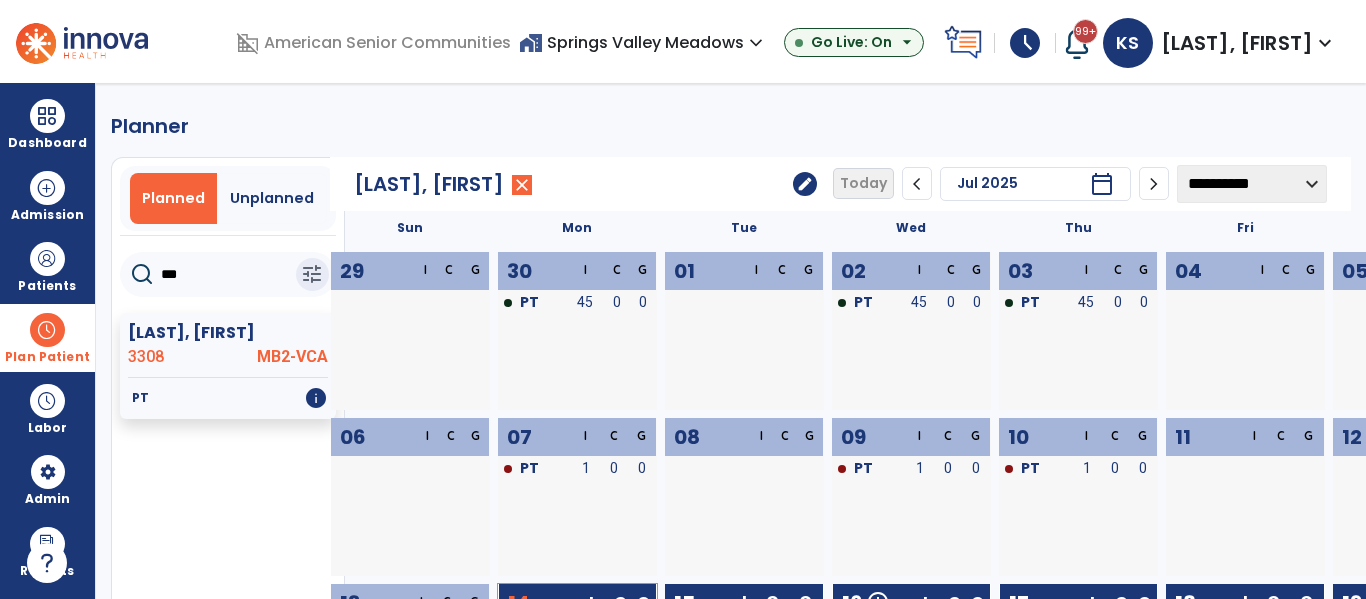 click on "chevron_left" 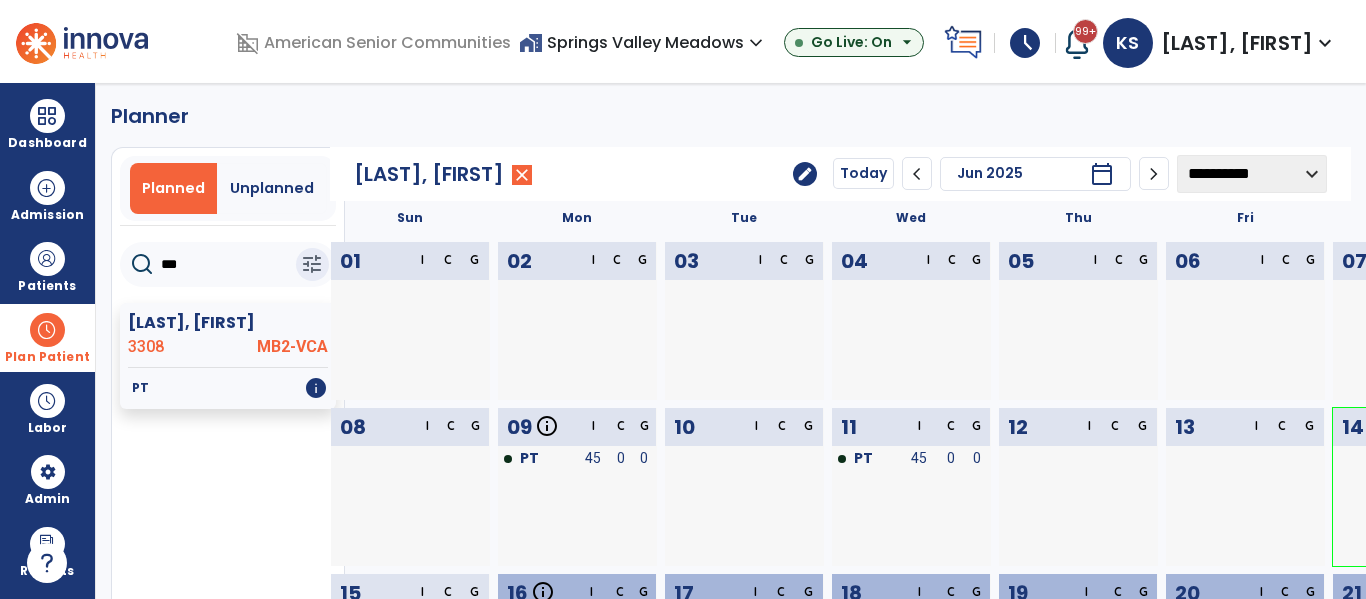 scroll, scrollTop: 0, scrollLeft: 0, axis: both 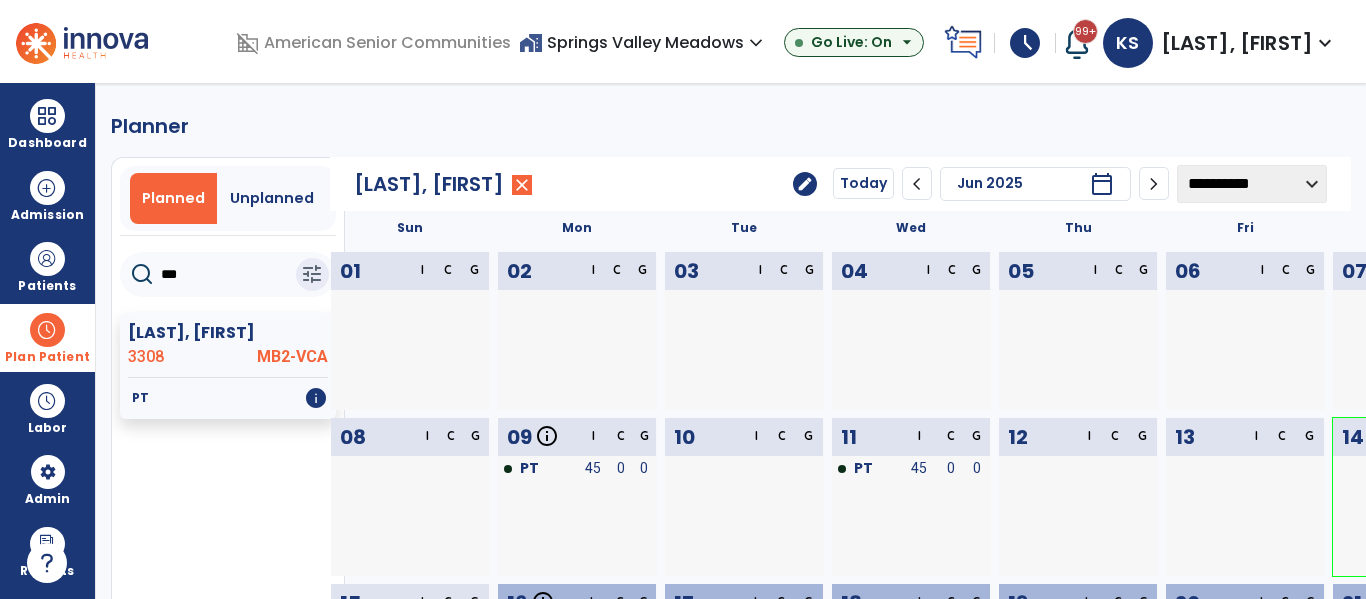 click on "chevron_right" 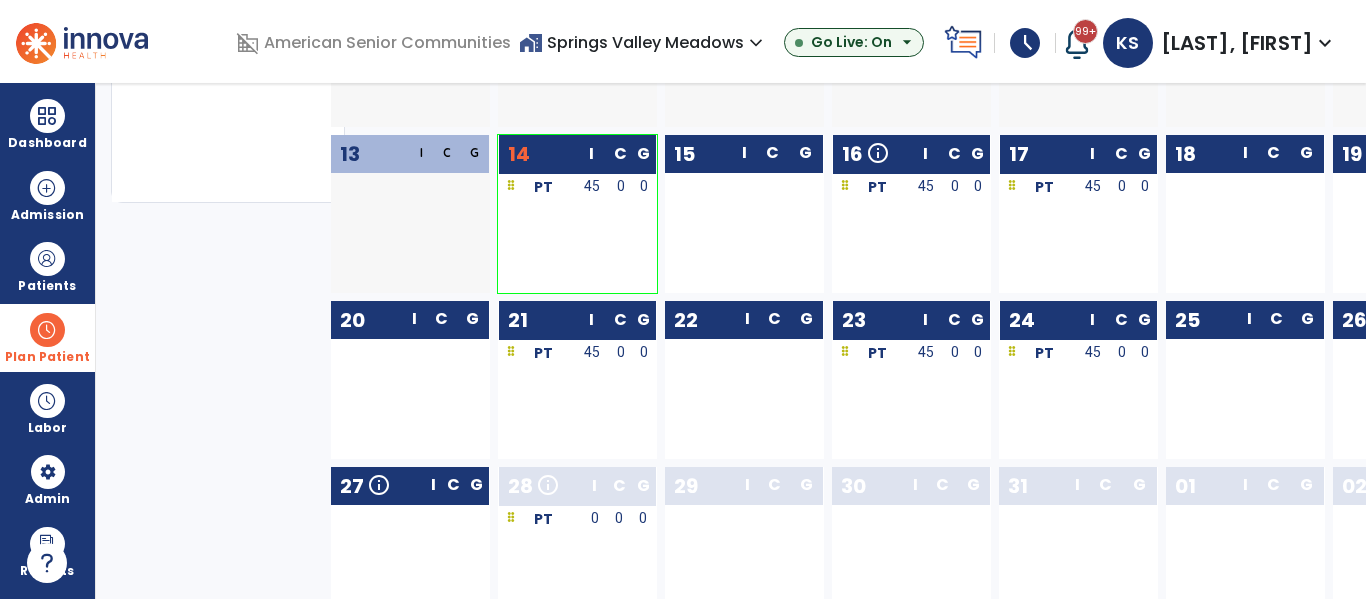 scroll, scrollTop: 476, scrollLeft: 0, axis: vertical 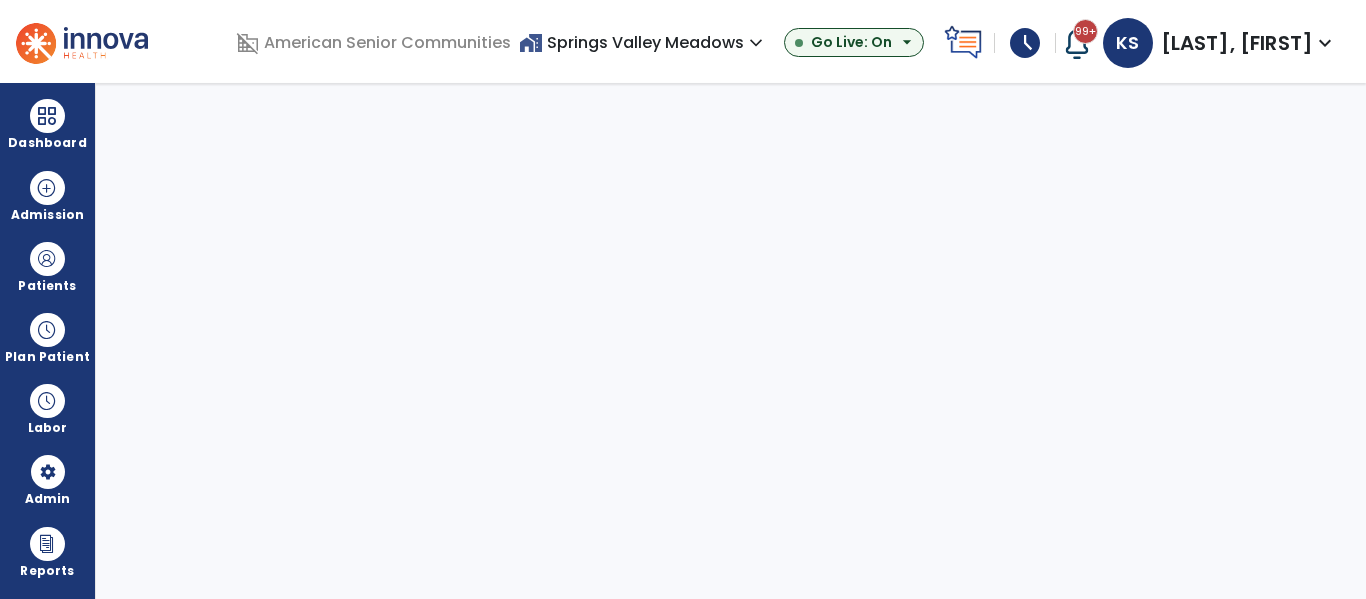 select on "***" 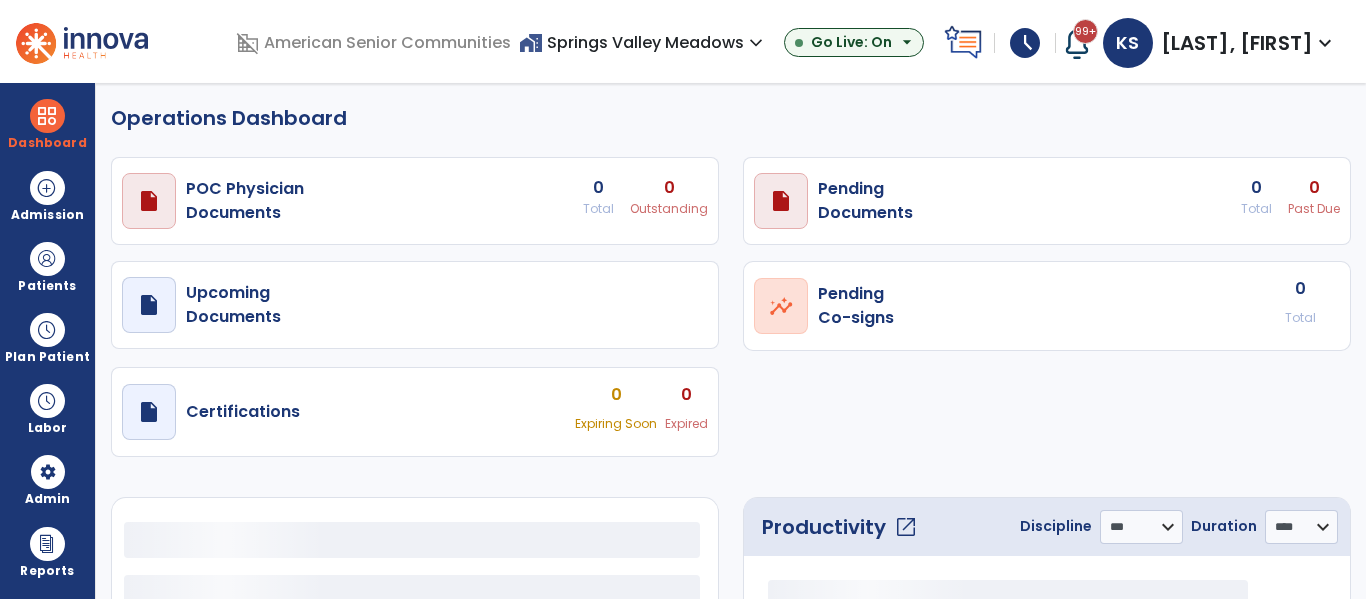 select on "***" 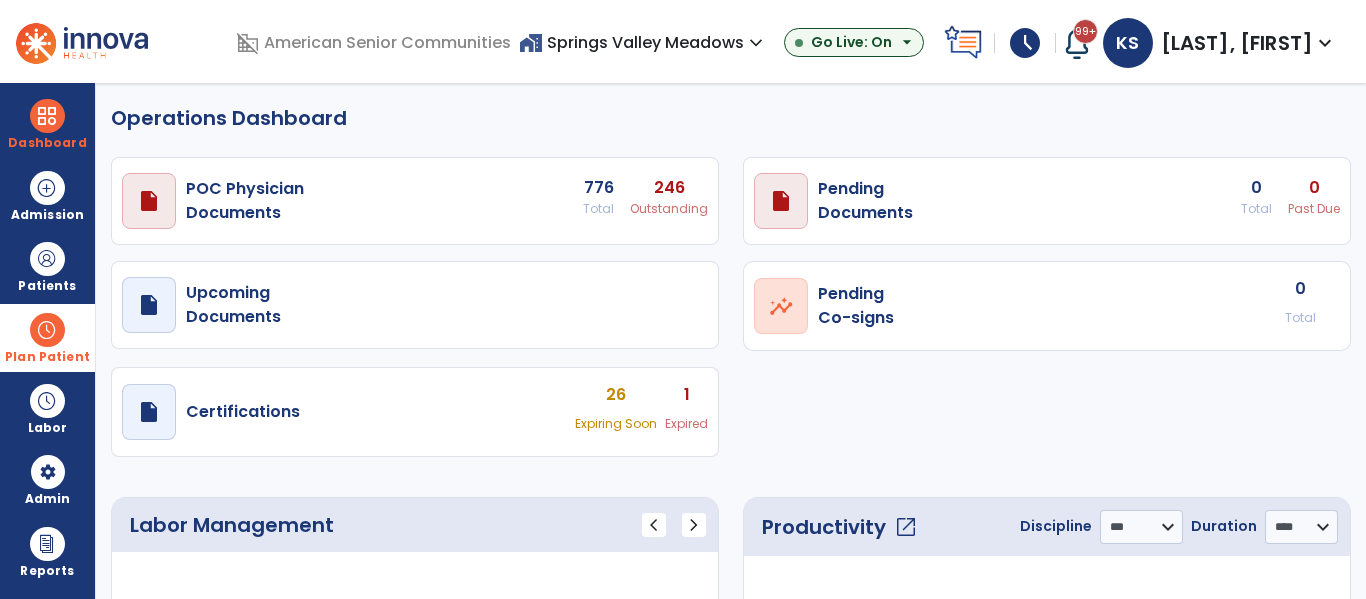 click at bounding box center (47, 330) 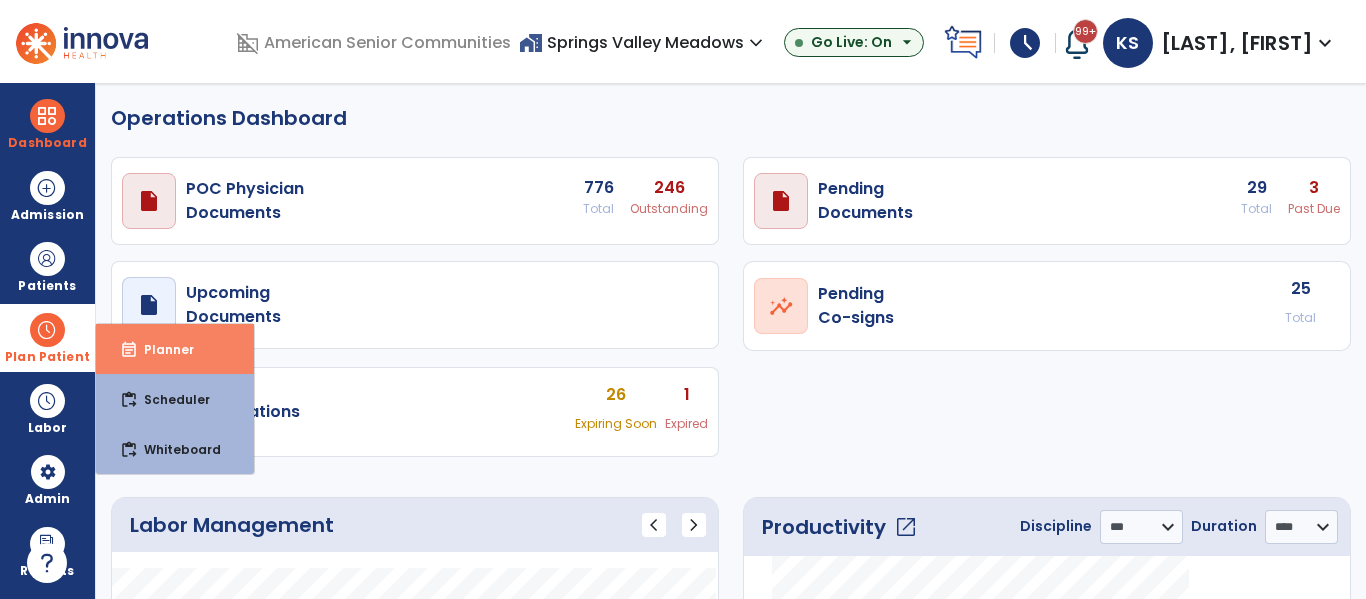 click on "Planner" at bounding box center [161, 349] 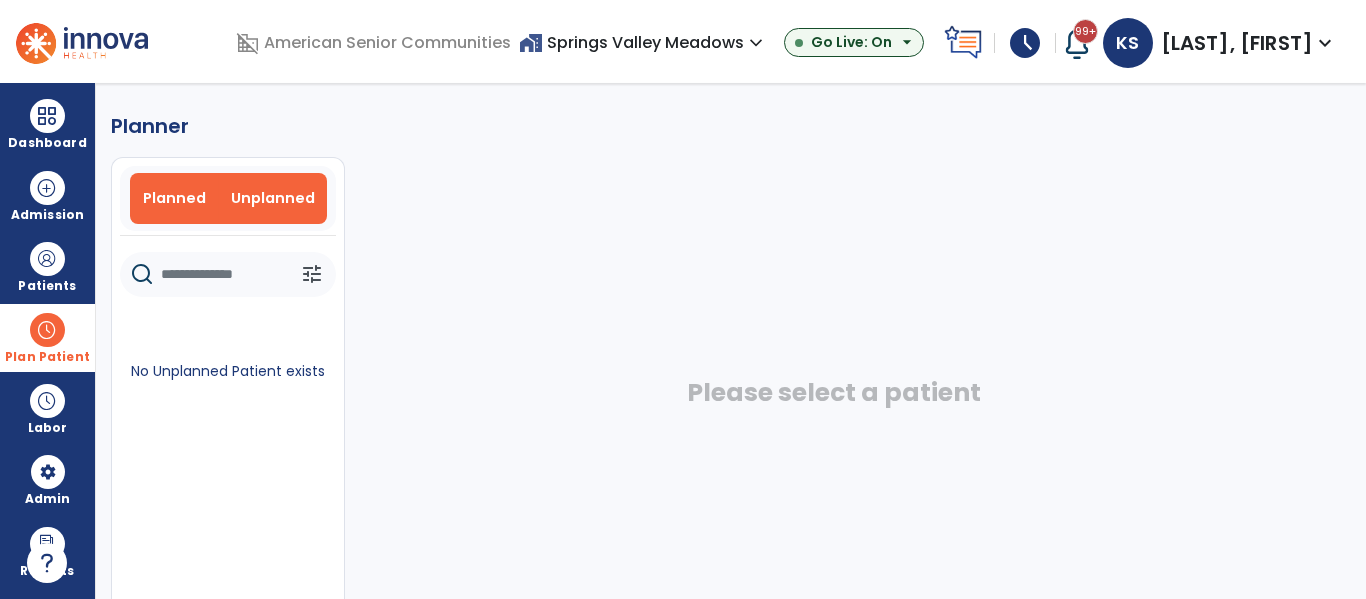 click on "Planned" at bounding box center [174, 198] 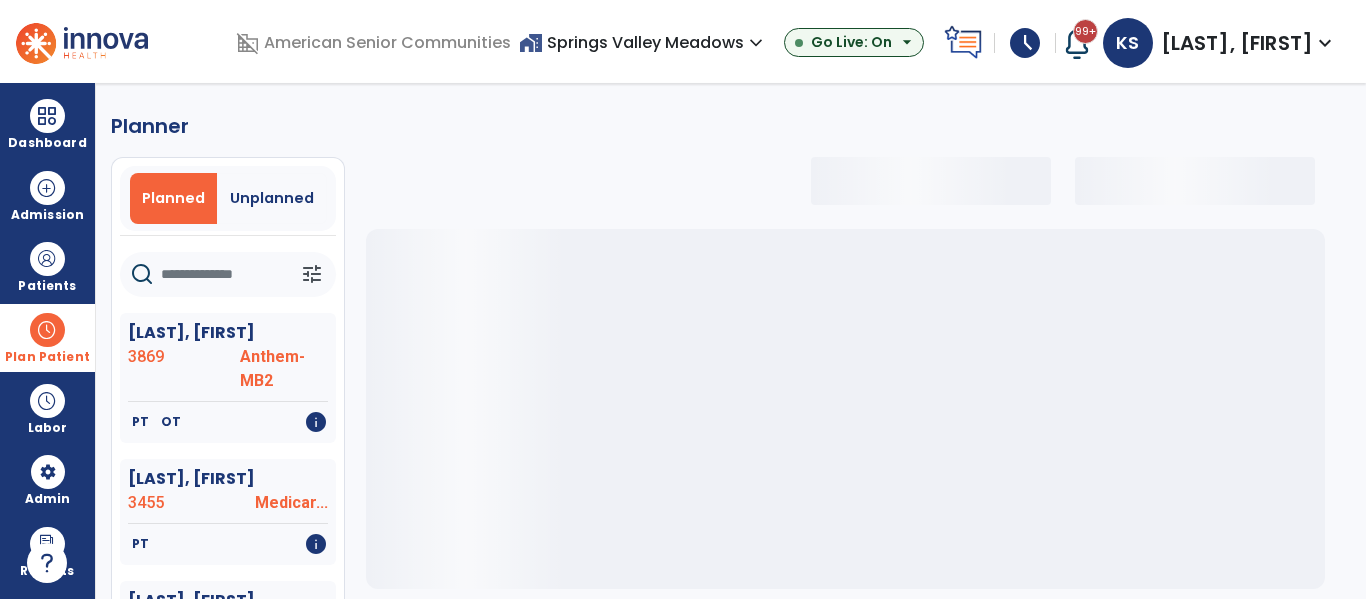 click 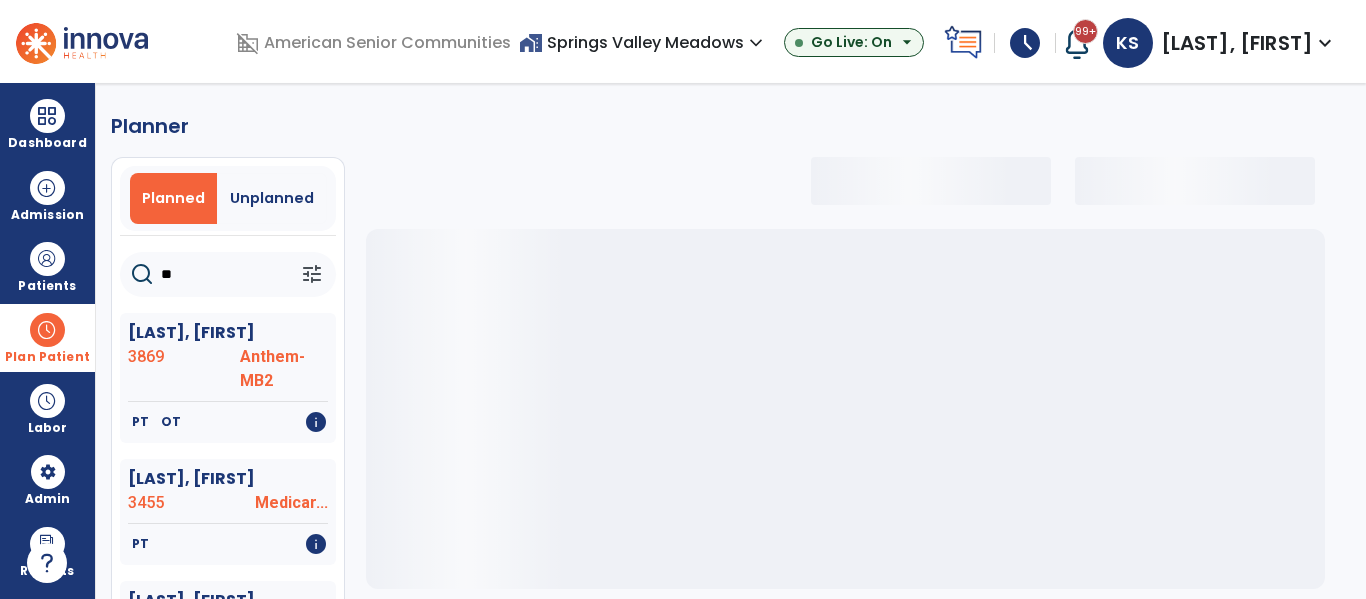 type on "***" 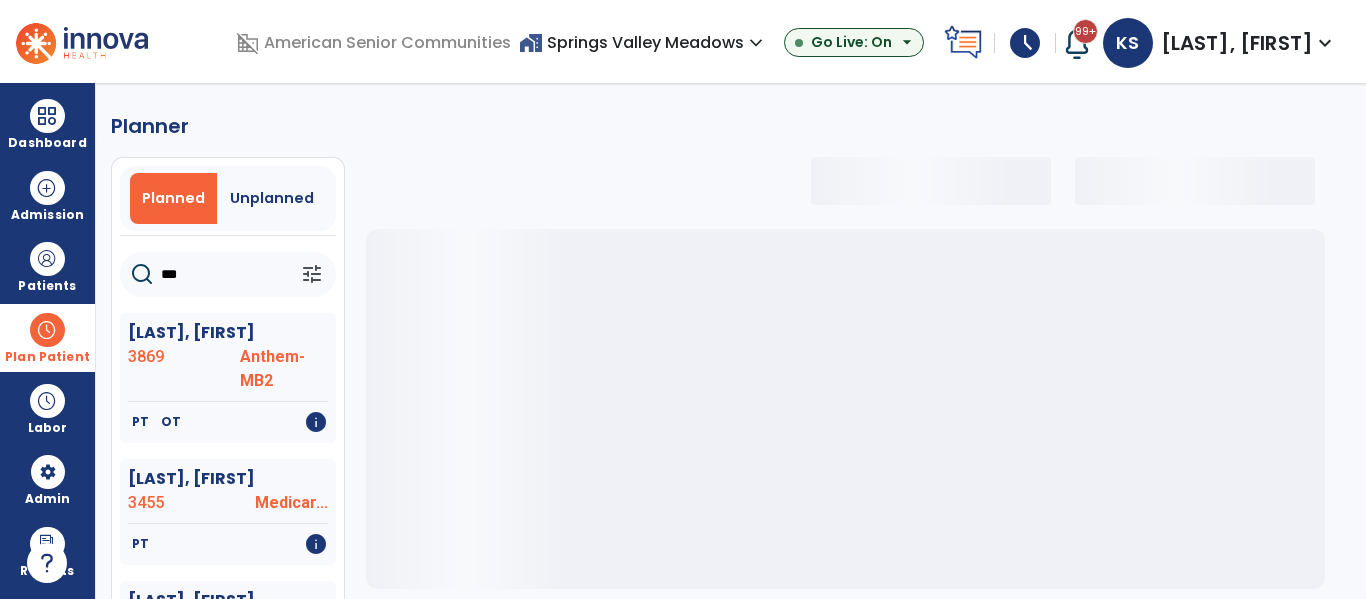 select on "***" 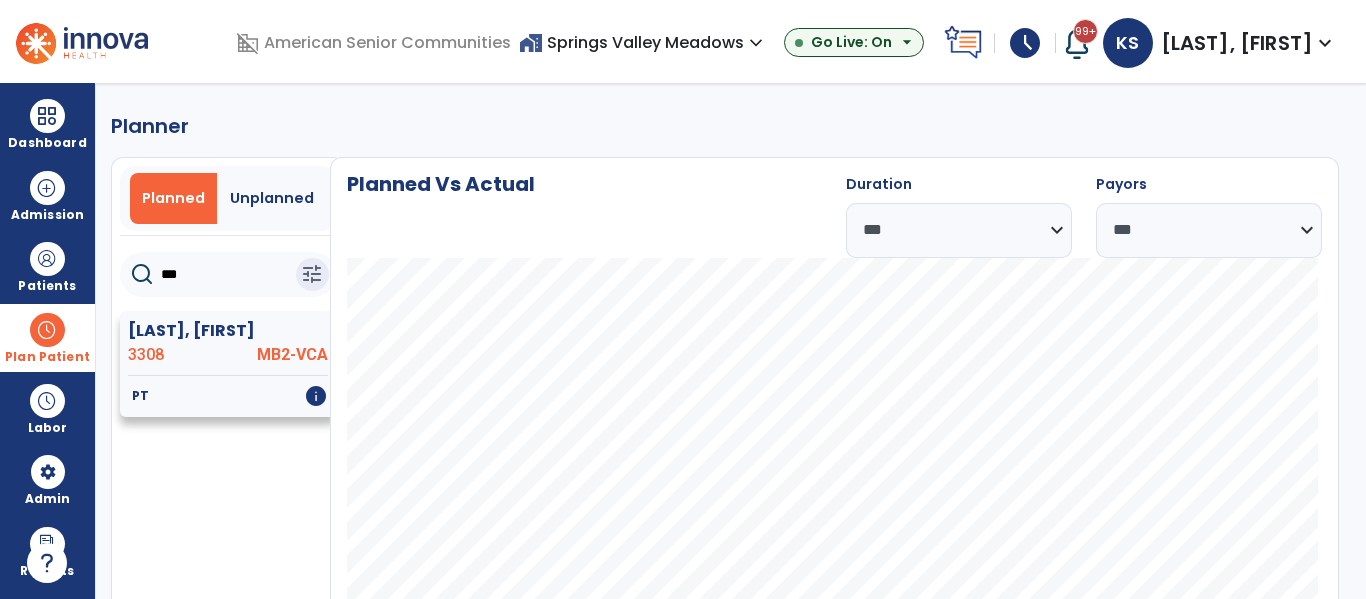 type on "***" 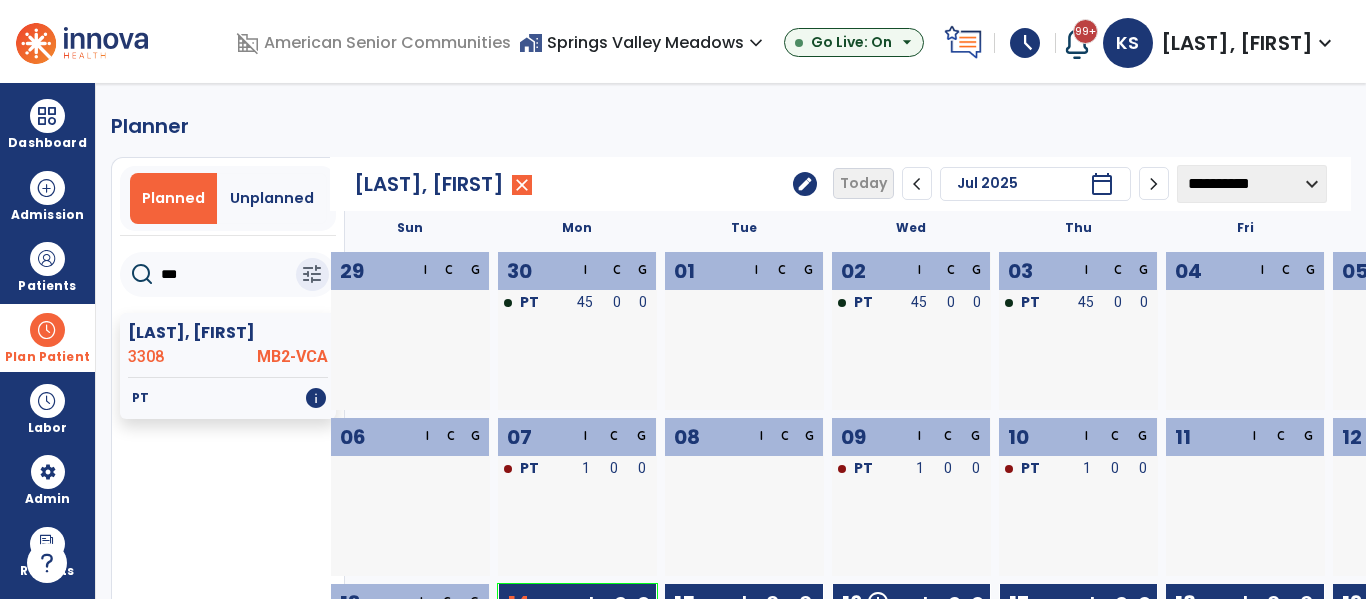 click on "chevron_left" 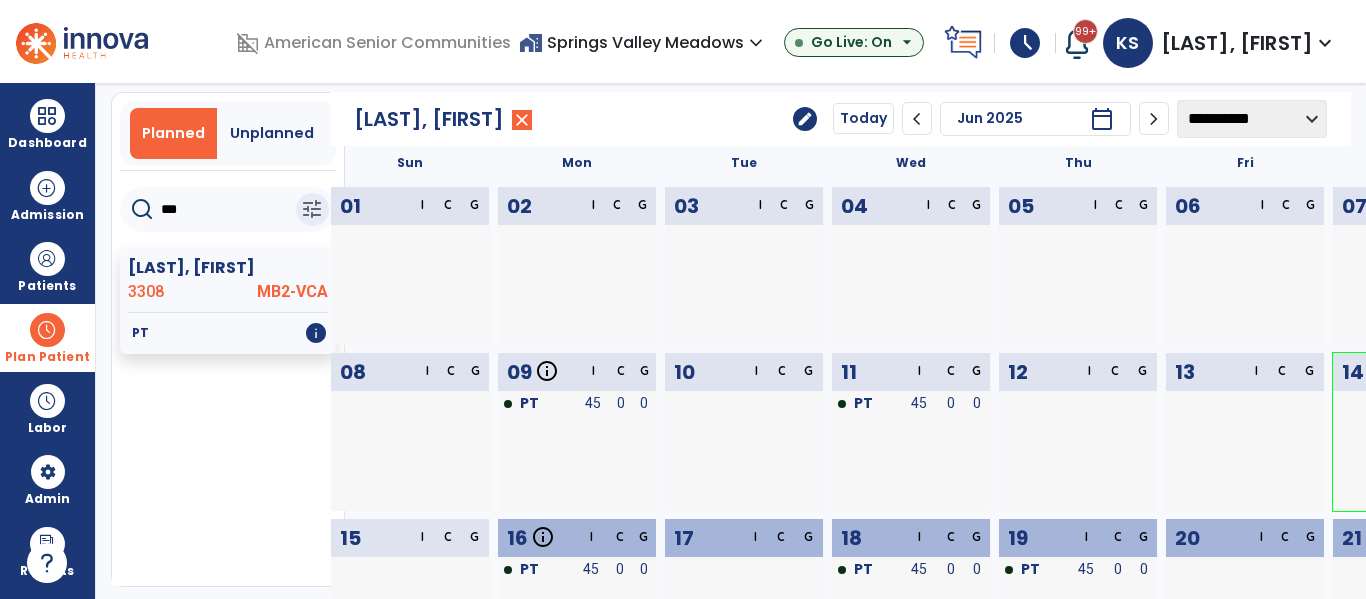 scroll, scrollTop: 0, scrollLeft: 0, axis: both 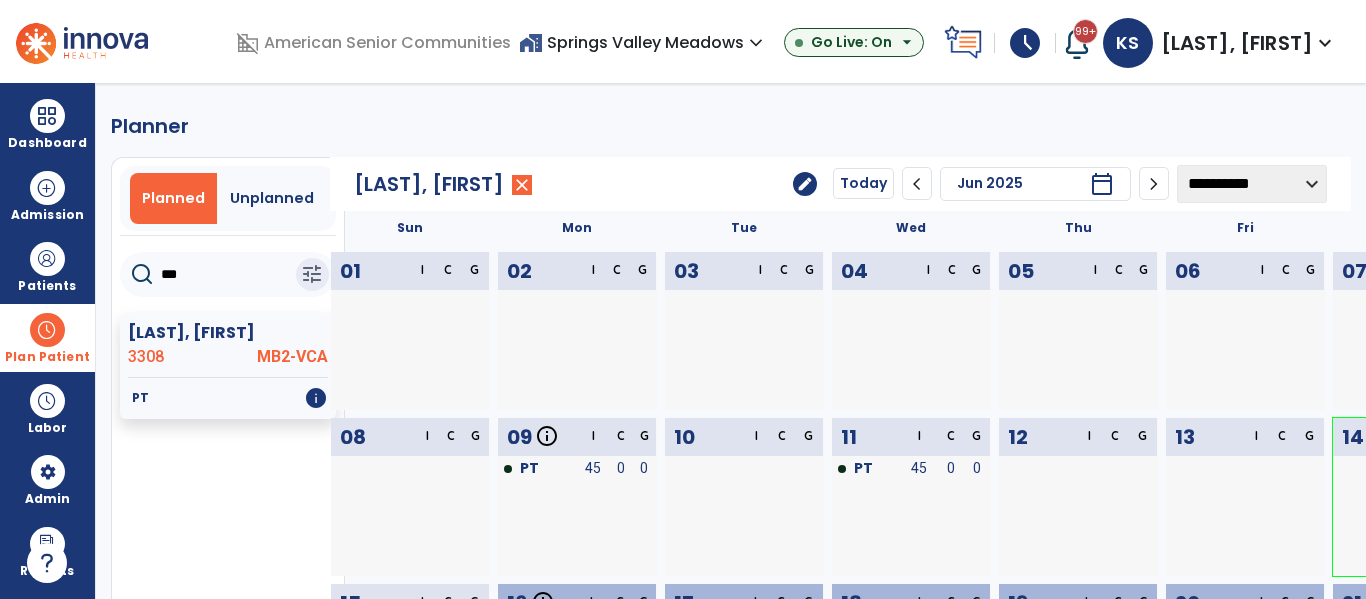 click on "chevron_right" 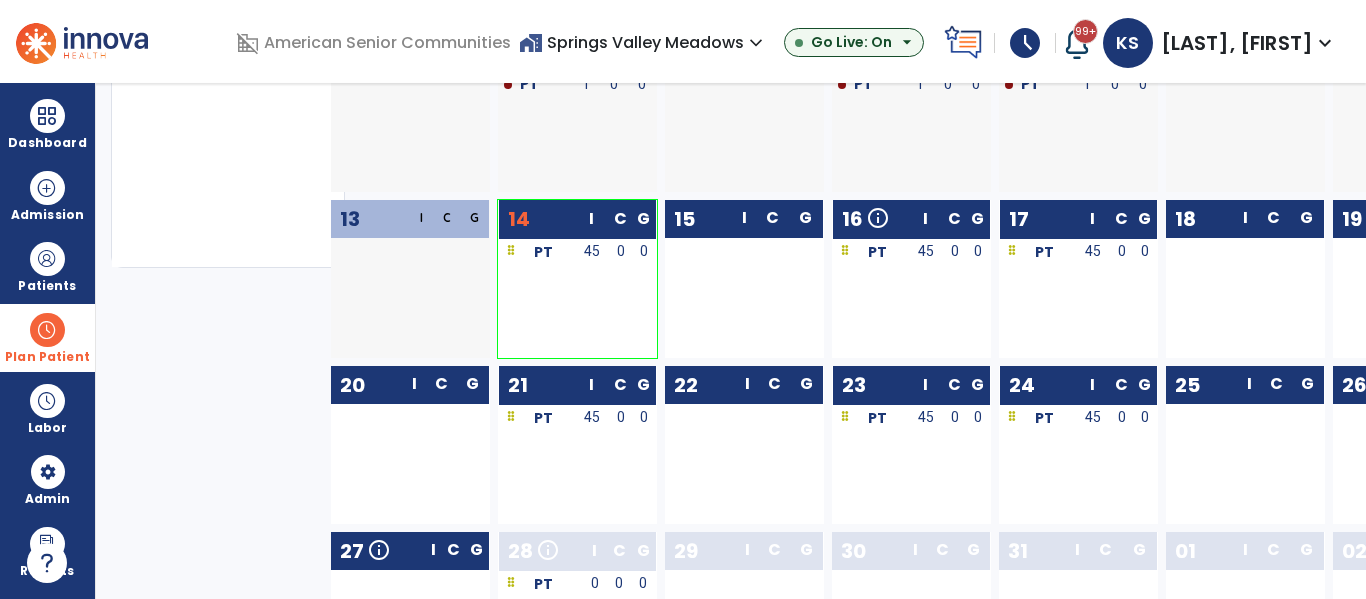 scroll, scrollTop: 408, scrollLeft: 0, axis: vertical 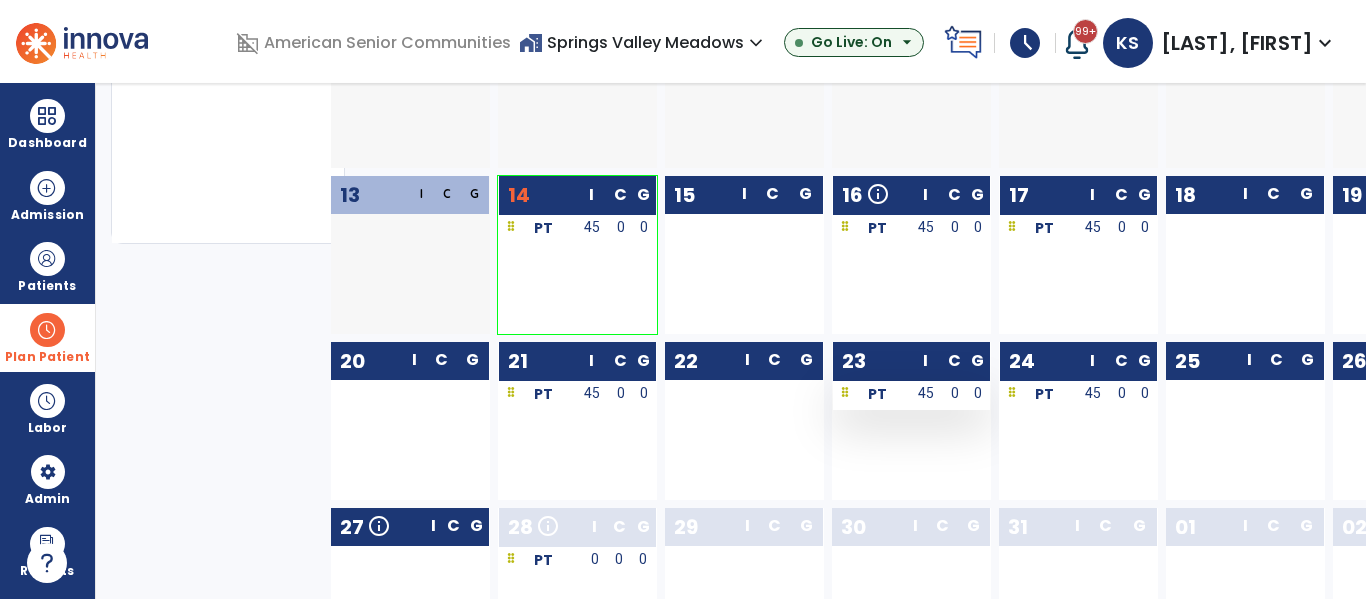 click on "0" at bounding box center [954, 393] 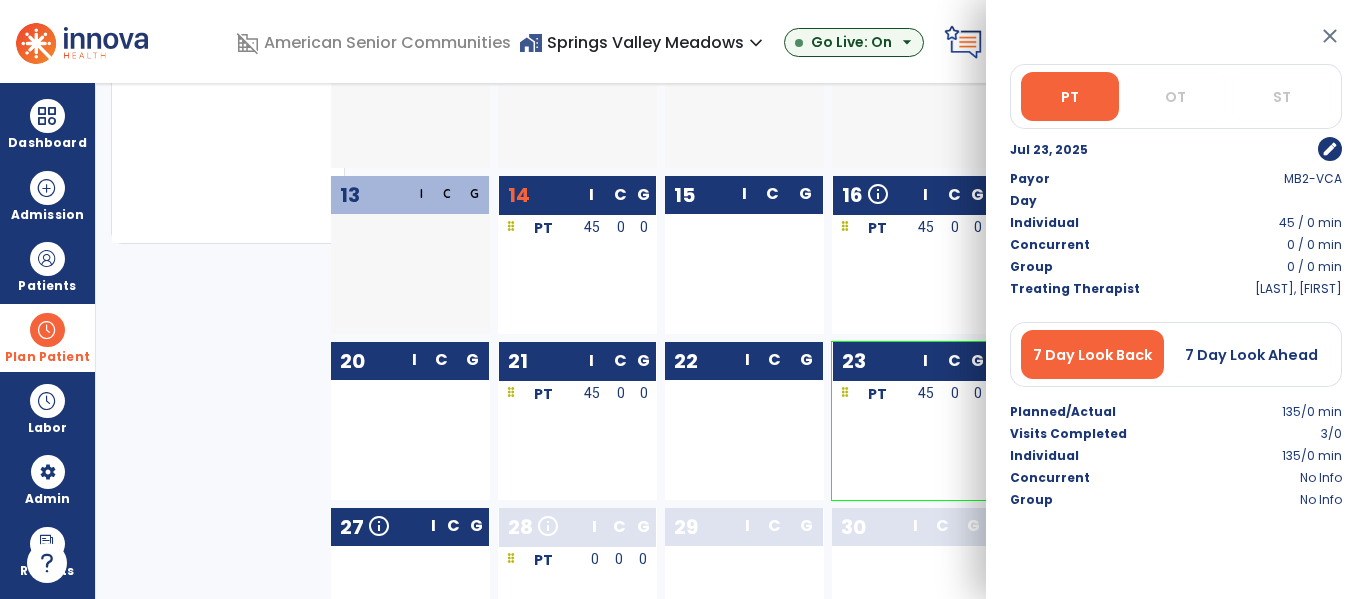 click on "edit" at bounding box center (1330, 149) 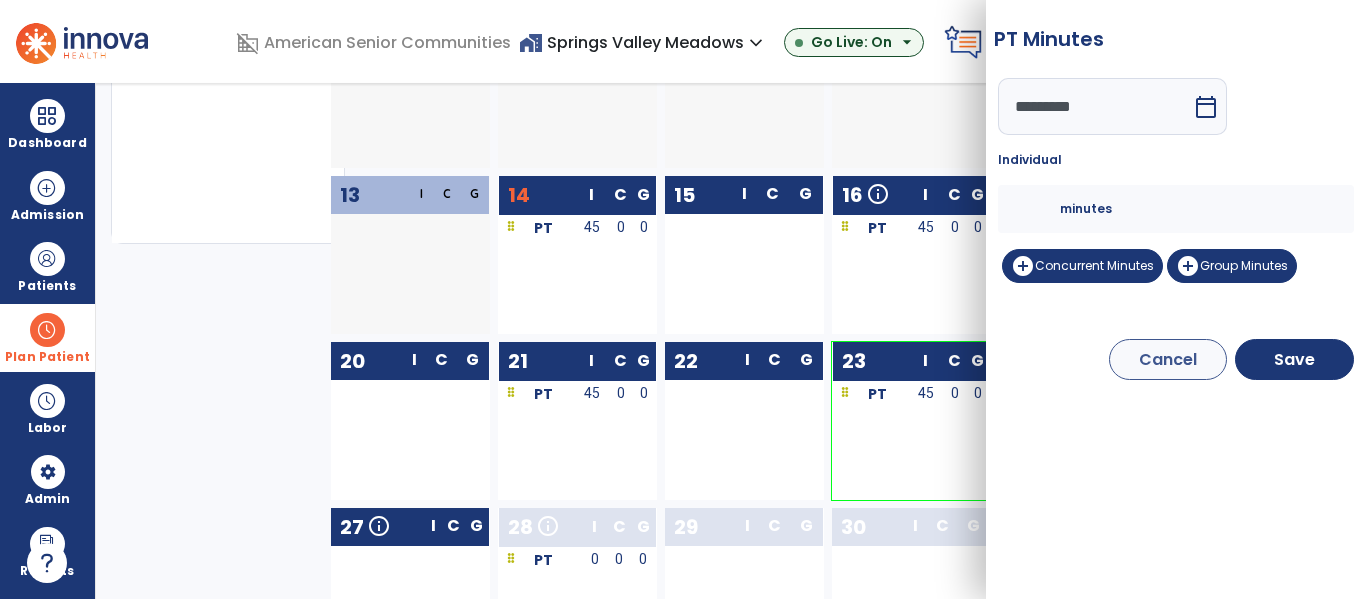 click on "**" at bounding box center [1036, 209] 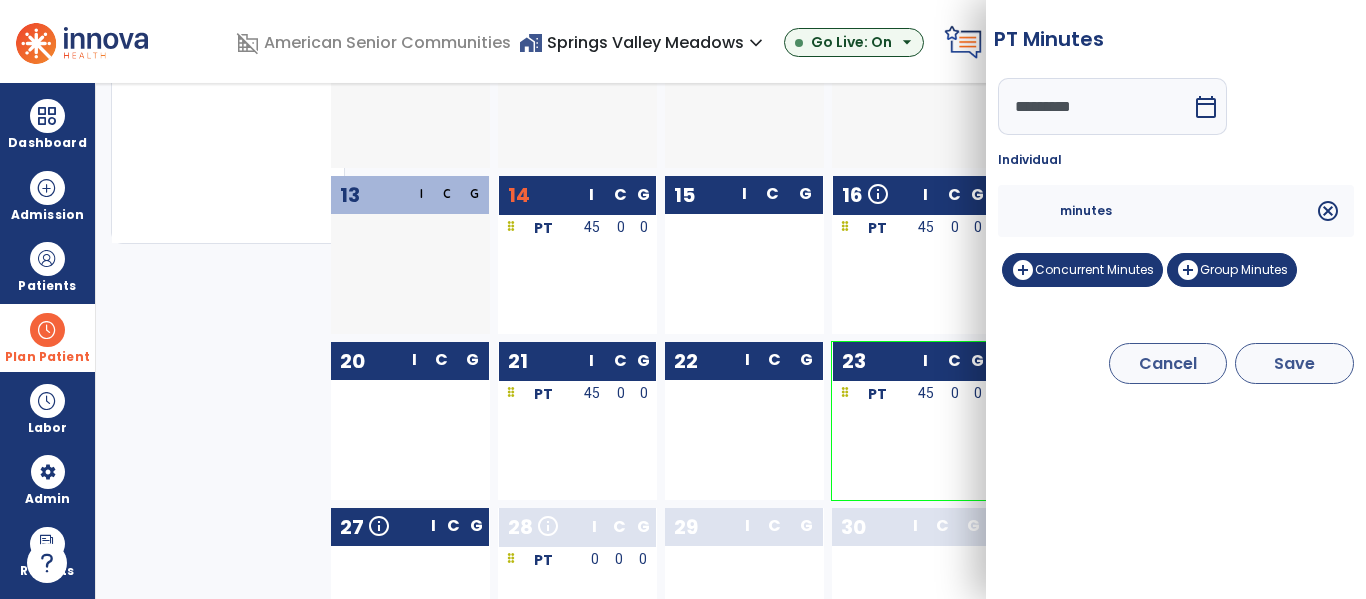 type 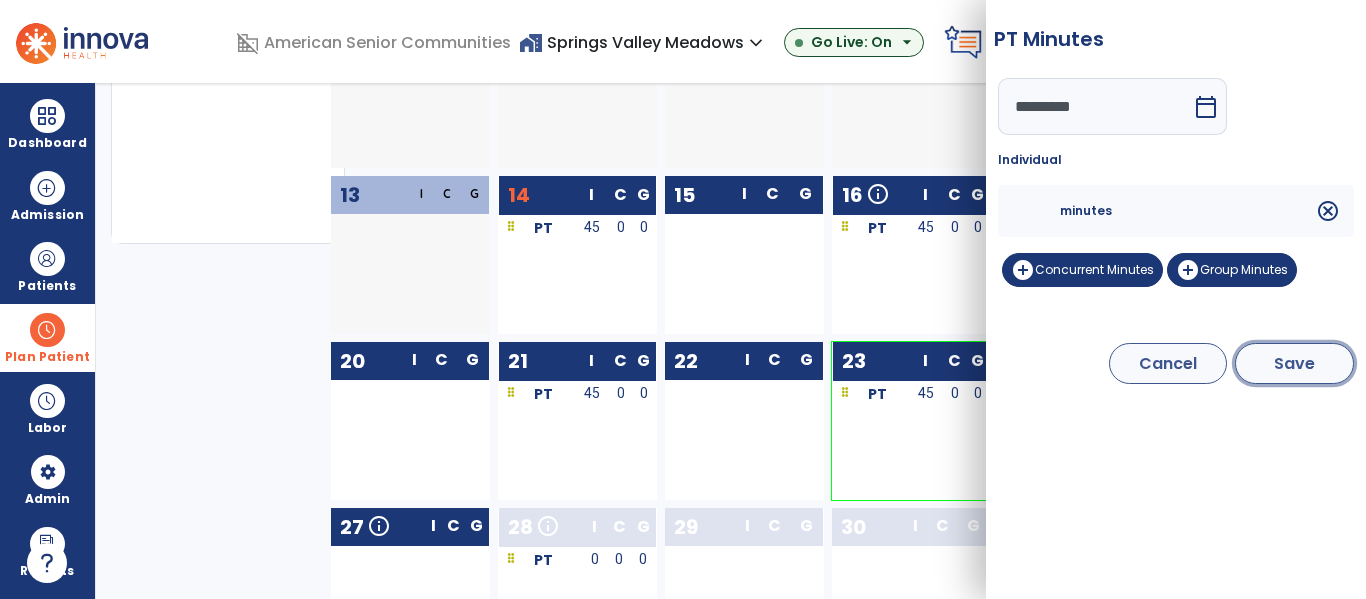 click on "Save" at bounding box center [1294, 363] 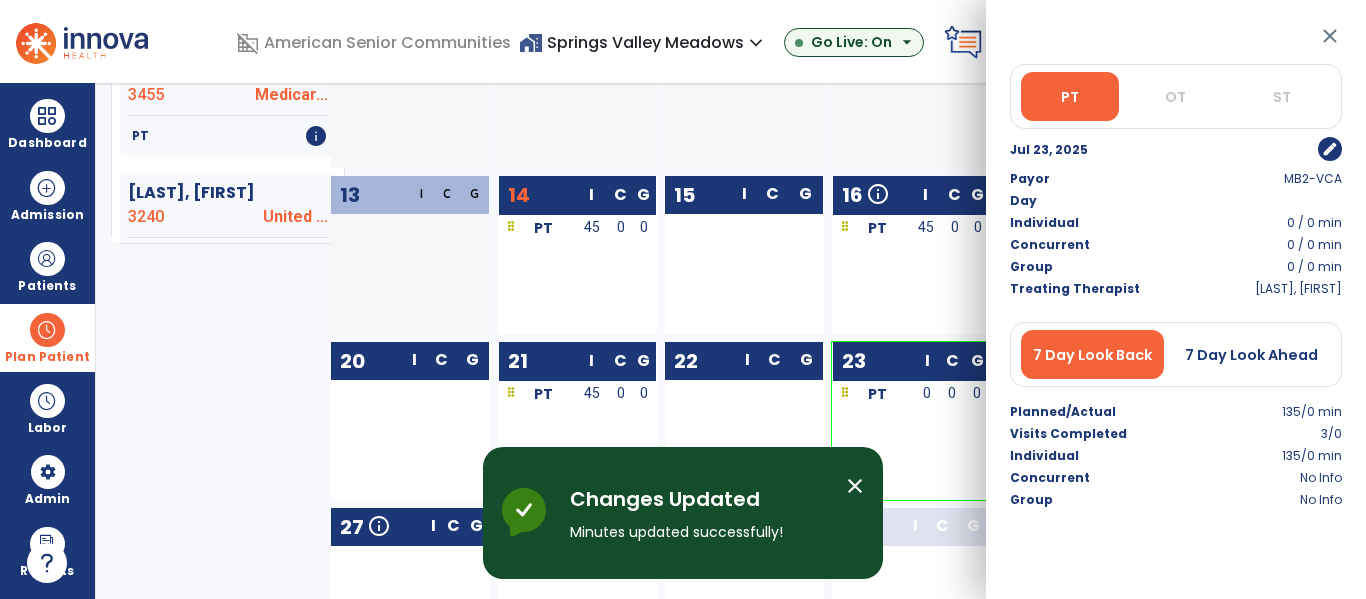 click on "close" at bounding box center (1330, 36) 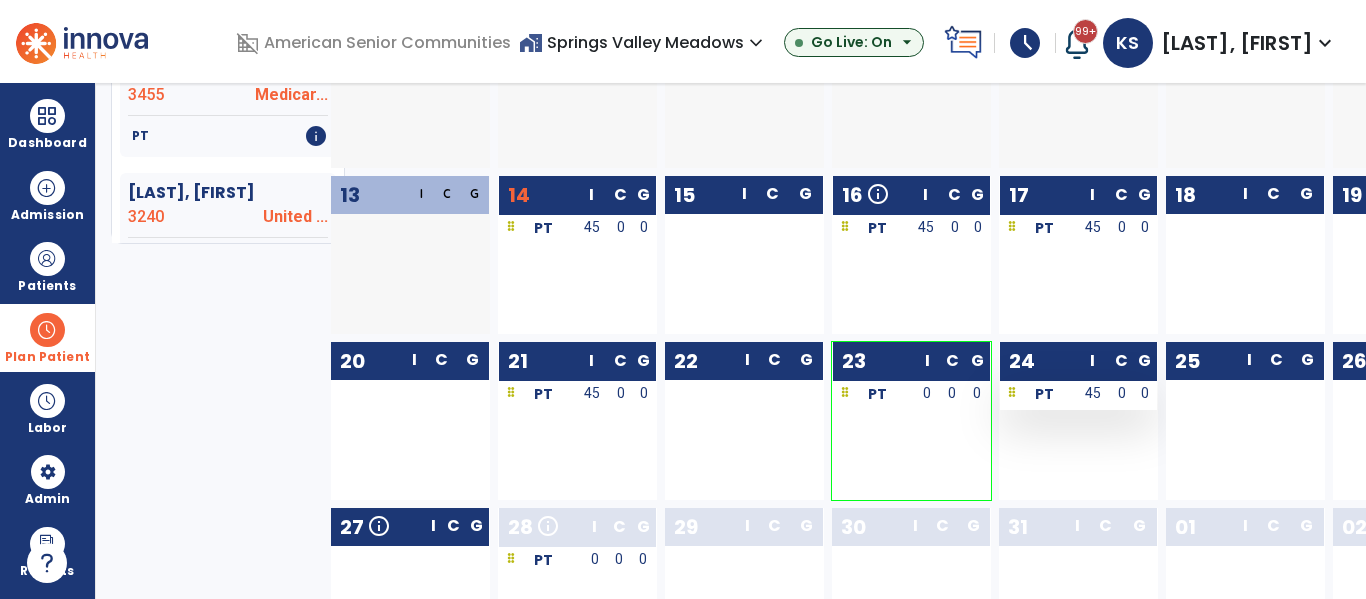 click on "45" at bounding box center (1093, 393) 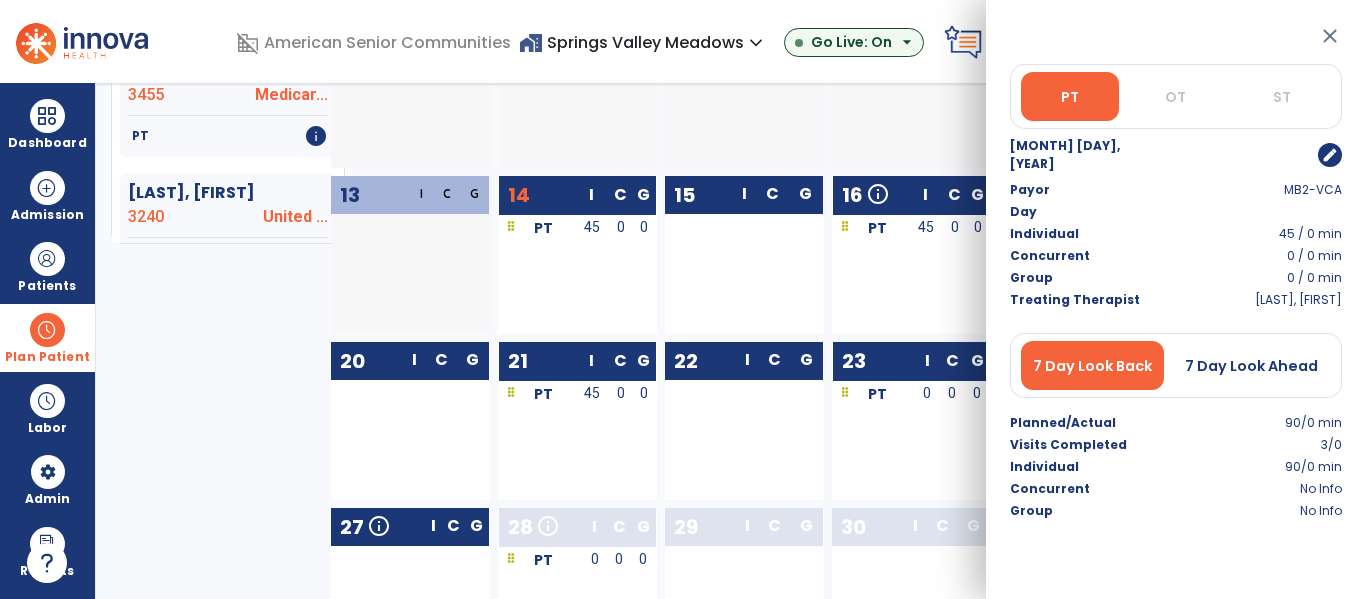 click on "edit" at bounding box center [1330, 155] 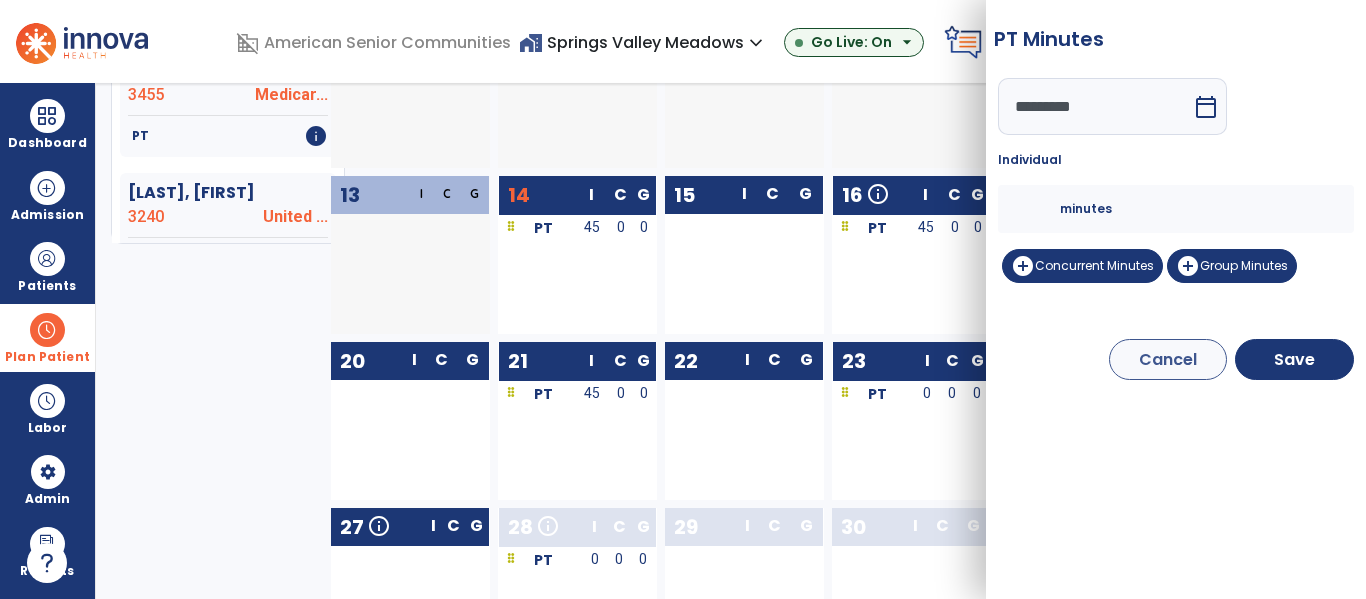 click on "**" at bounding box center [1036, 209] 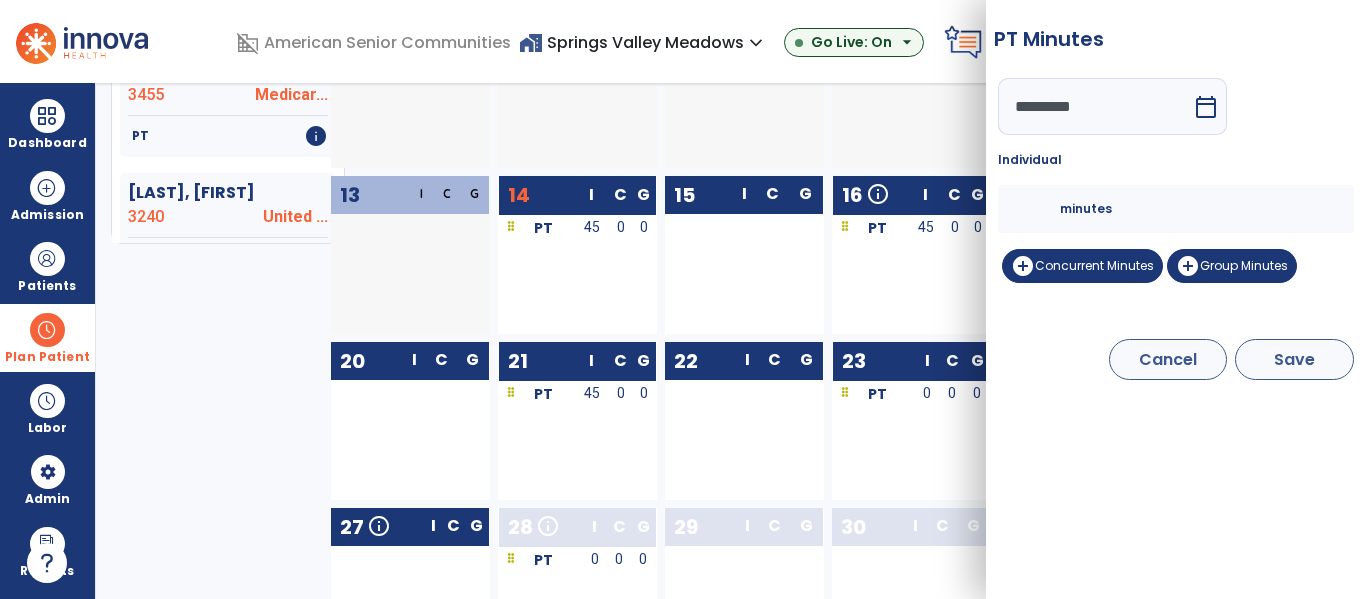 type on "*" 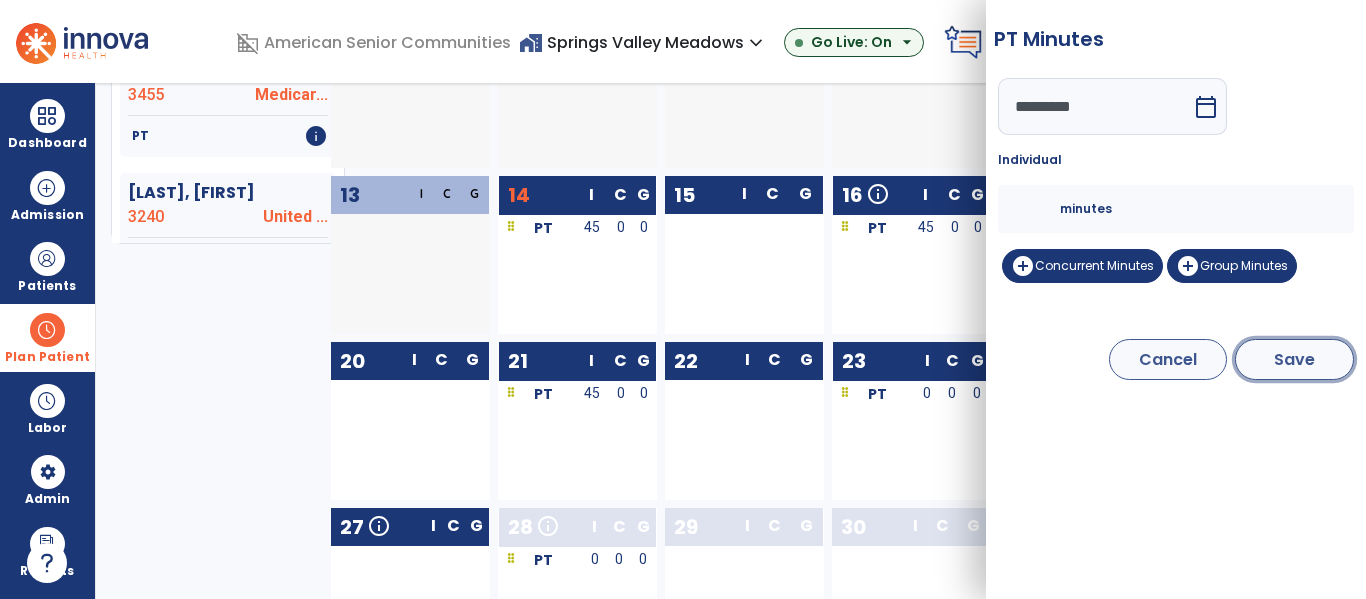 click on "Save" at bounding box center [1294, 359] 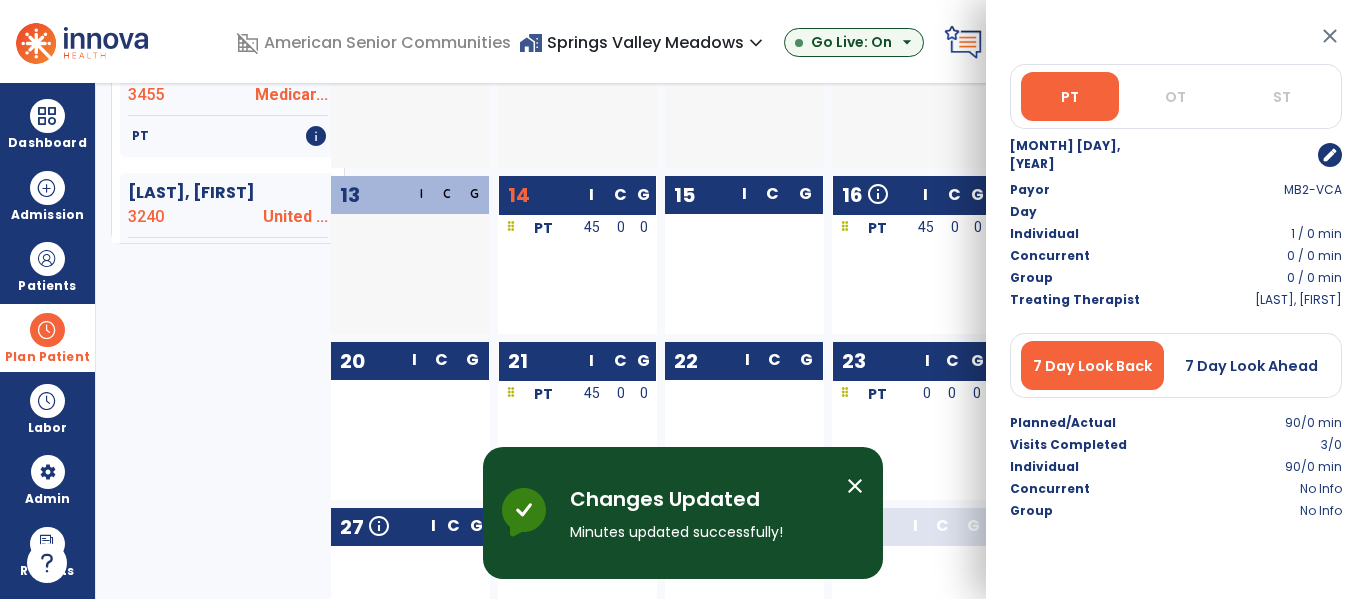 click on "close" at bounding box center [1330, 36] 